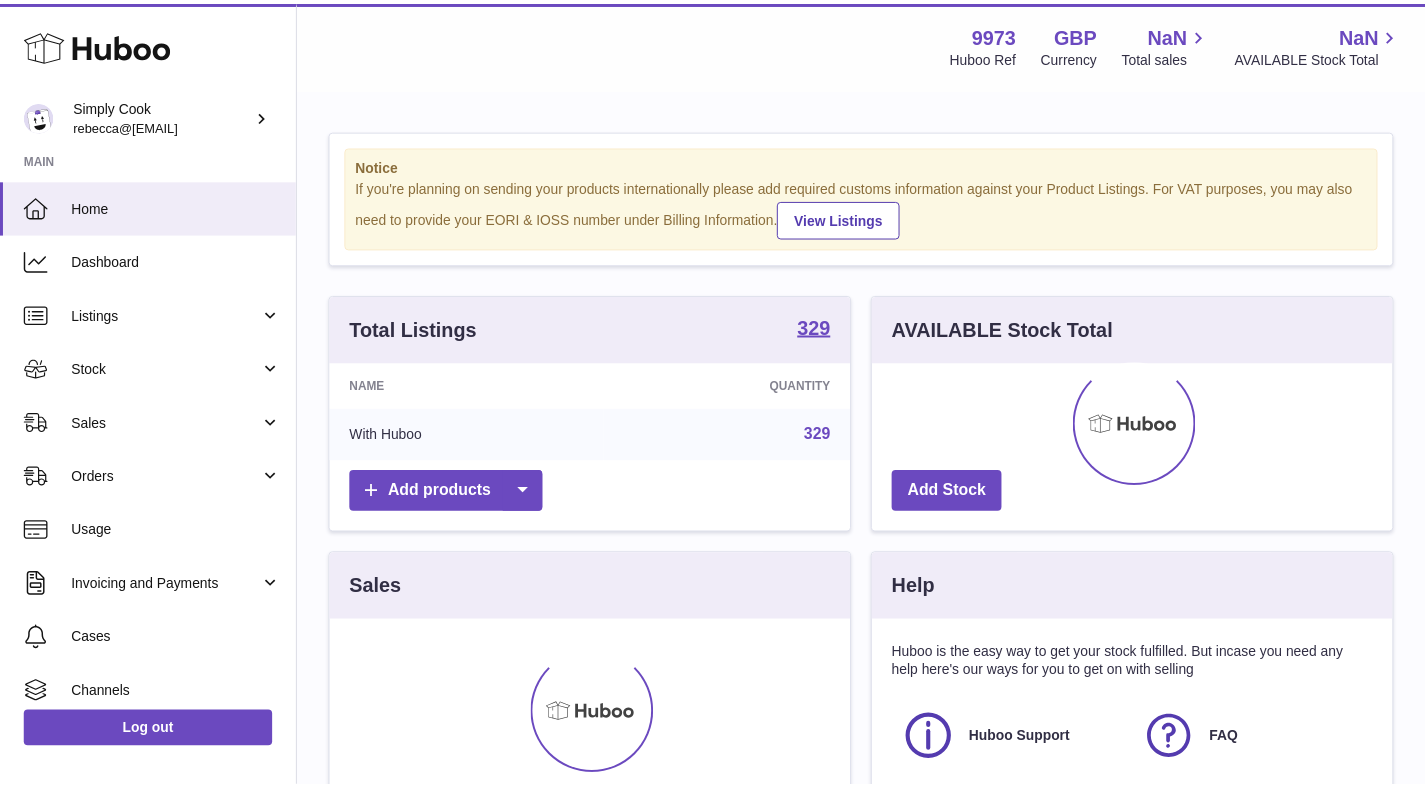 scroll, scrollTop: 0, scrollLeft: 0, axis: both 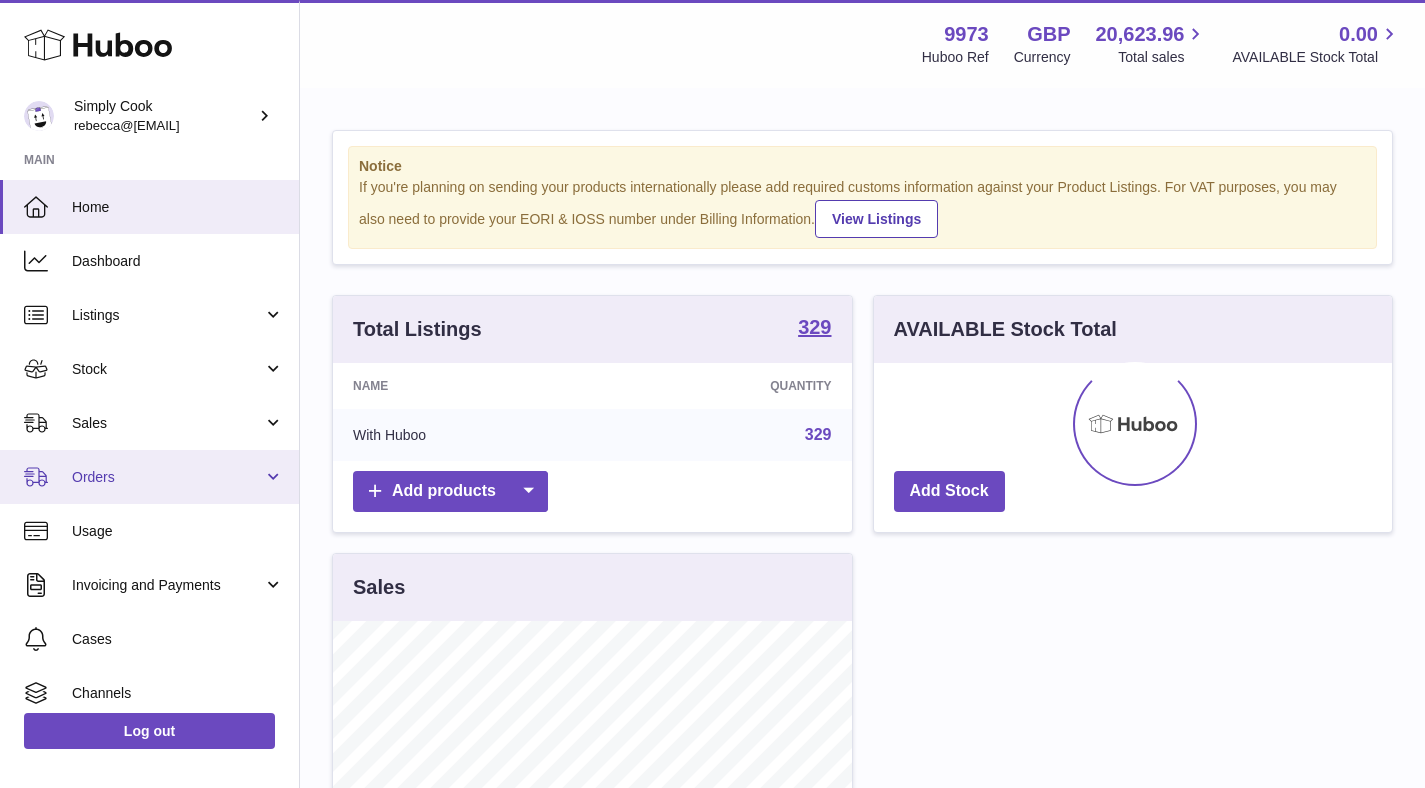 click on "Orders" at bounding box center (167, 477) 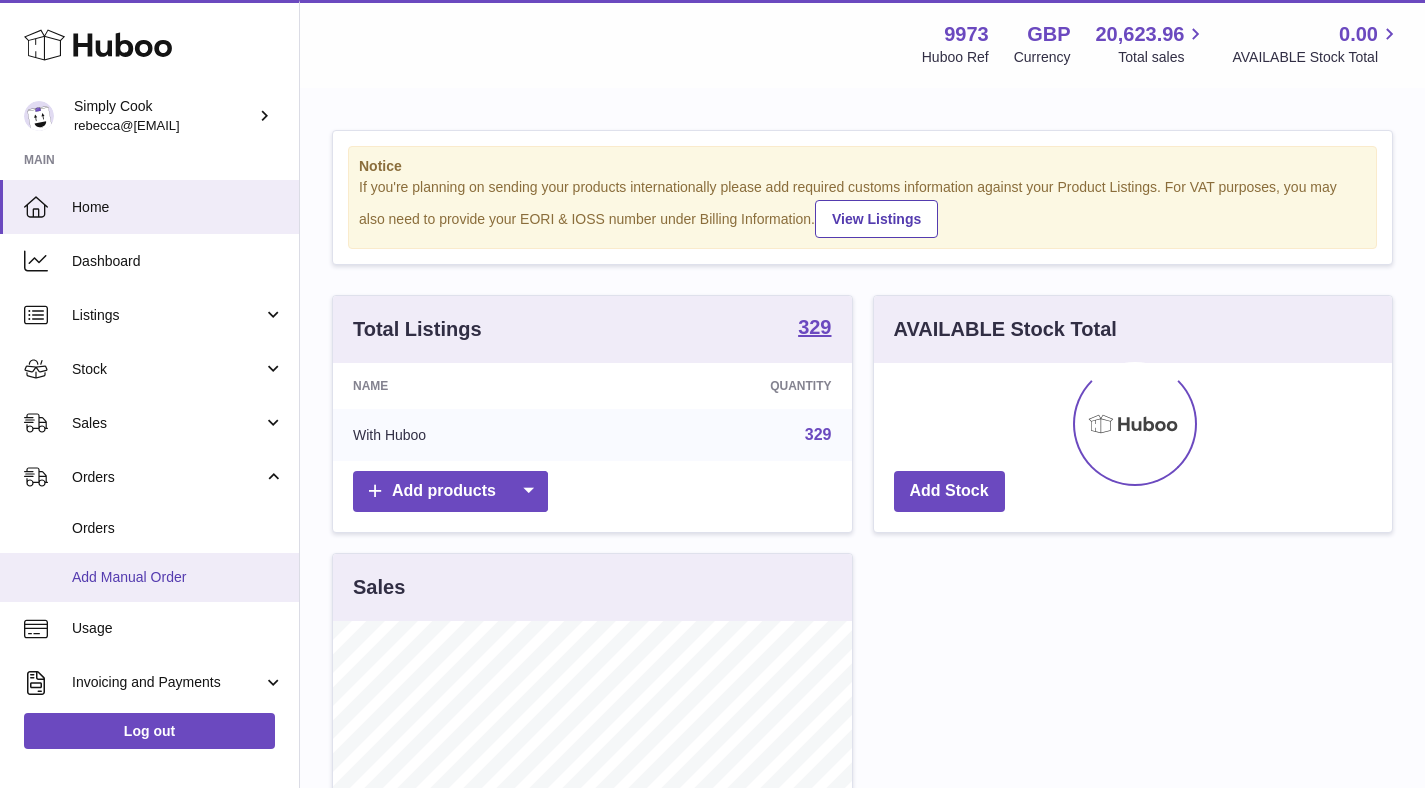 click on "Add Manual Order" at bounding box center (178, 577) 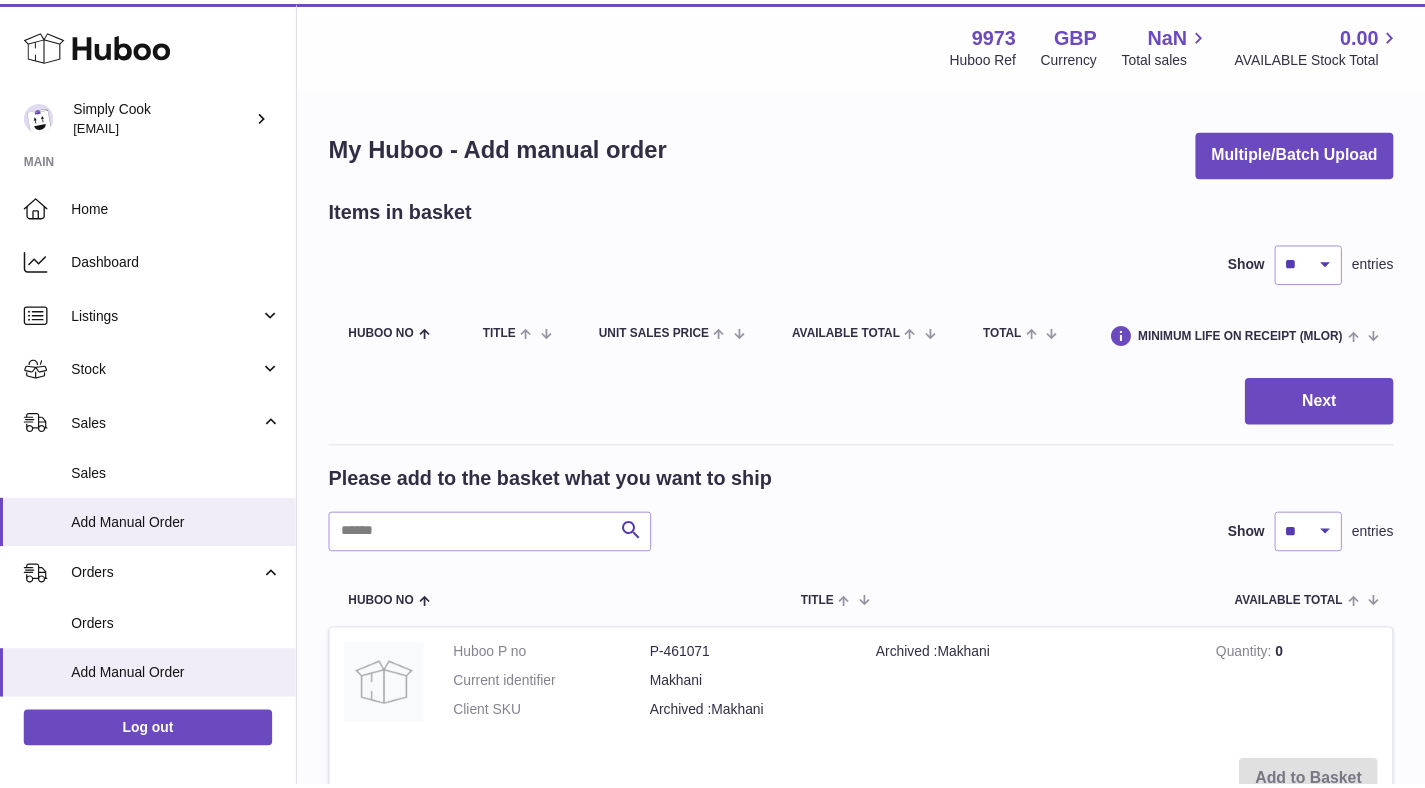 scroll, scrollTop: 0, scrollLeft: 0, axis: both 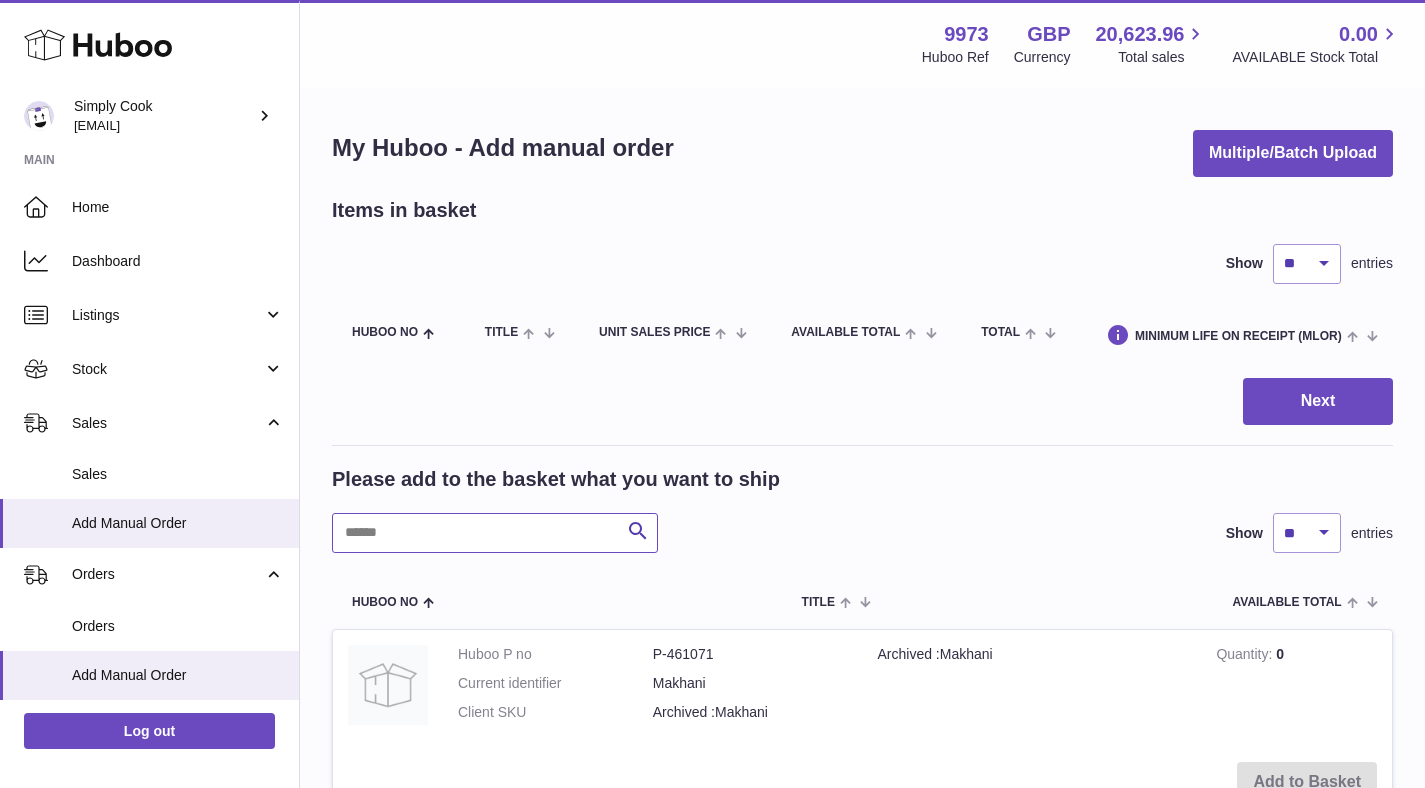click at bounding box center (495, 533) 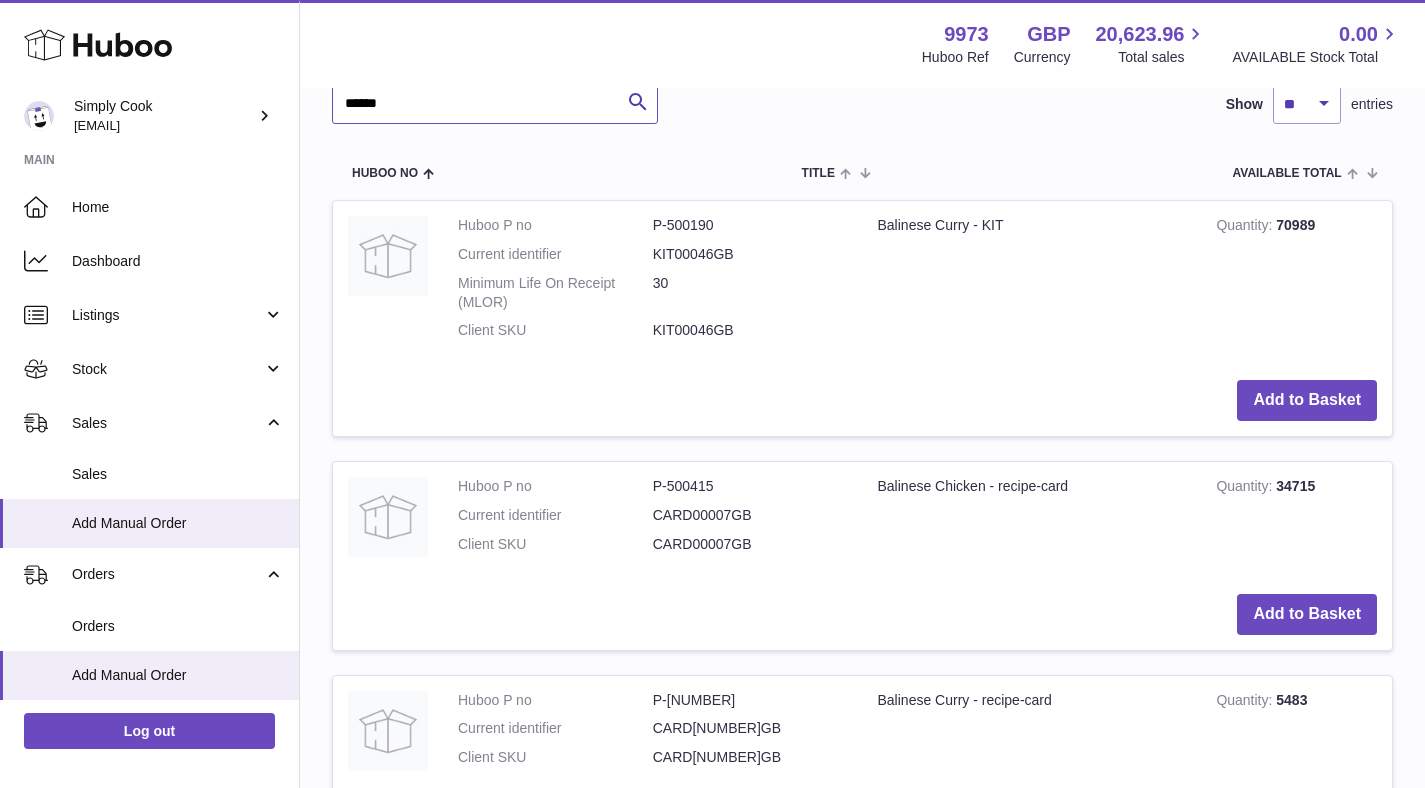 scroll, scrollTop: 432, scrollLeft: 0, axis: vertical 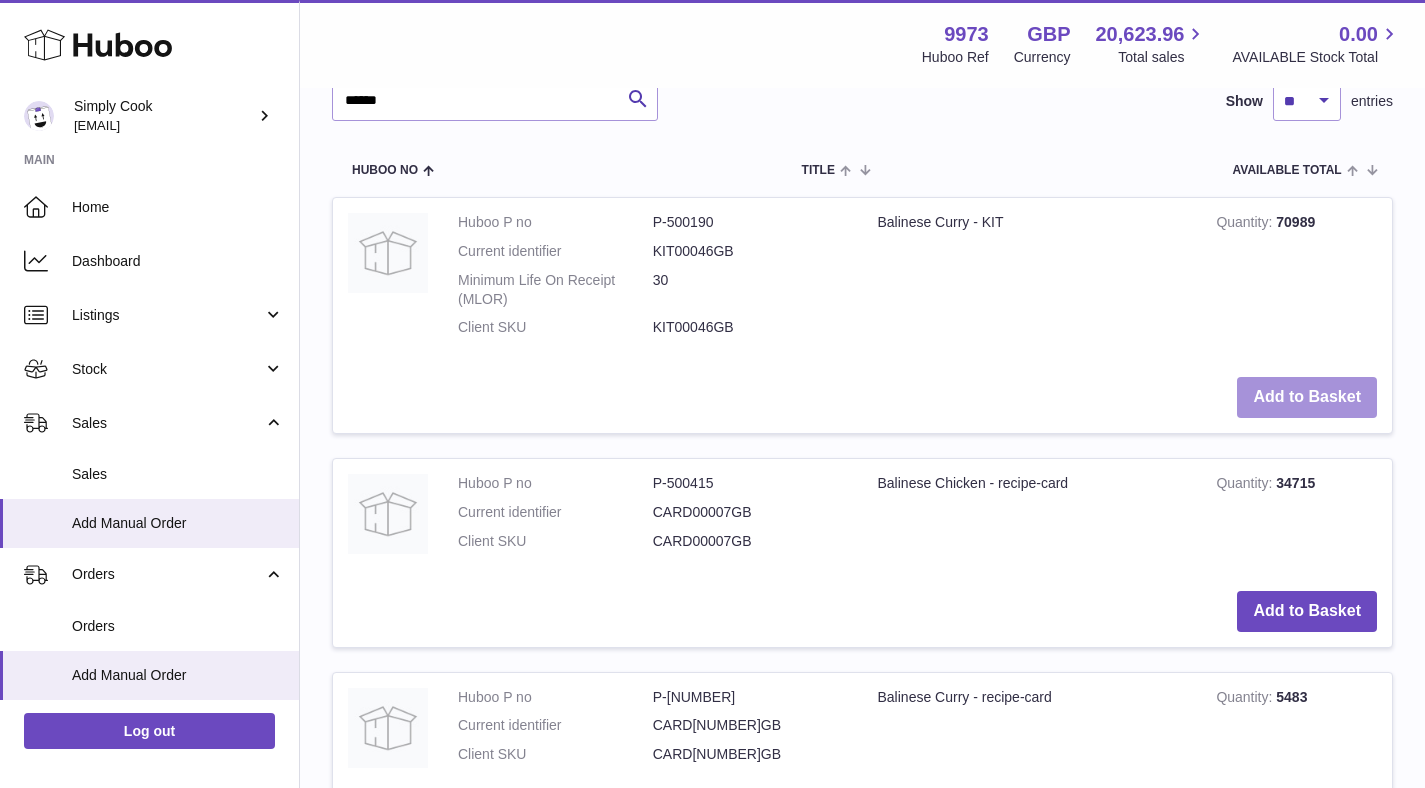 click on "Add to Basket" at bounding box center (1307, 397) 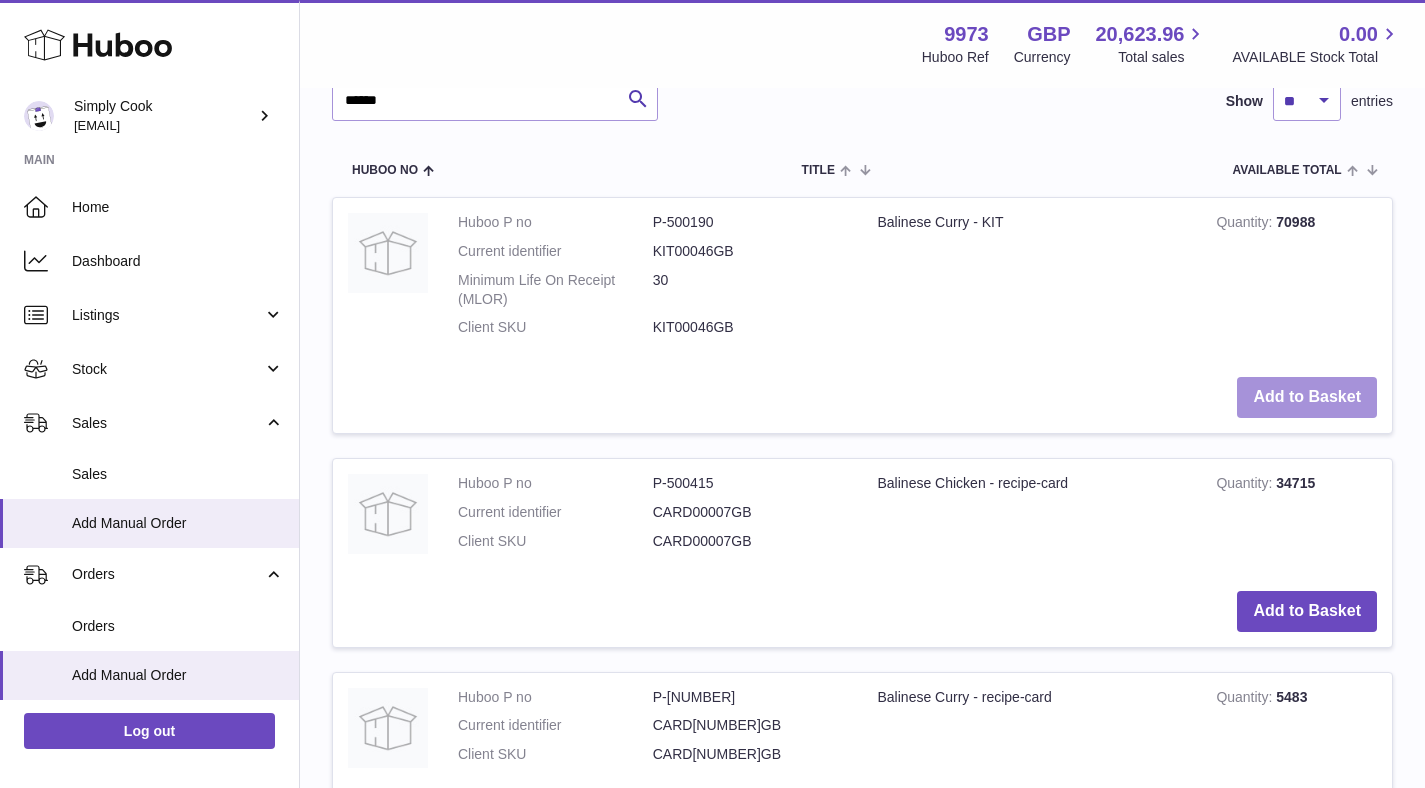 scroll, scrollTop: 713, scrollLeft: 0, axis: vertical 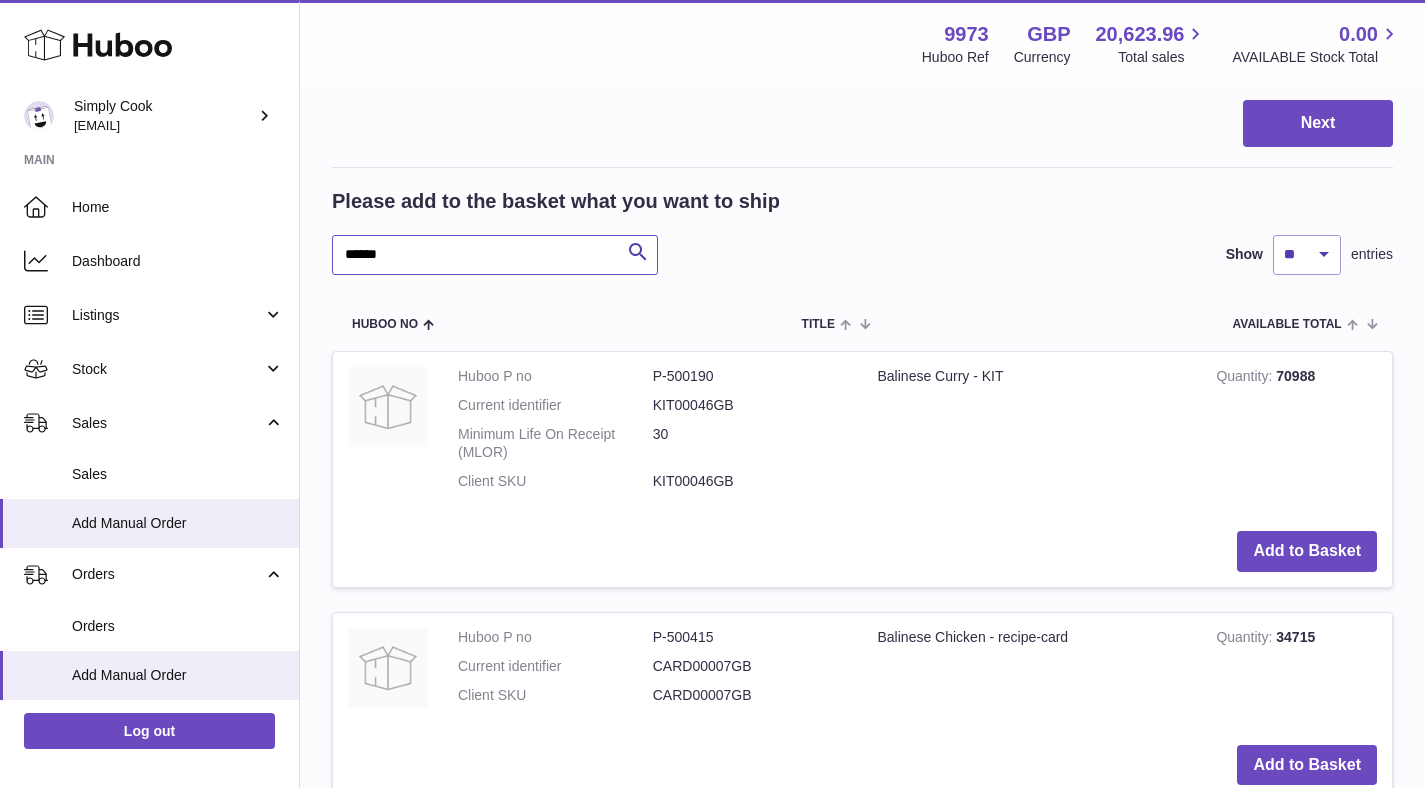 click on "******" at bounding box center (495, 255) 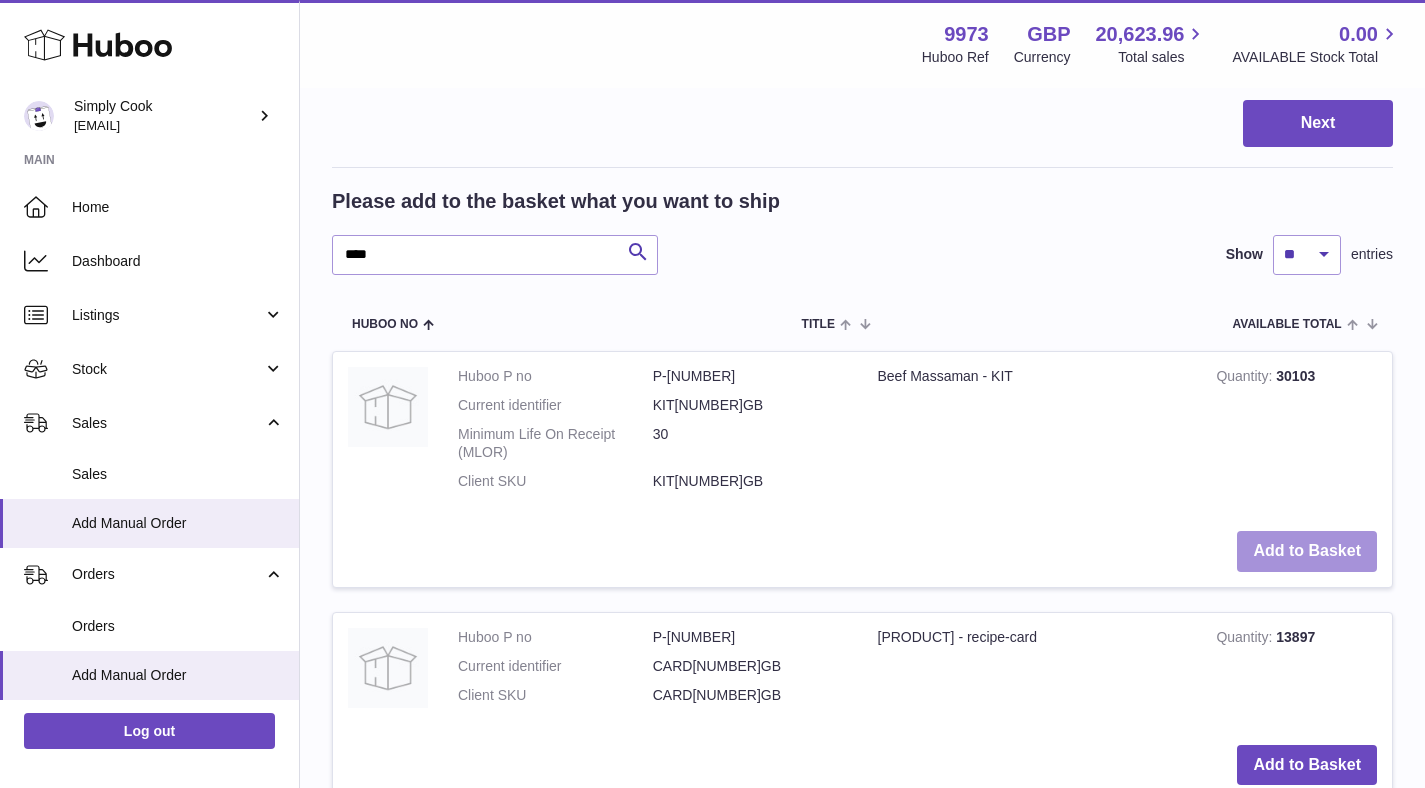 click on "Add to Basket" at bounding box center [1307, 551] 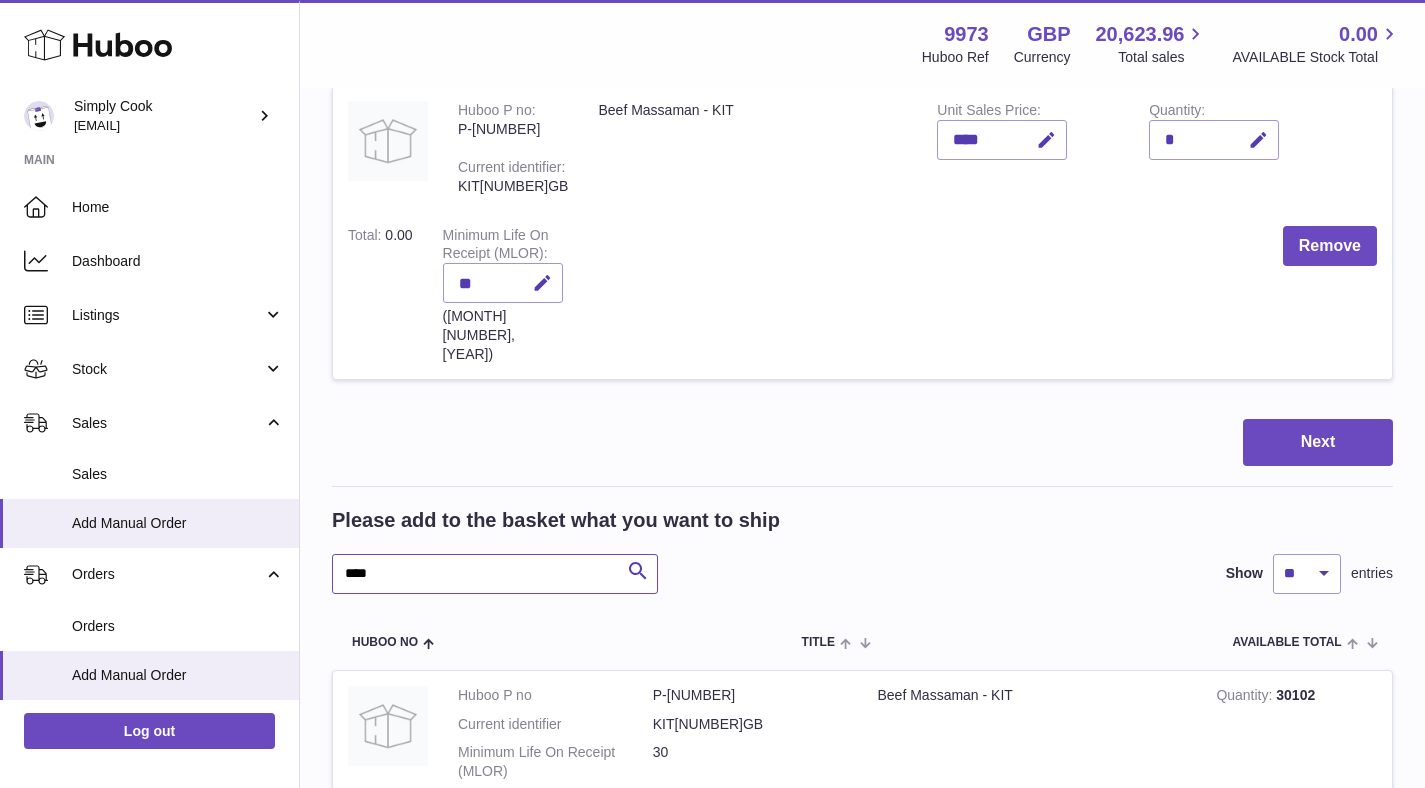 click on "****" at bounding box center [495, 574] 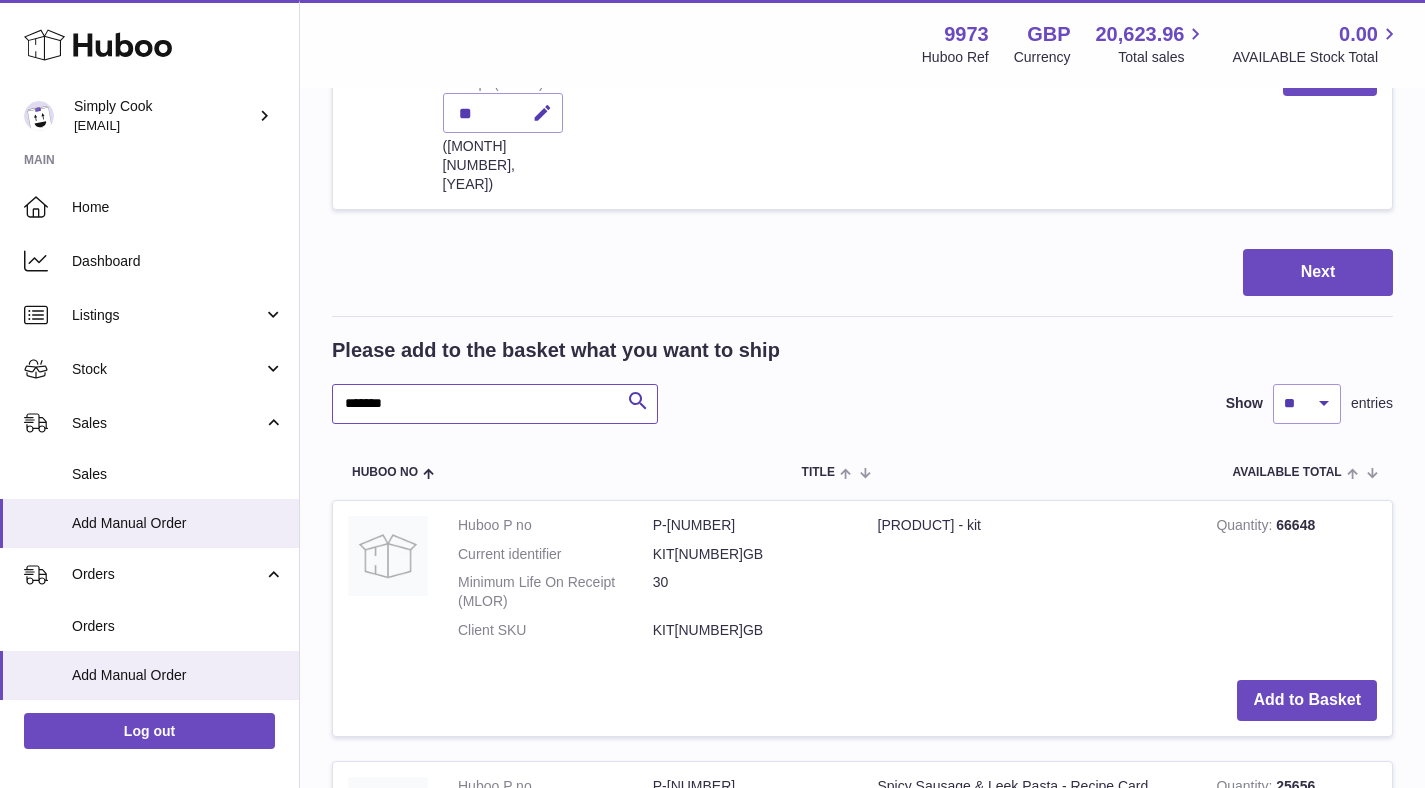 scroll, scrollTop: 774, scrollLeft: 0, axis: vertical 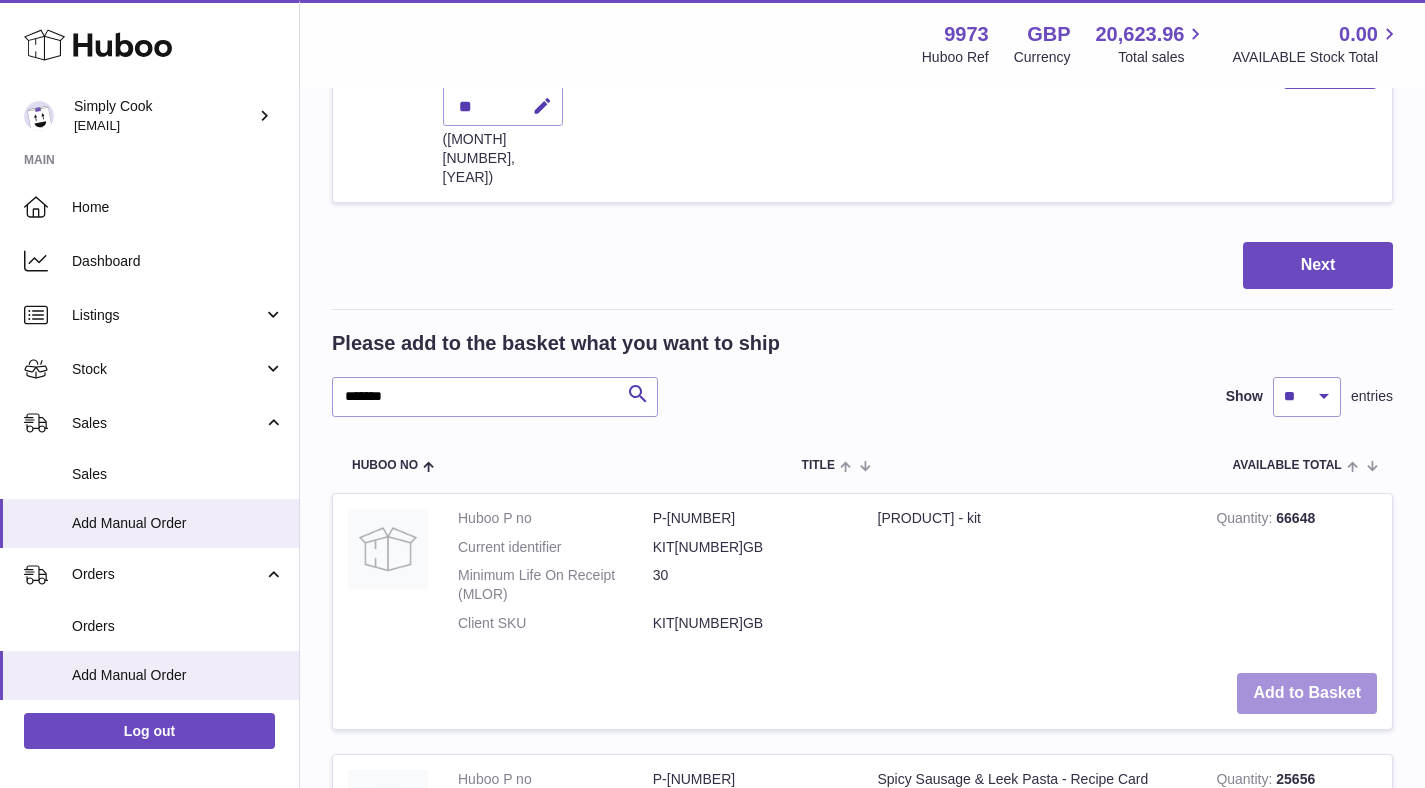 click on "Add to Basket" at bounding box center (1307, 693) 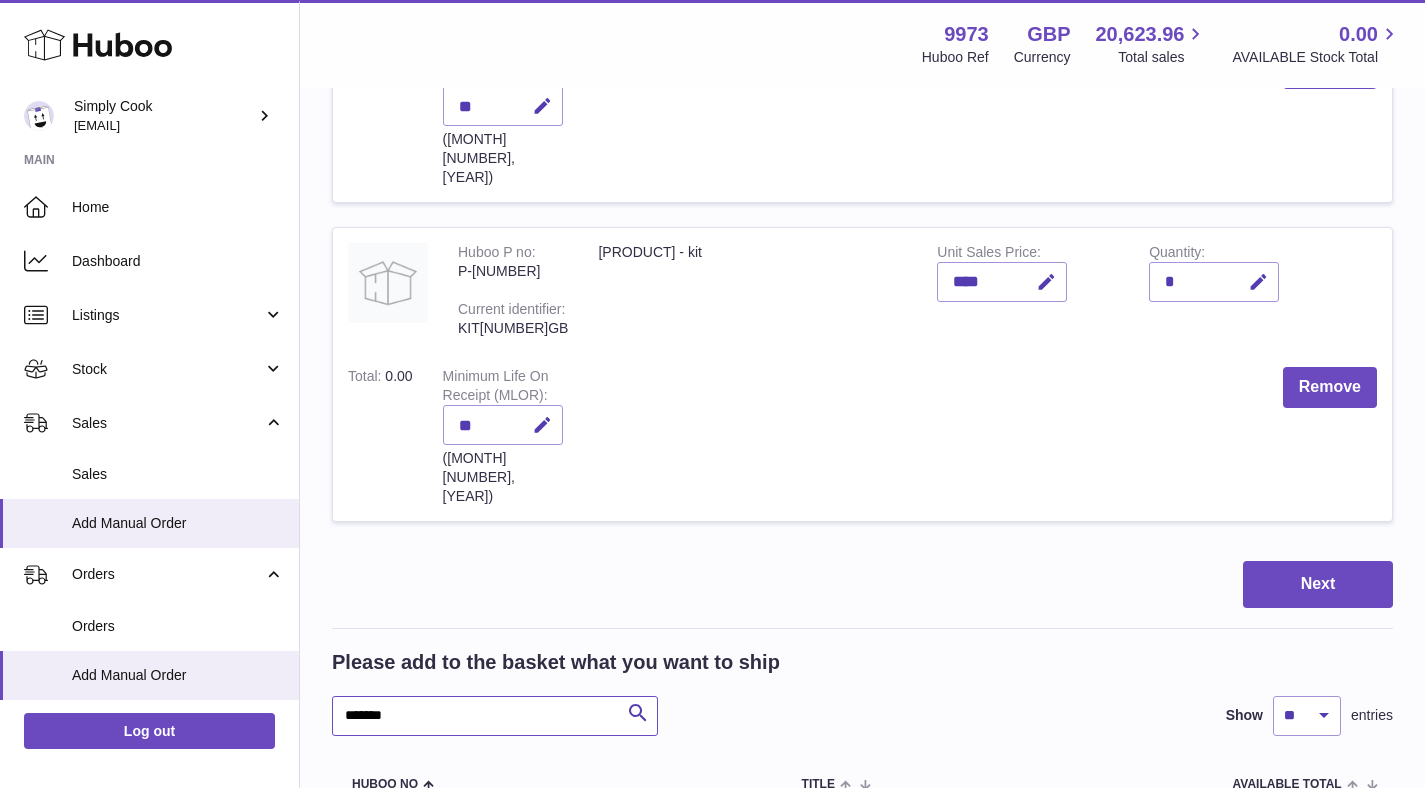 click on "*******" at bounding box center [495, 716] 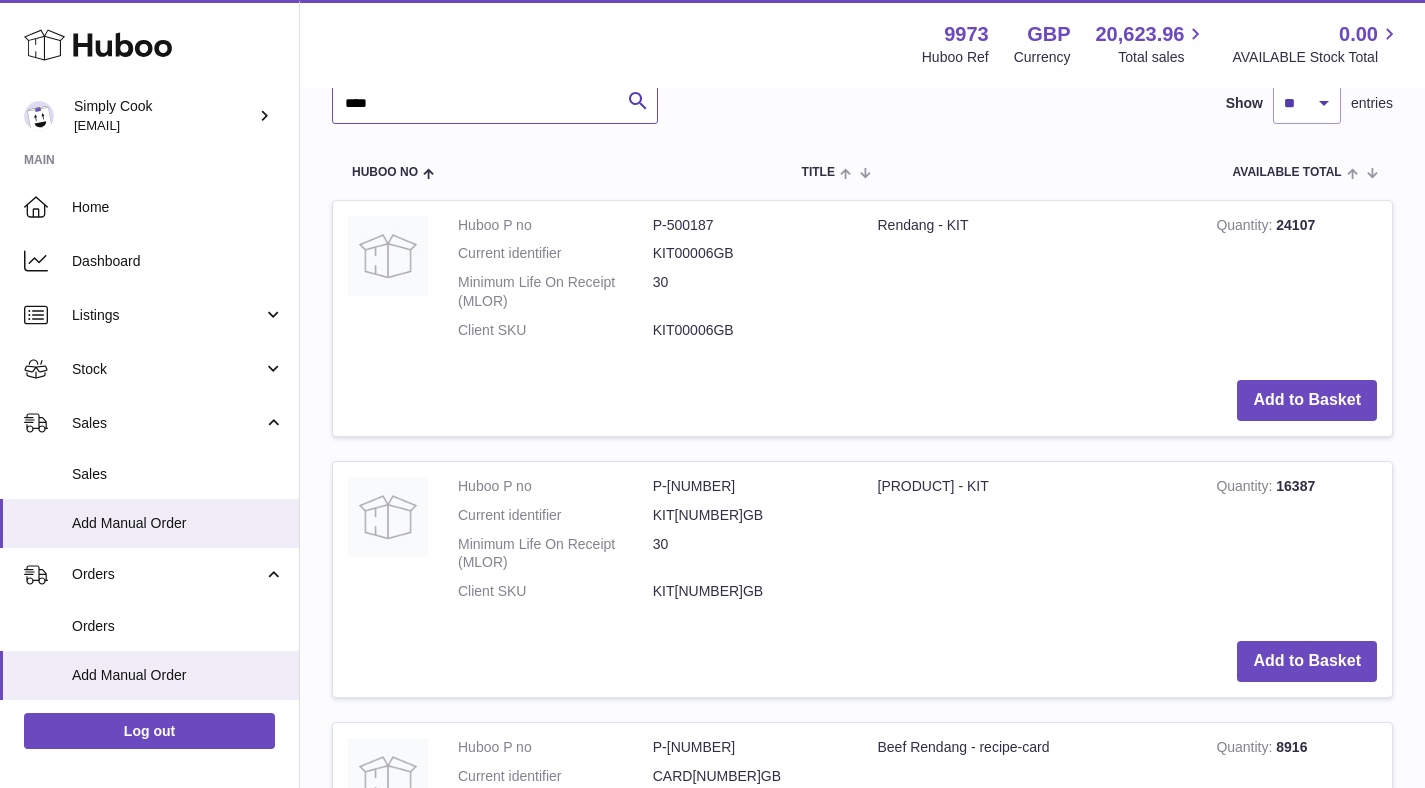 scroll, scrollTop: 1391, scrollLeft: 0, axis: vertical 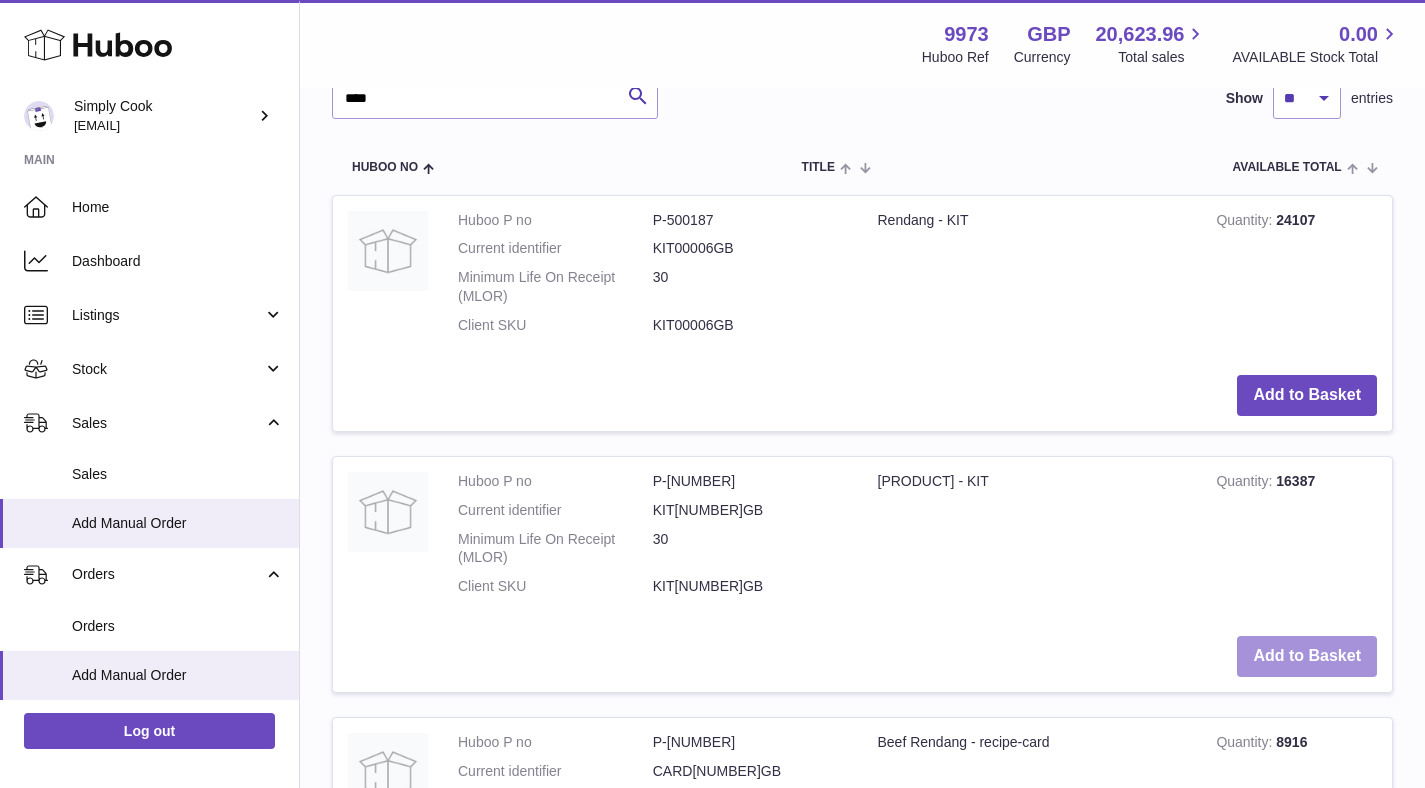 click on "Add to Basket" at bounding box center (1307, 656) 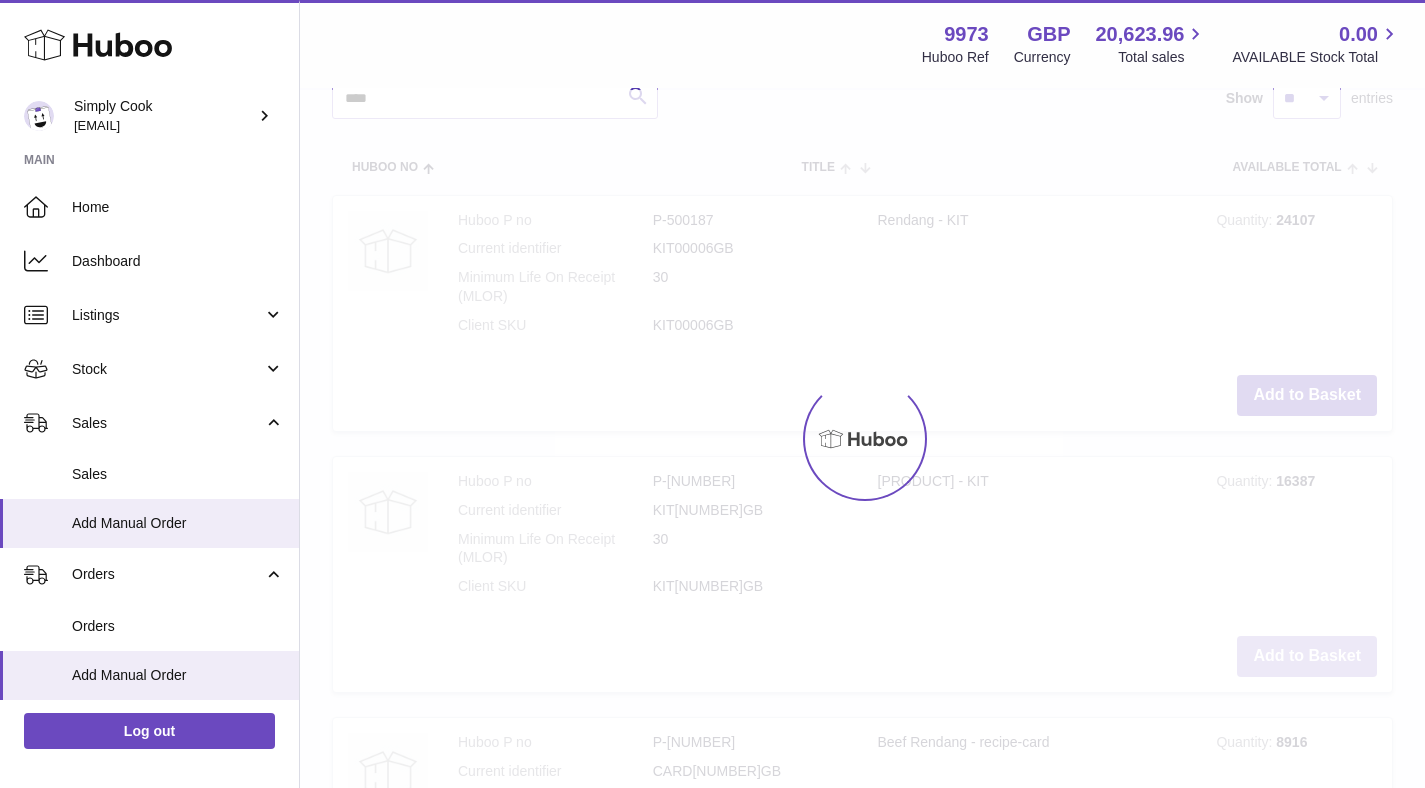 scroll, scrollTop: 1672, scrollLeft: 0, axis: vertical 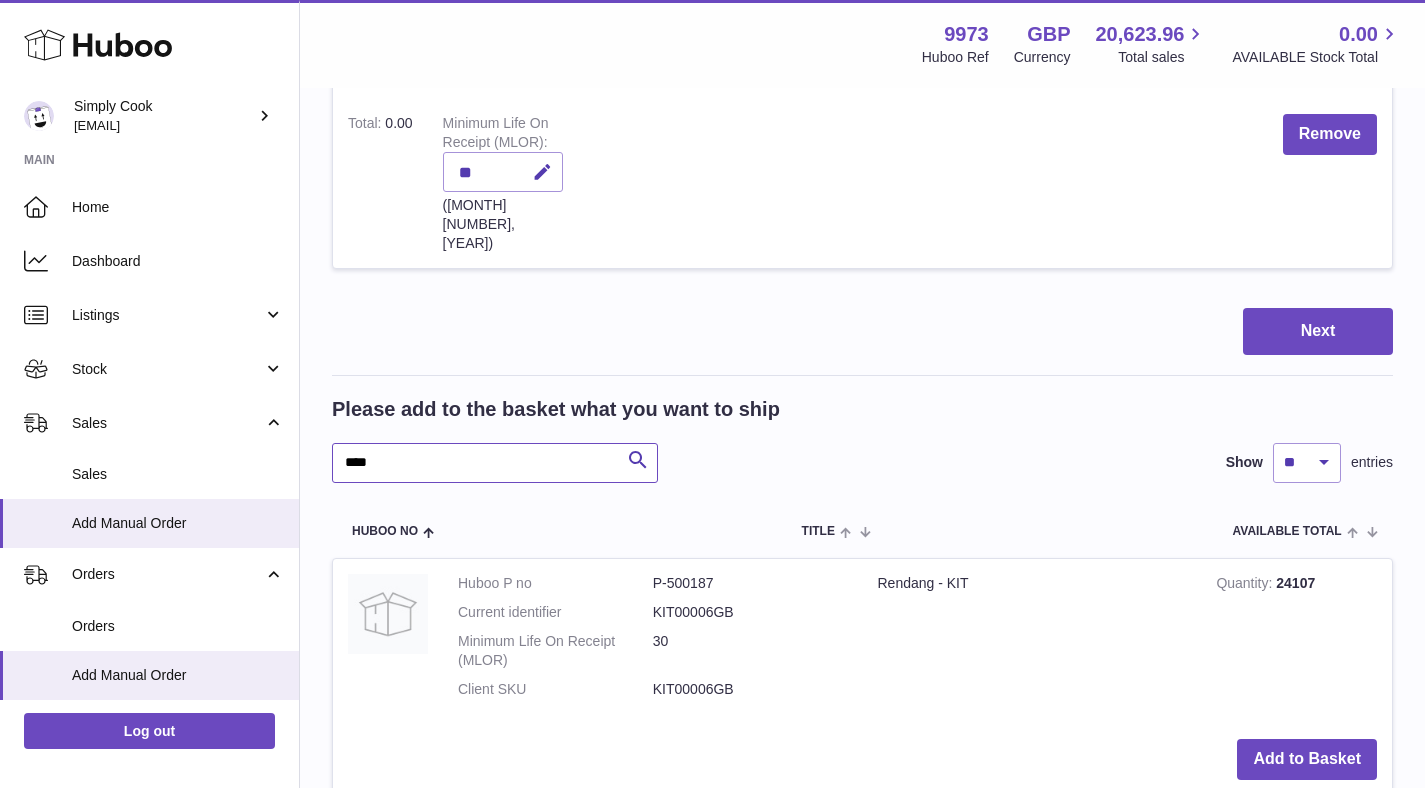click on "***" at bounding box center (495, 463) 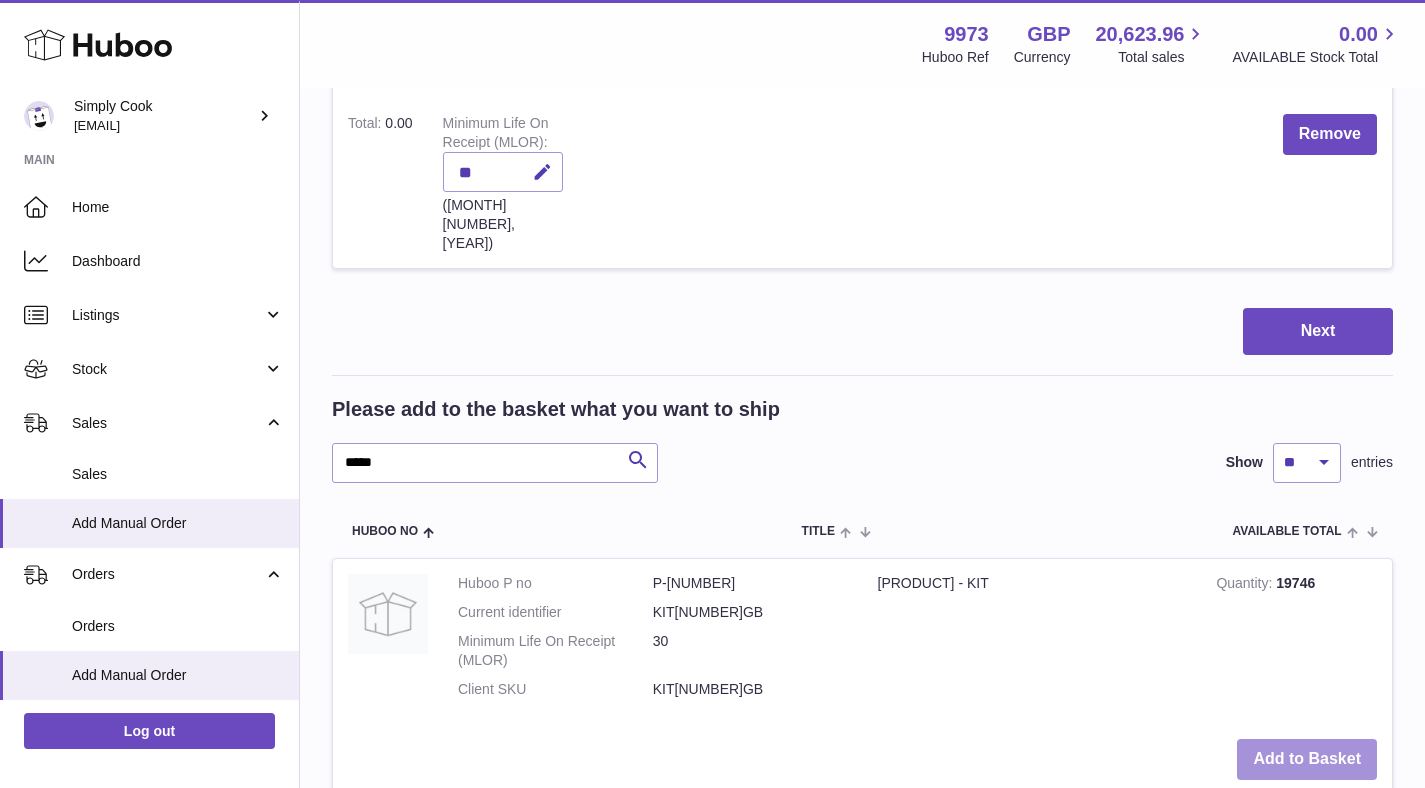 click on "Add to Basket" at bounding box center (1307, 759) 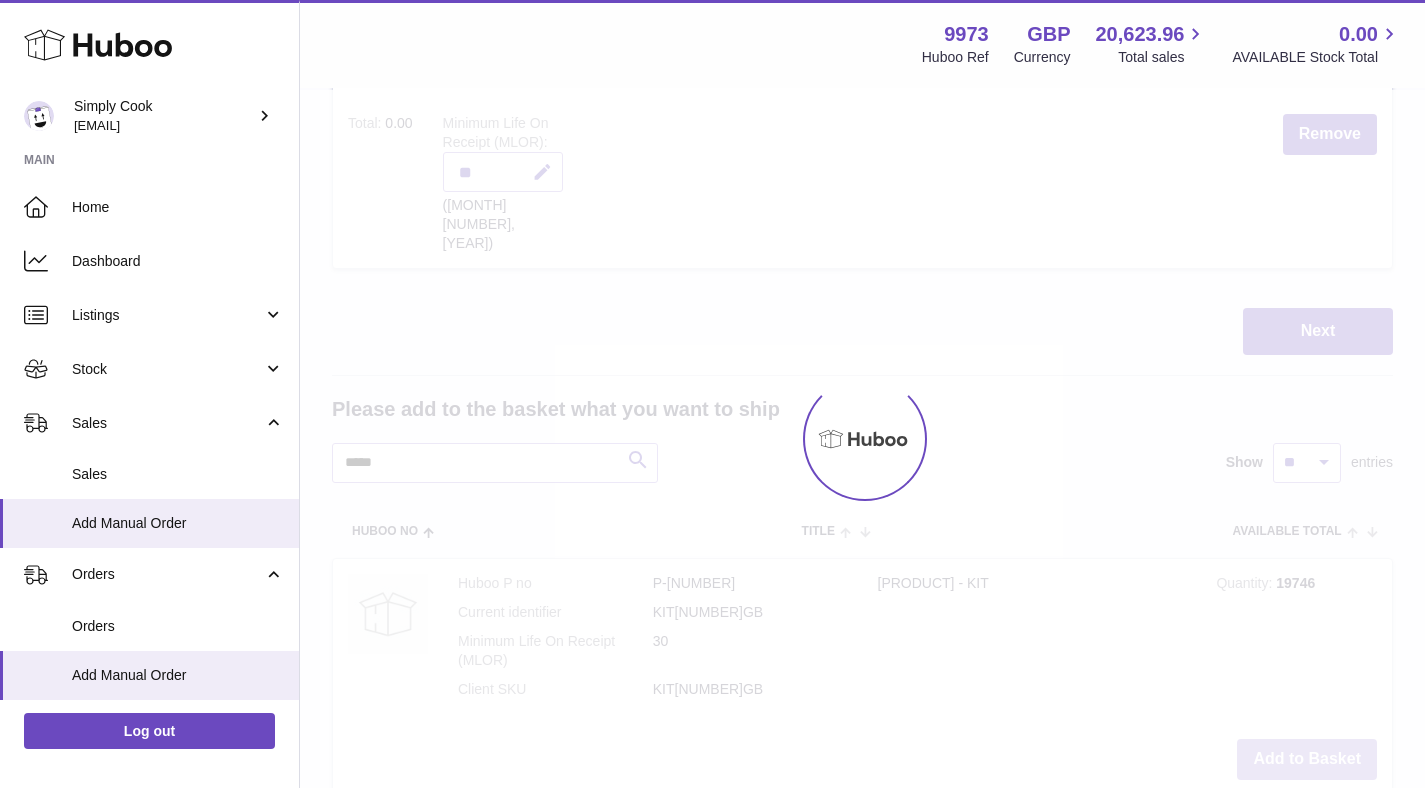 scroll, scrollTop: 1627, scrollLeft: 0, axis: vertical 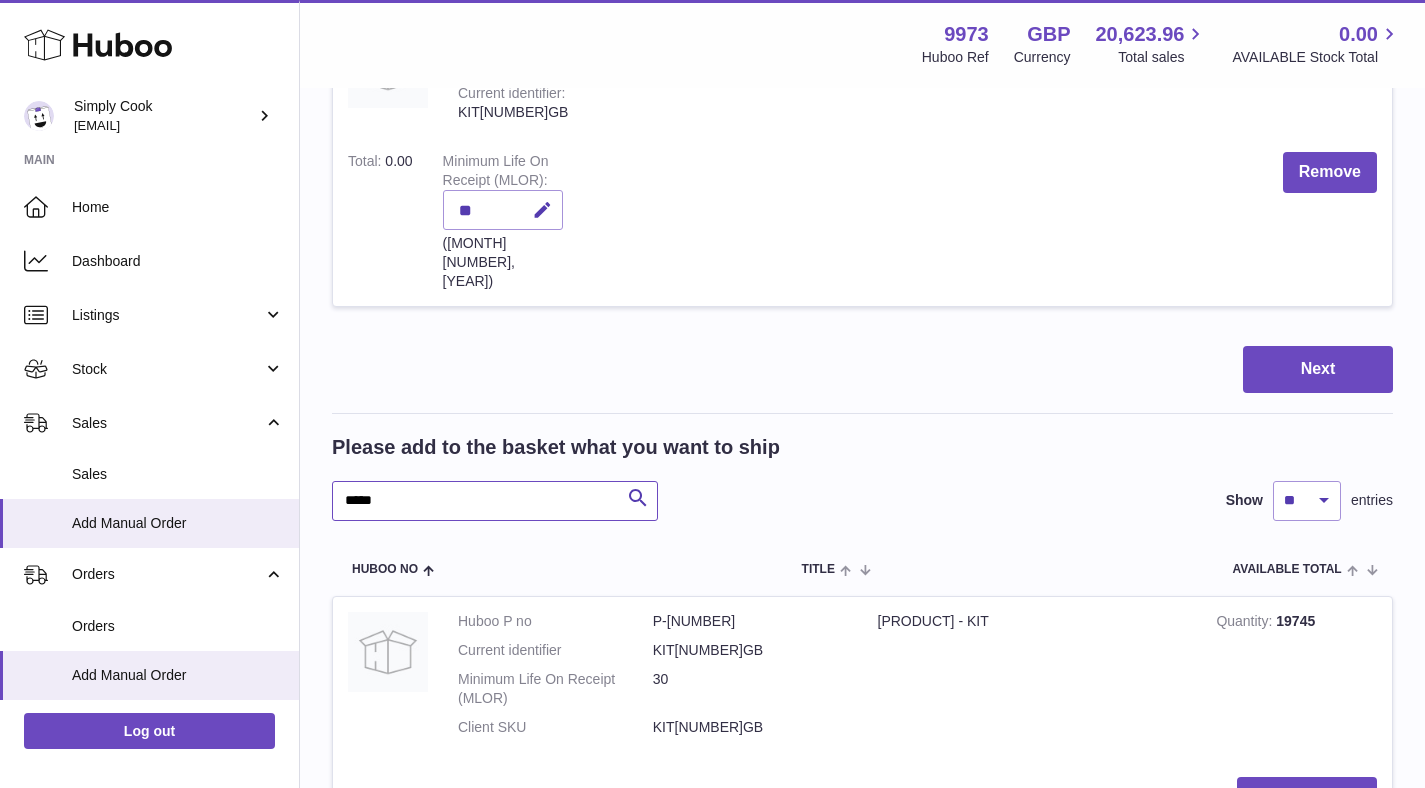 click on "*****" at bounding box center [495, 501] 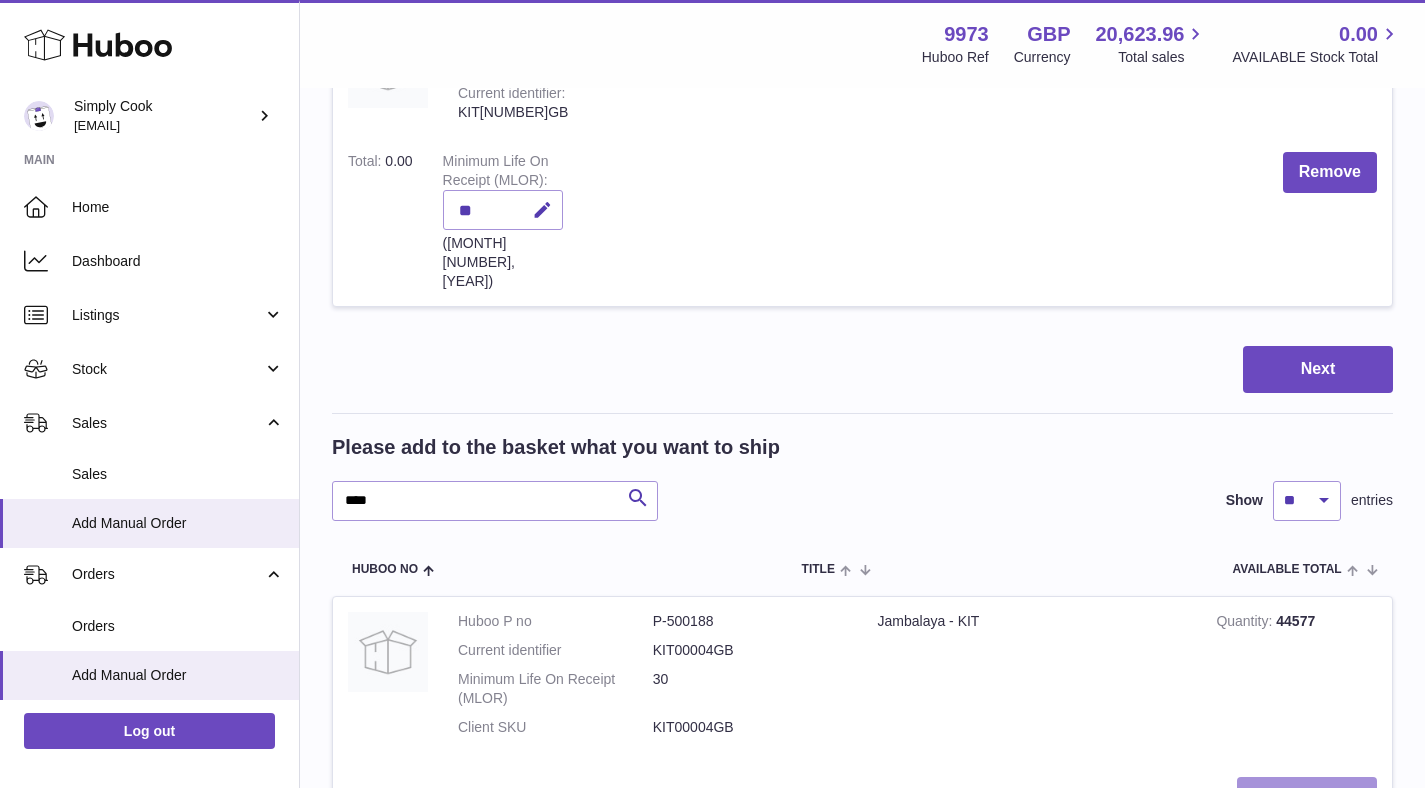 click on "Add to Basket" at bounding box center (1307, 797) 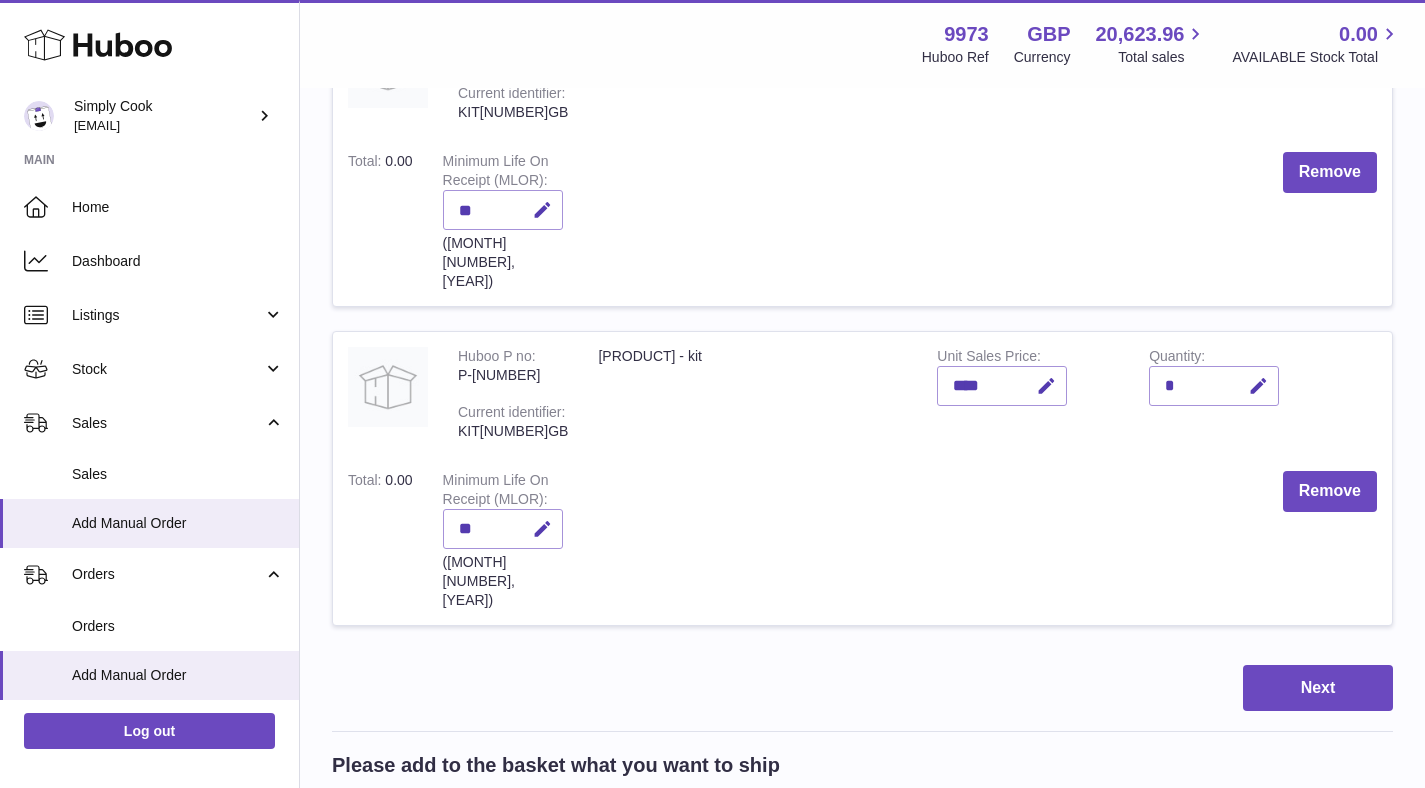 scroll, scrollTop: 1908, scrollLeft: 0, axis: vertical 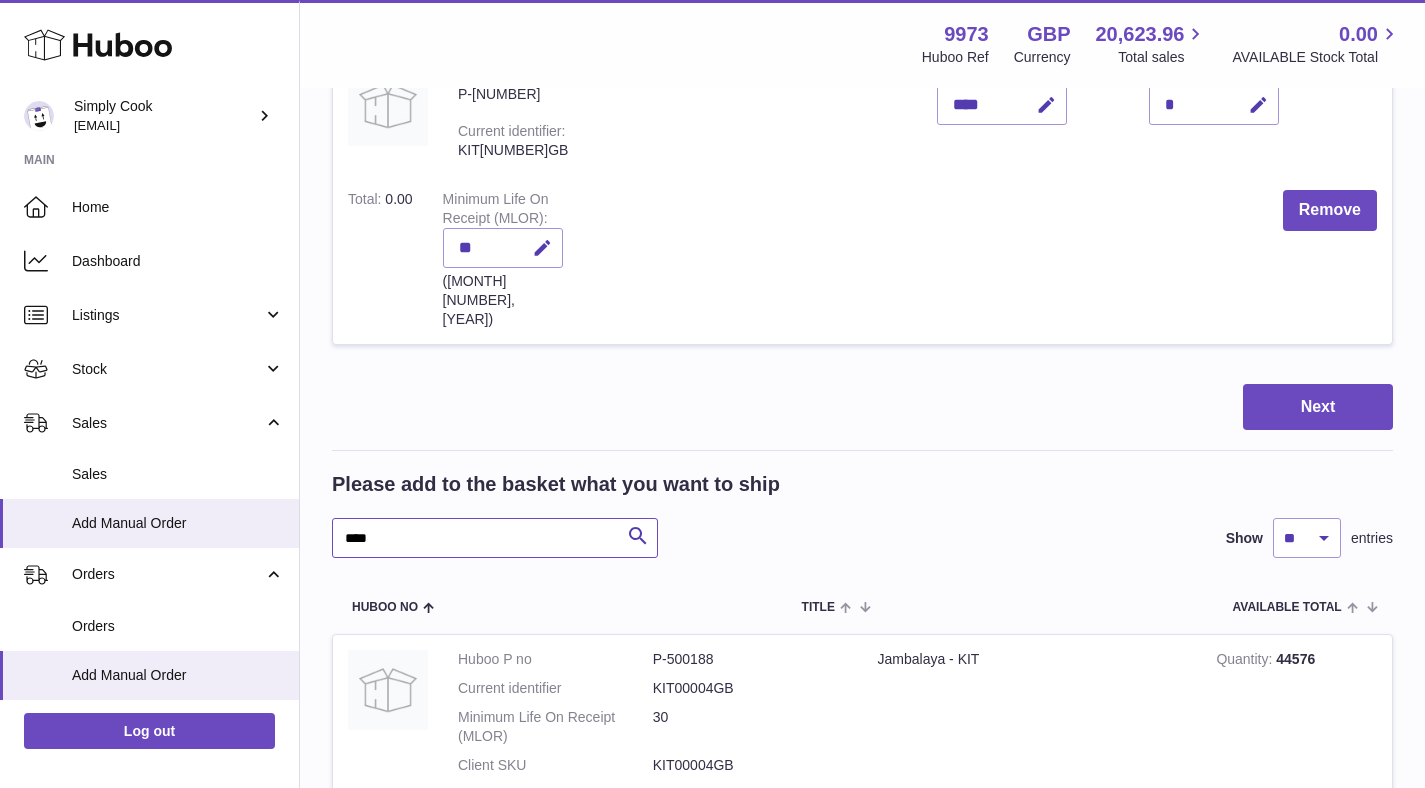 click on "****" at bounding box center [495, 538] 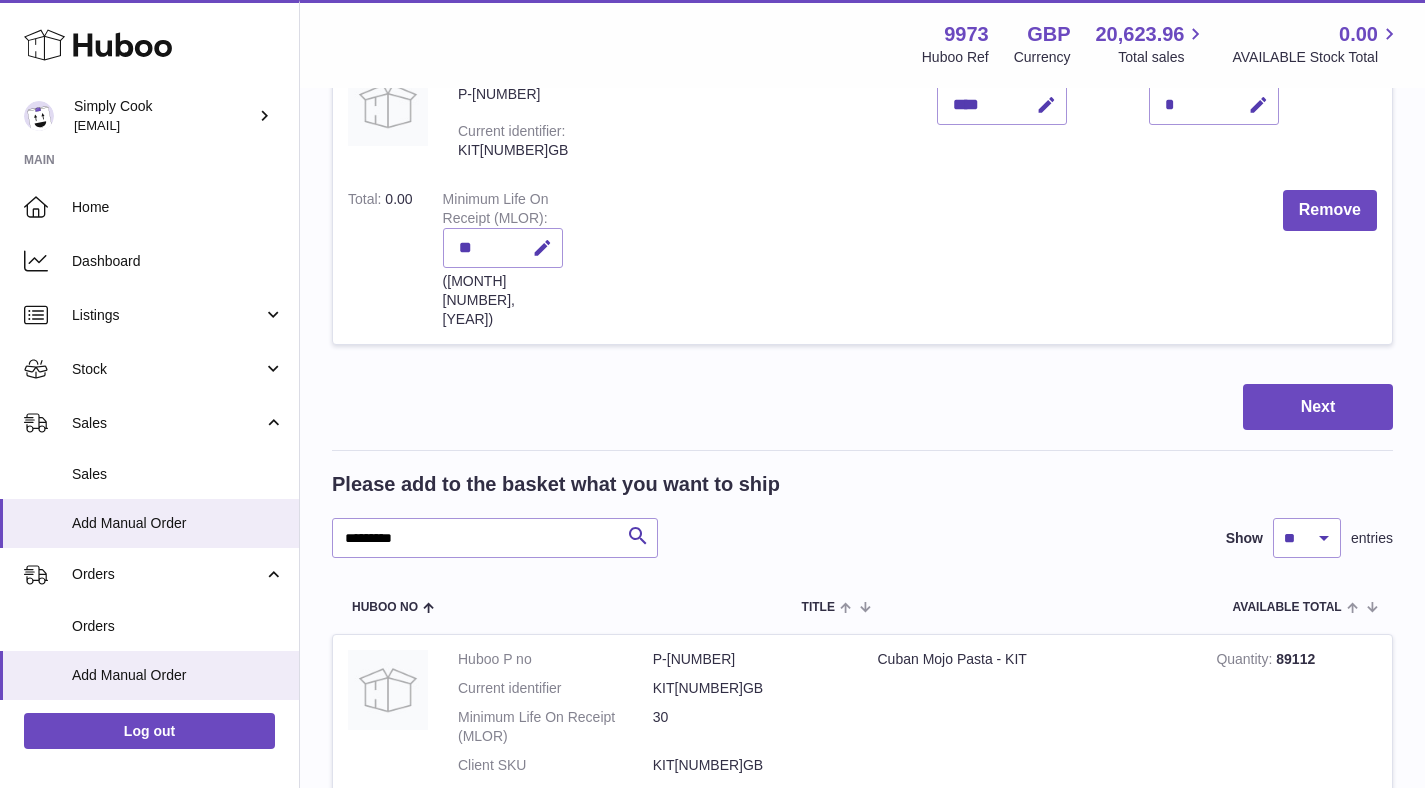 click on "Add to Basket" at bounding box center (1307, 835) 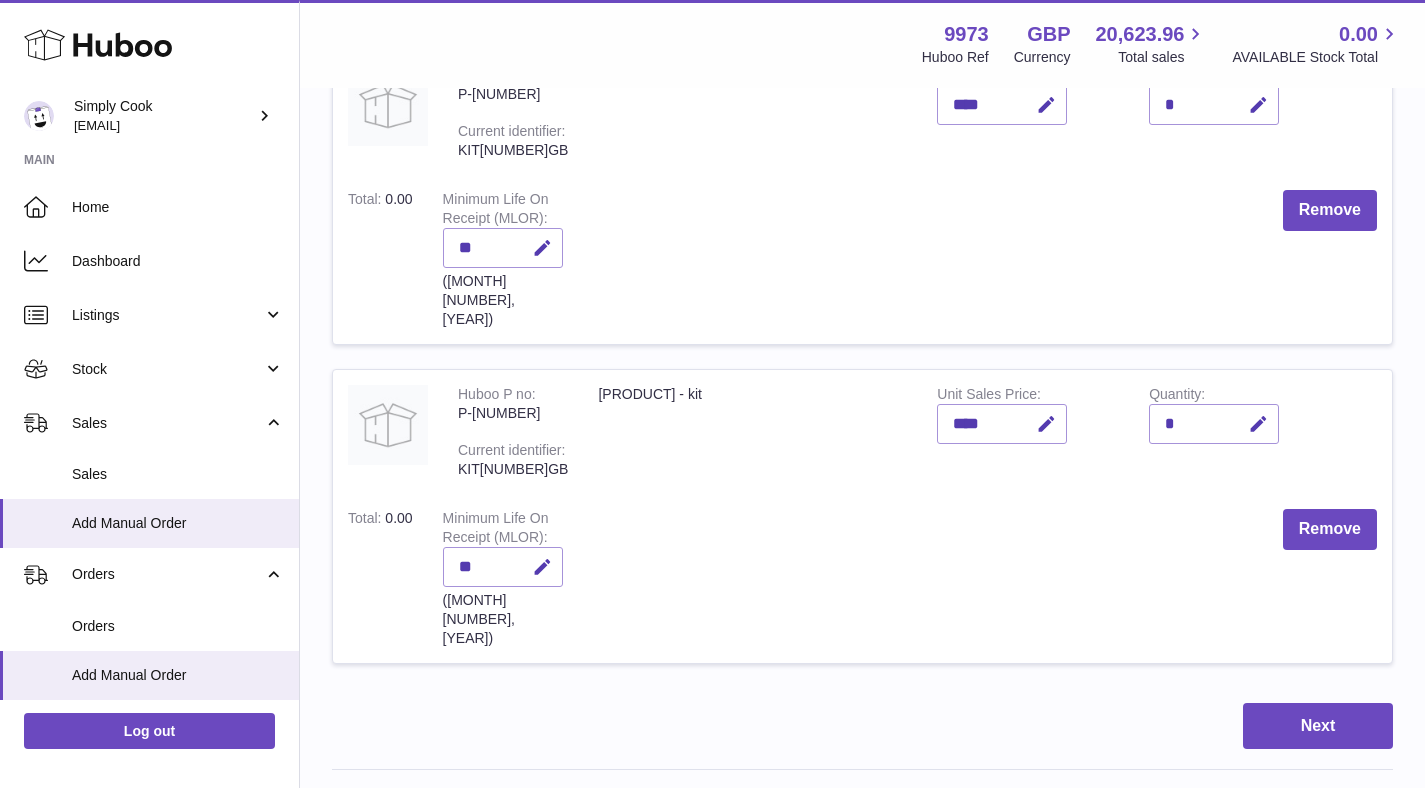 scroll, scrollTop: 2189, scrollLeft: 0, axis: vertical 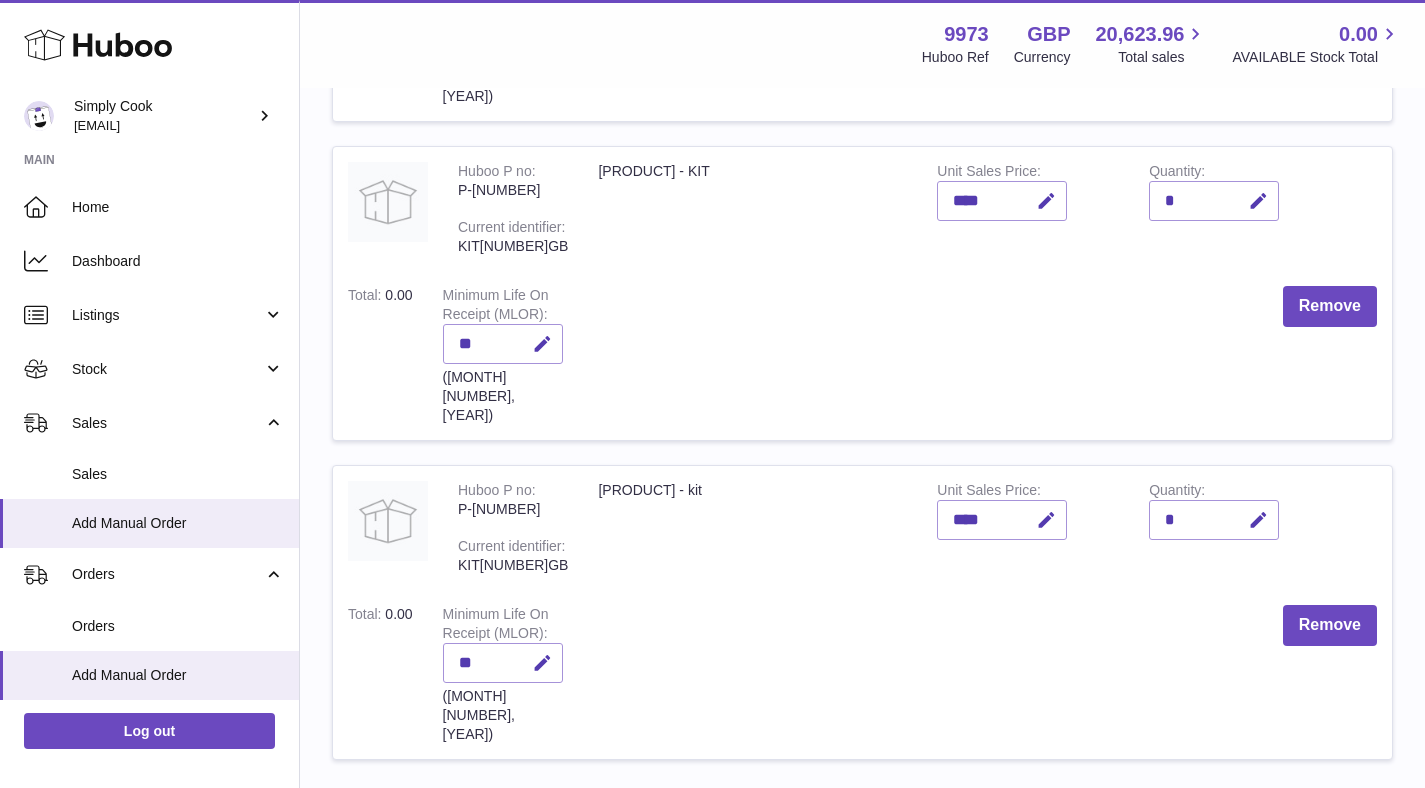 click on "*********" at bounding box center [495, 953] 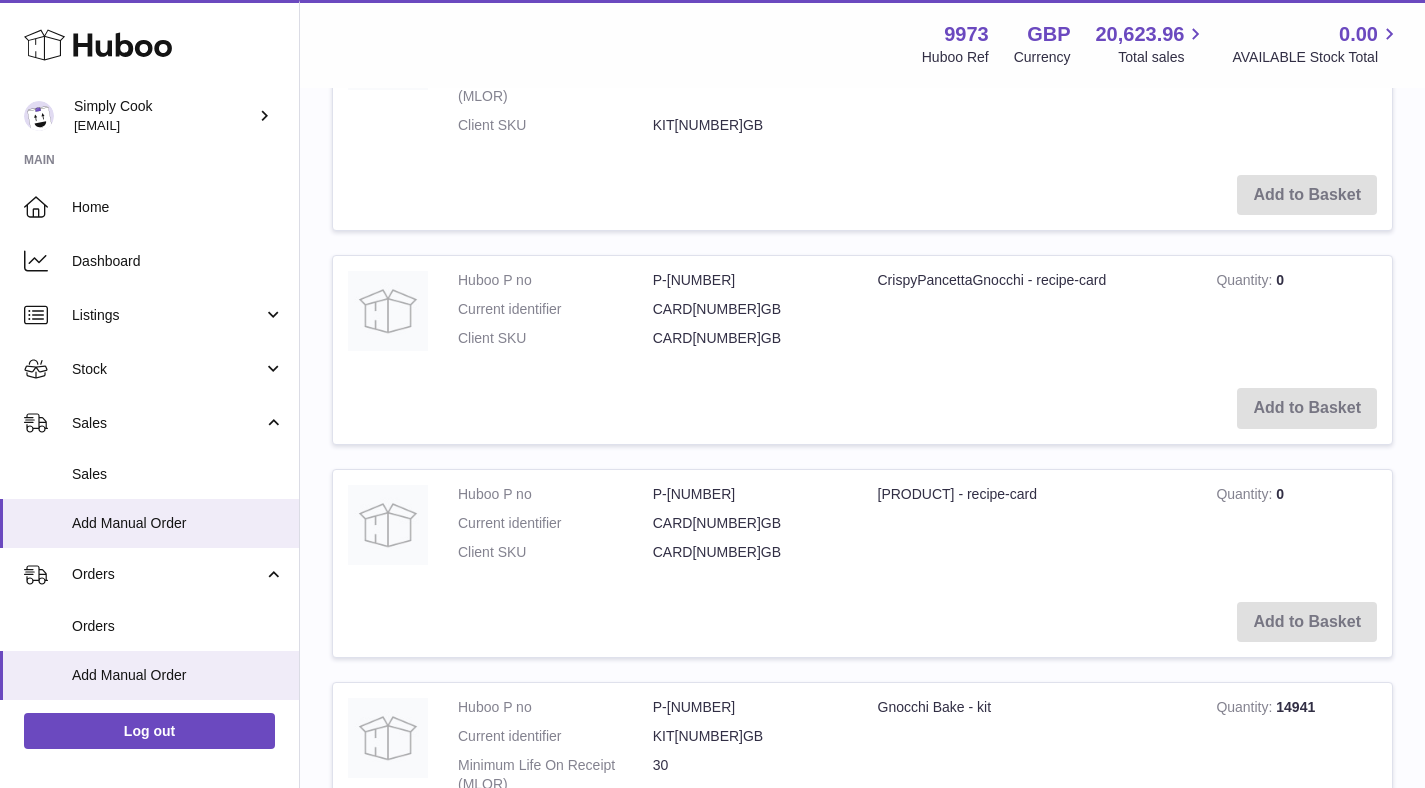 scroll, scrollTop: 2879, scrollLeft: 0, axis: vertical 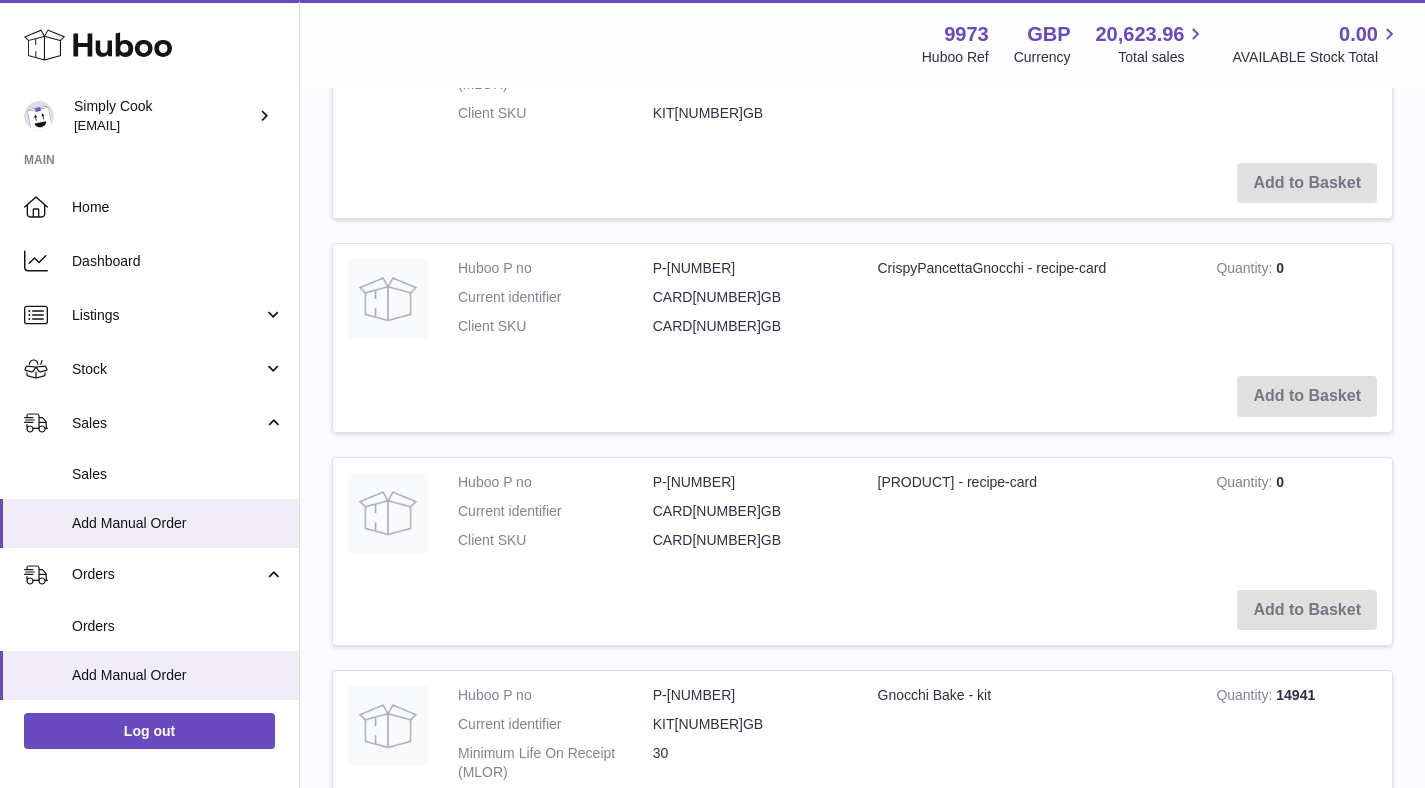 click on "Add to Basket" at bounding box center [1307, 871] 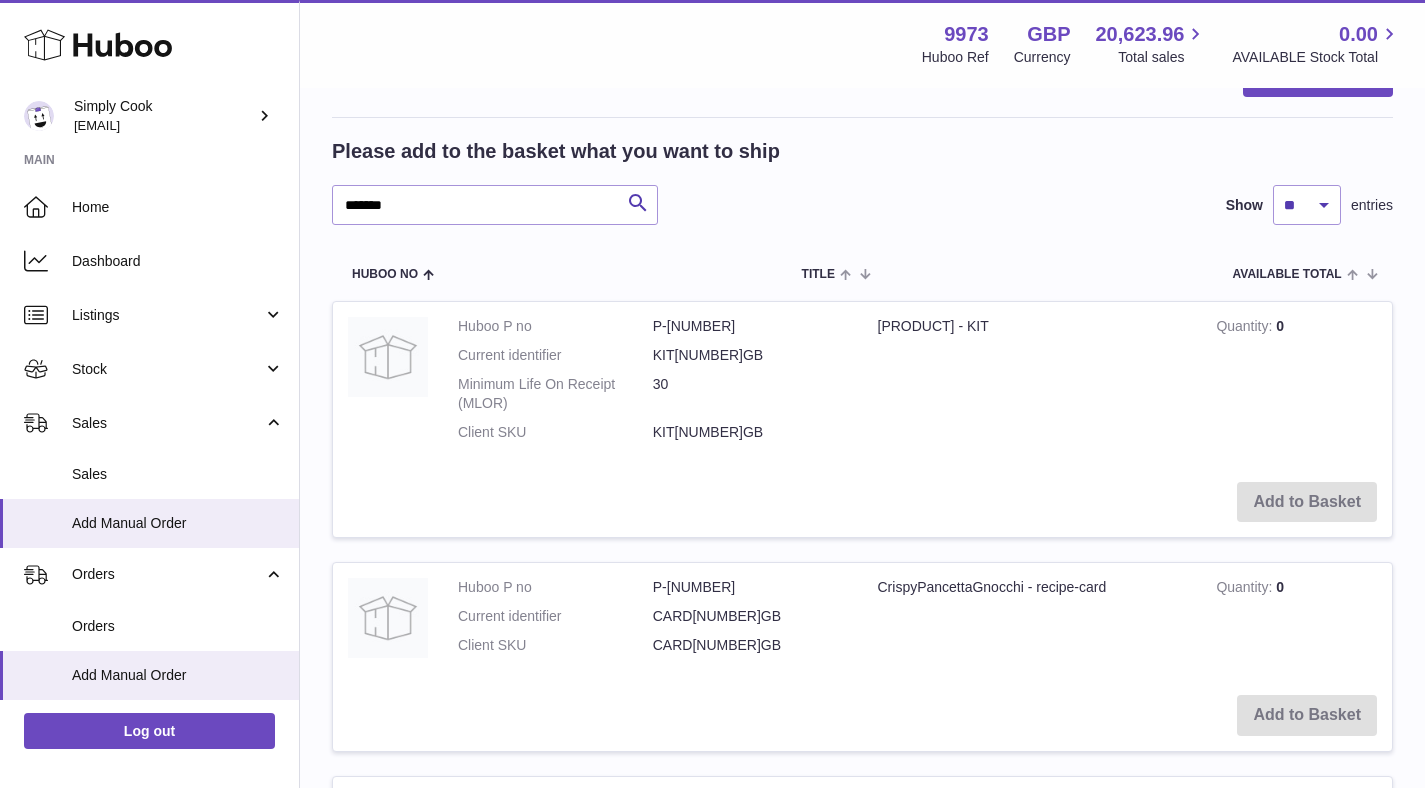 scroll, scrollTop: 3160, scrollLeft: 0, axis: vertical 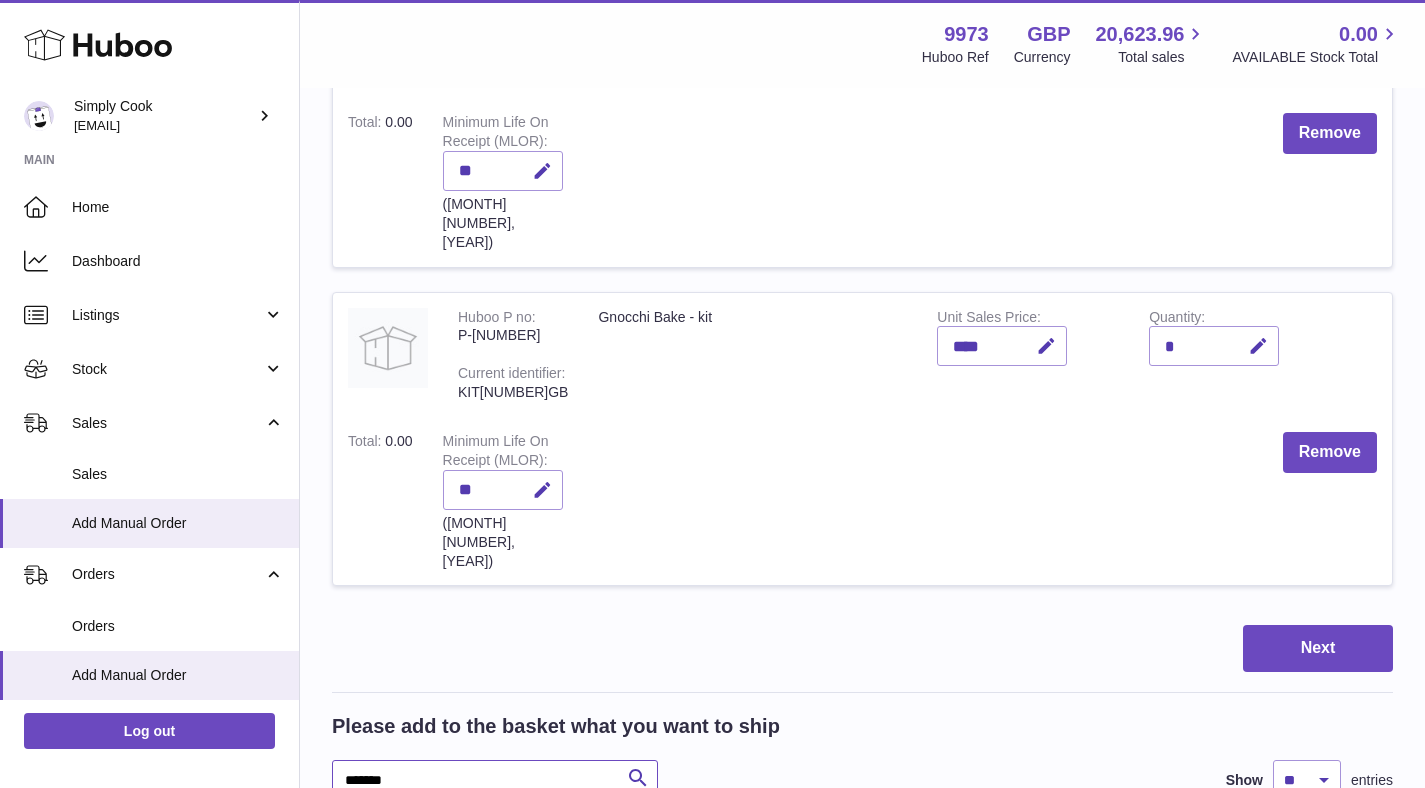 click on "*******" at bounding box center [495, 780] 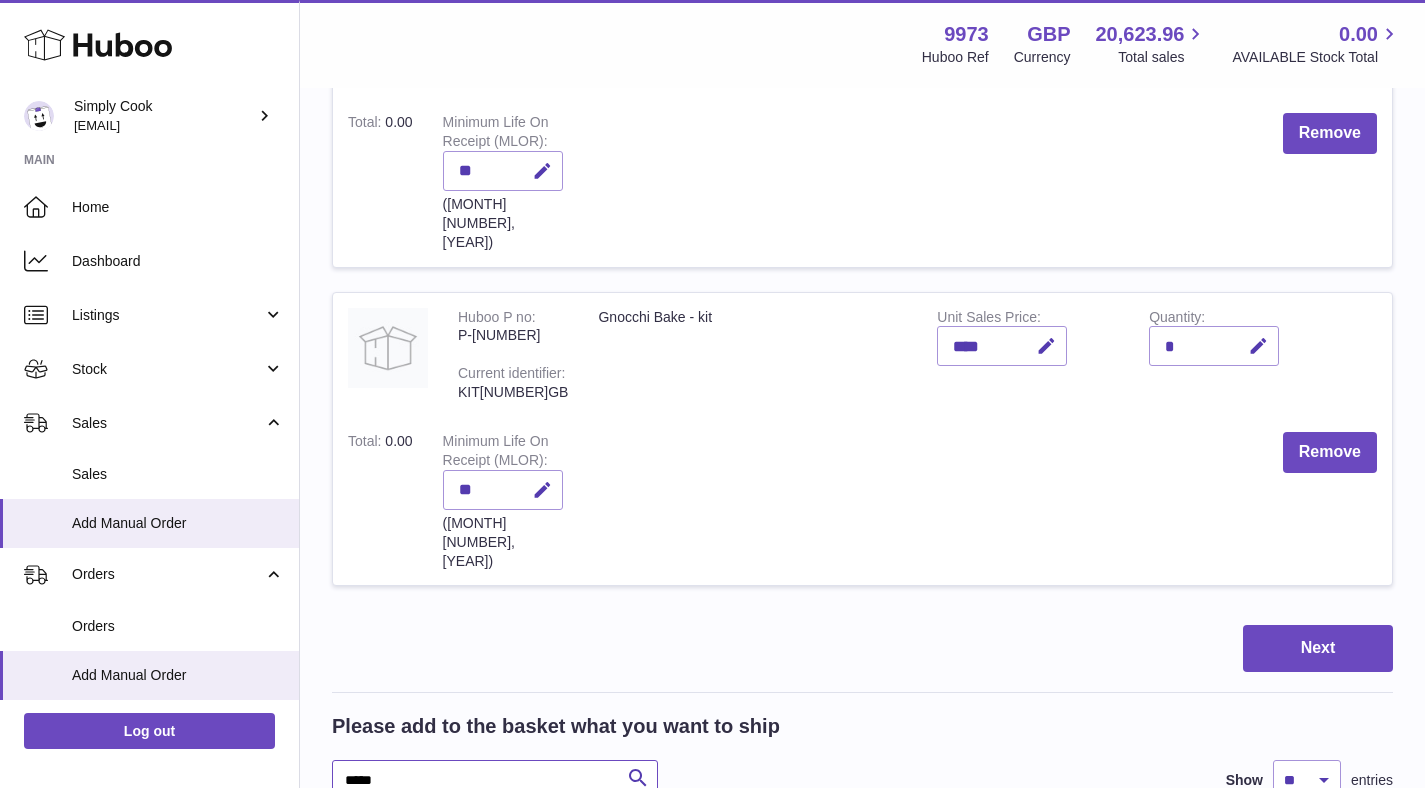 type on "*****" 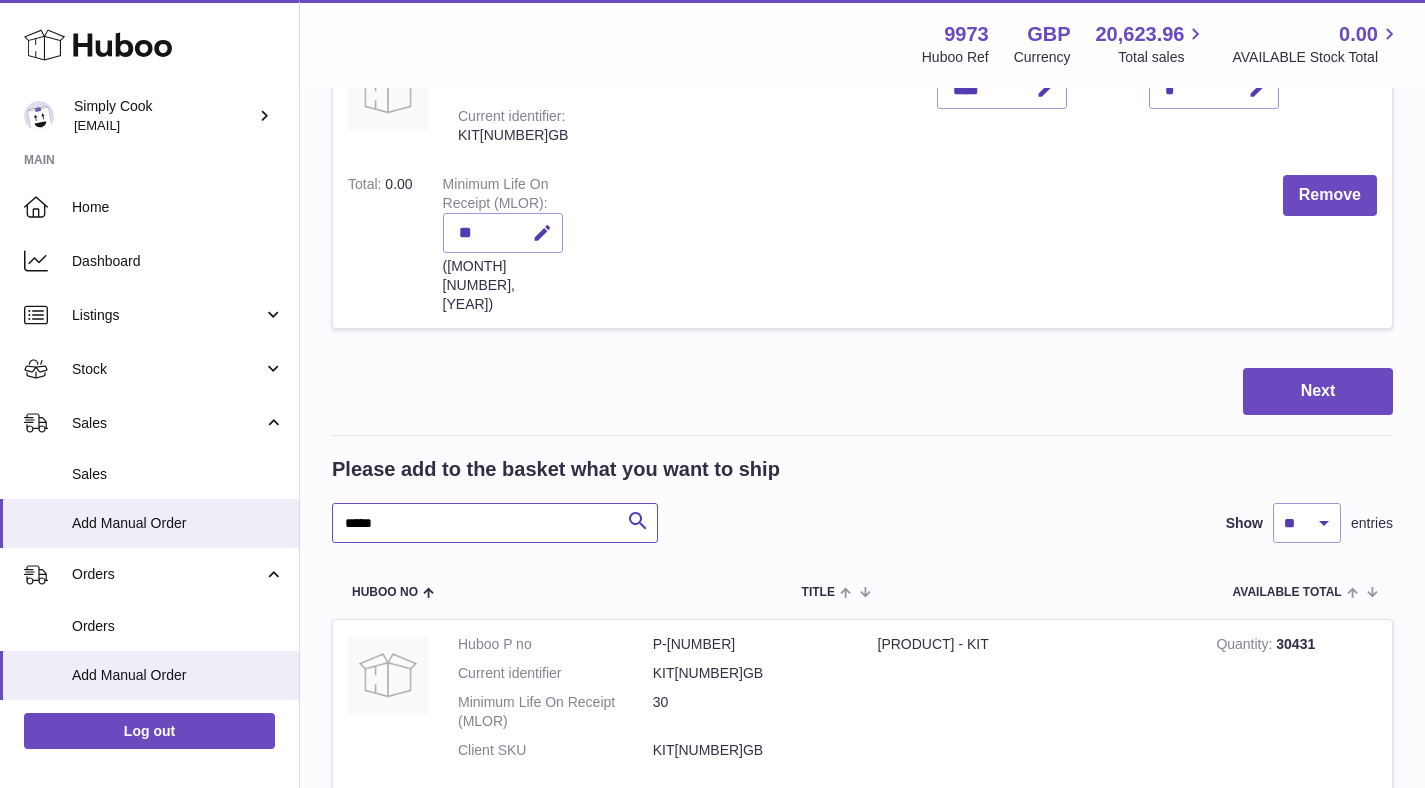 scroll, scrollTop: 2563, scrollLeft: 0, axis: vertical 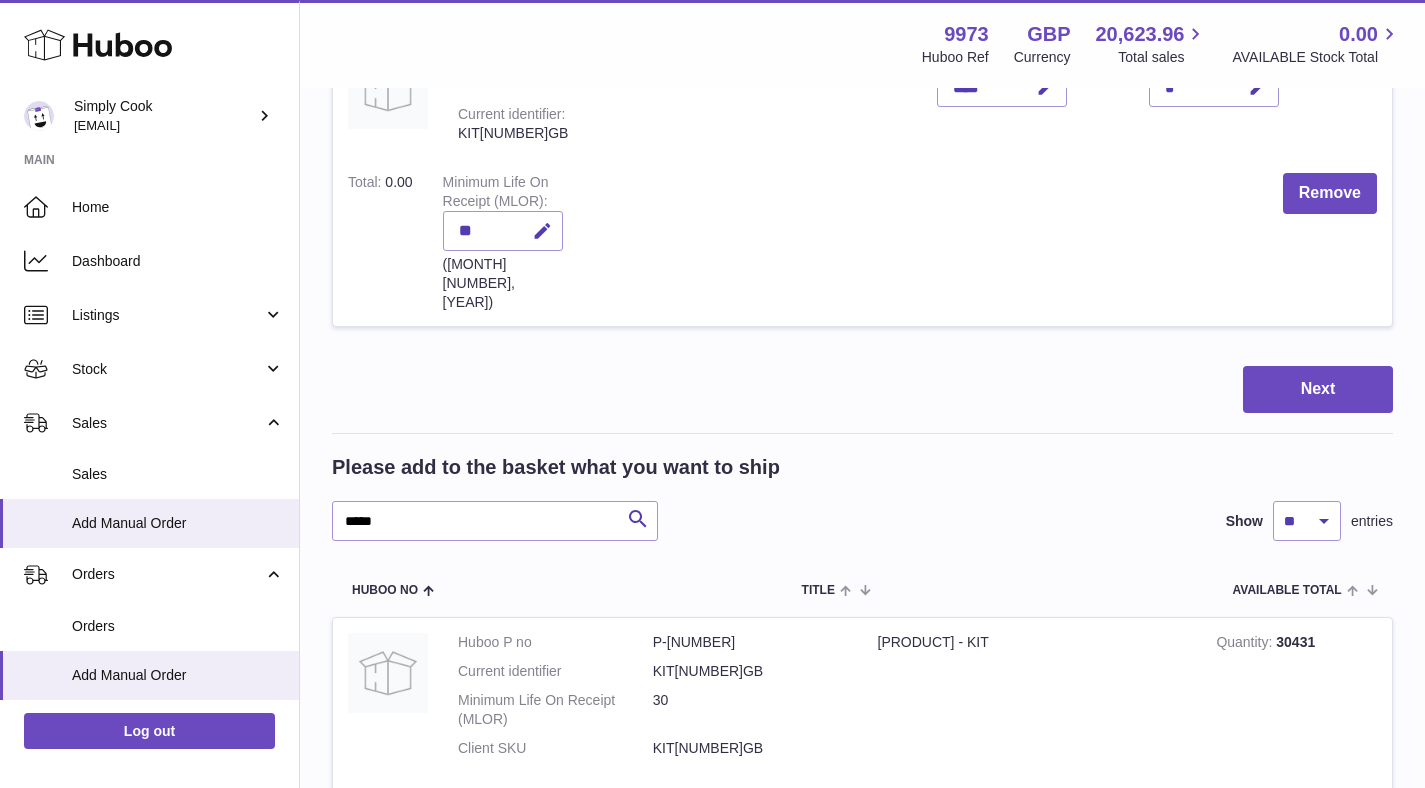 click on "Add to Basket" at bounding box center (1307, 818) 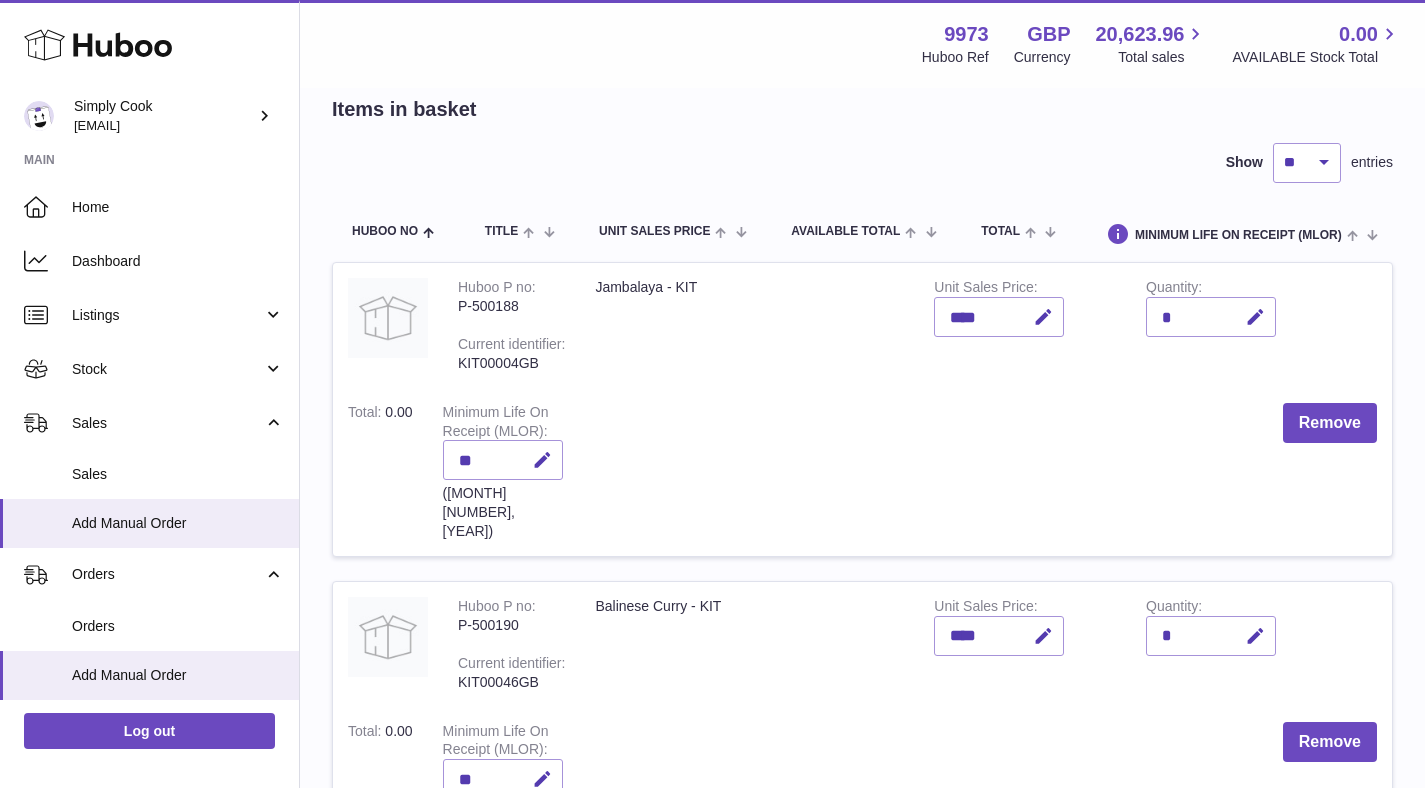 scroll, scrollTop: 100, scrollLeft: 0, axis: vertical 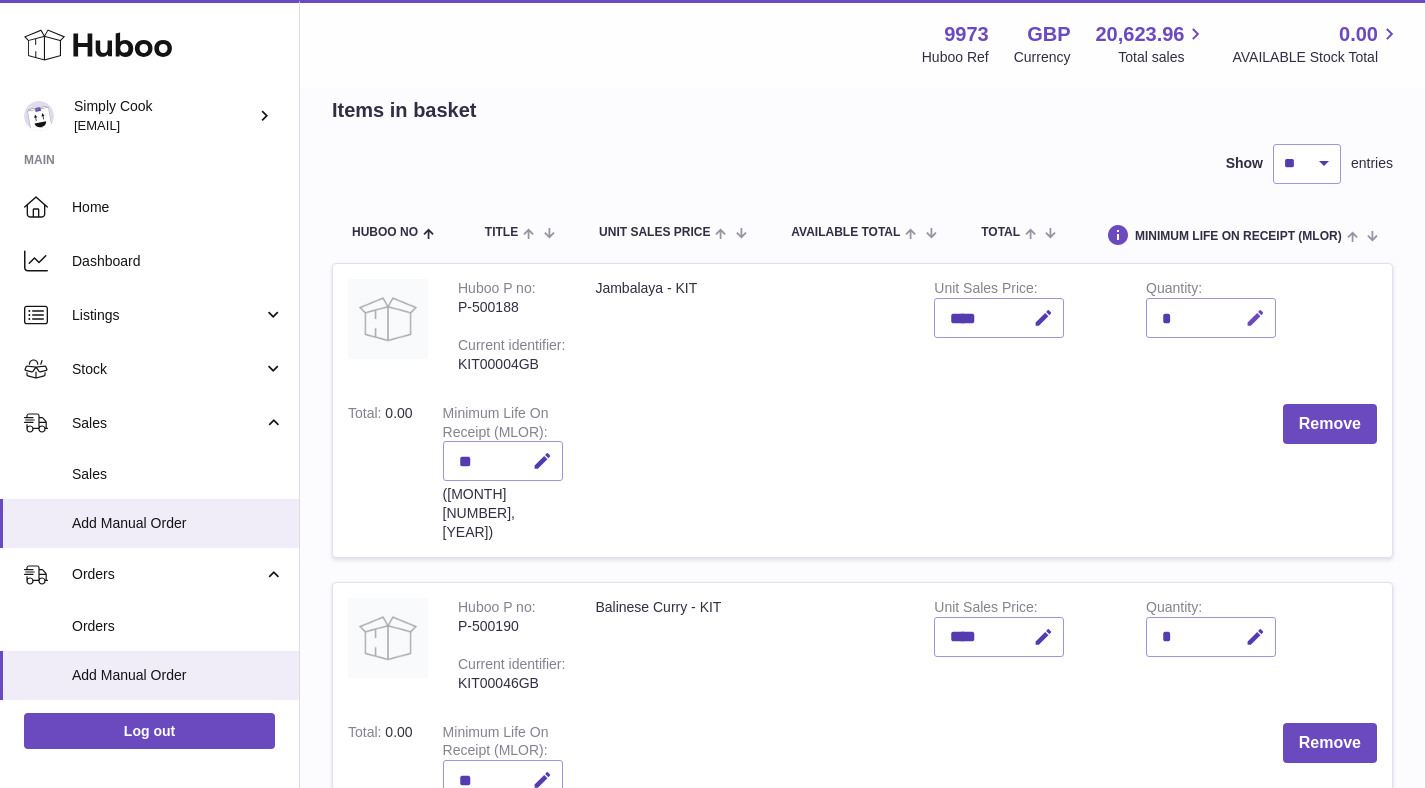 click at bounding box center [1255, 318] 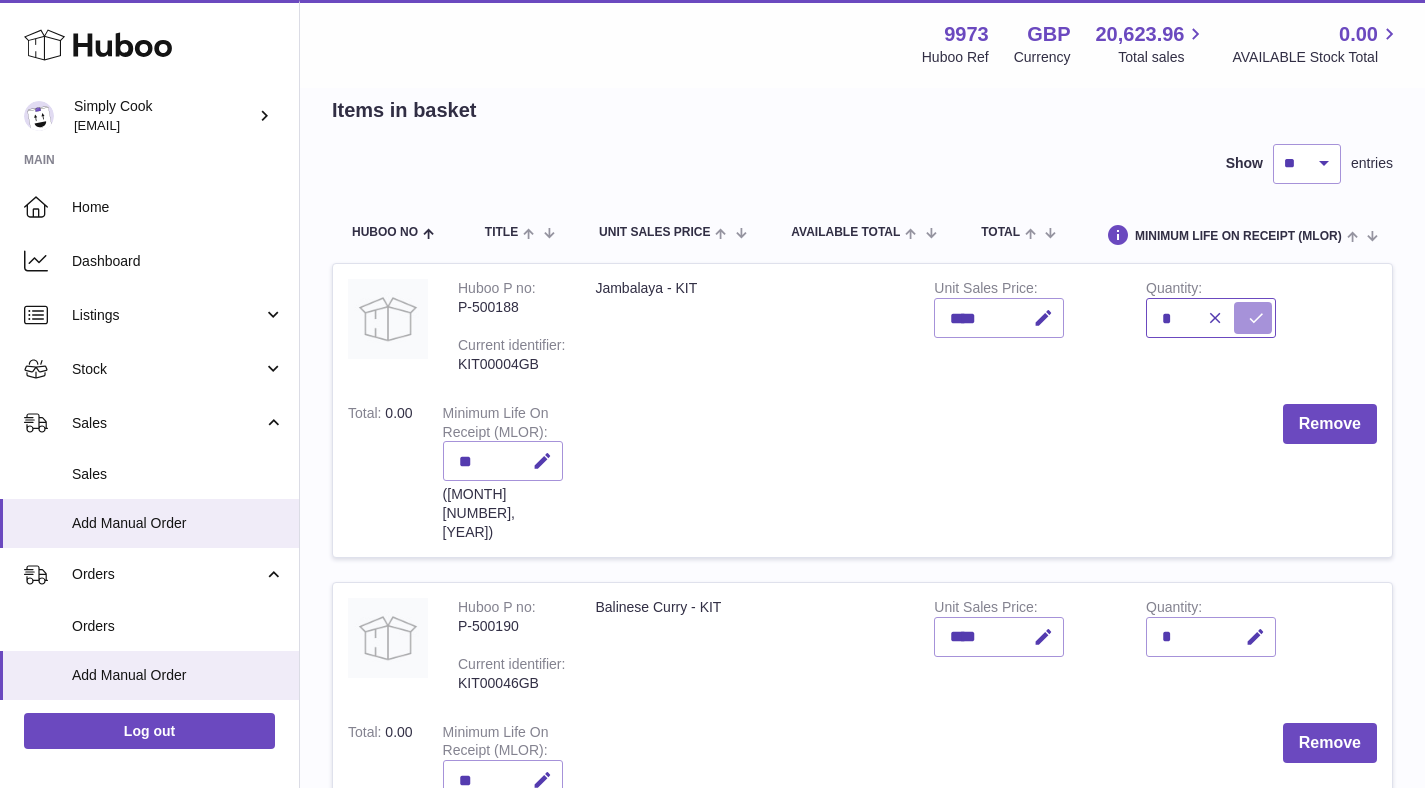 type on "*" 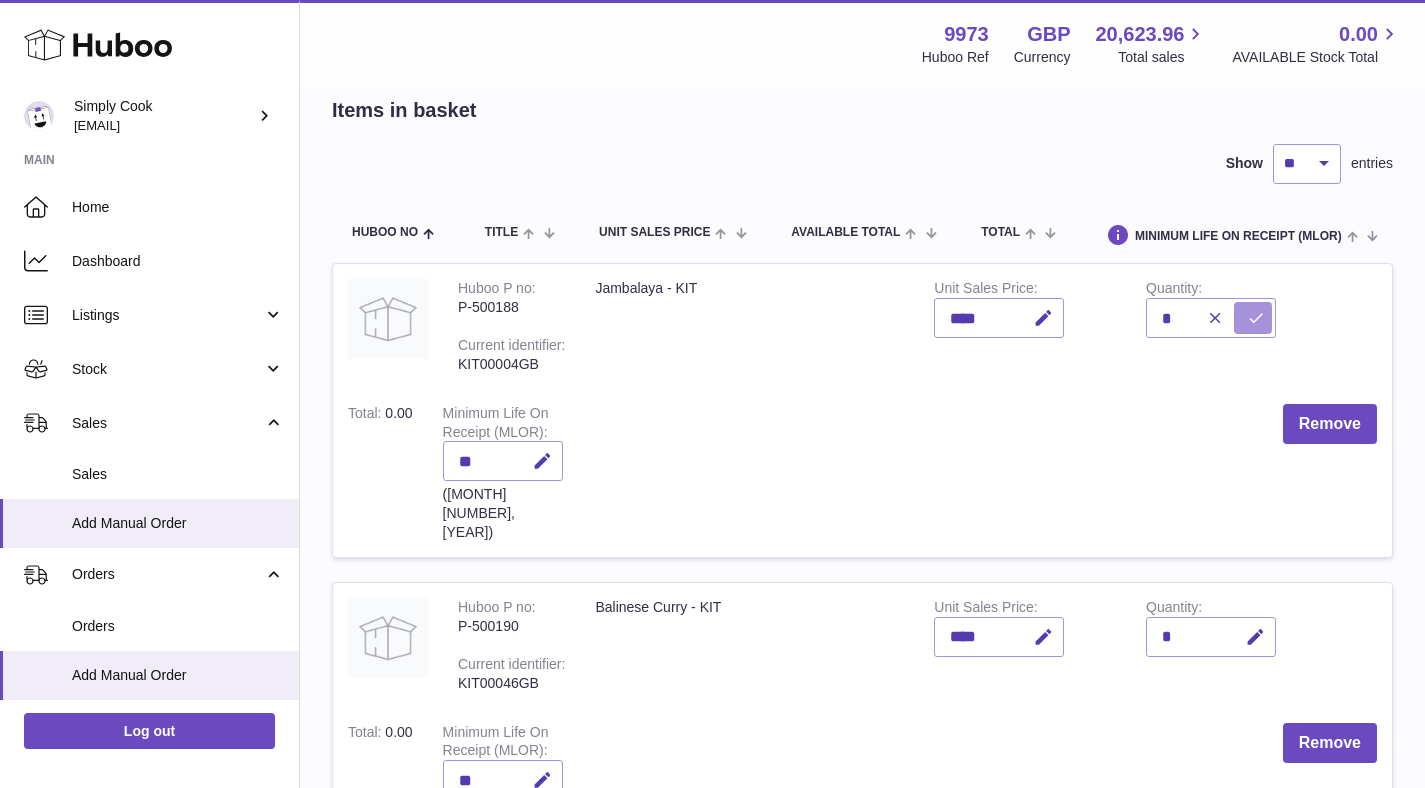 click at bounding box center (1256, 318) 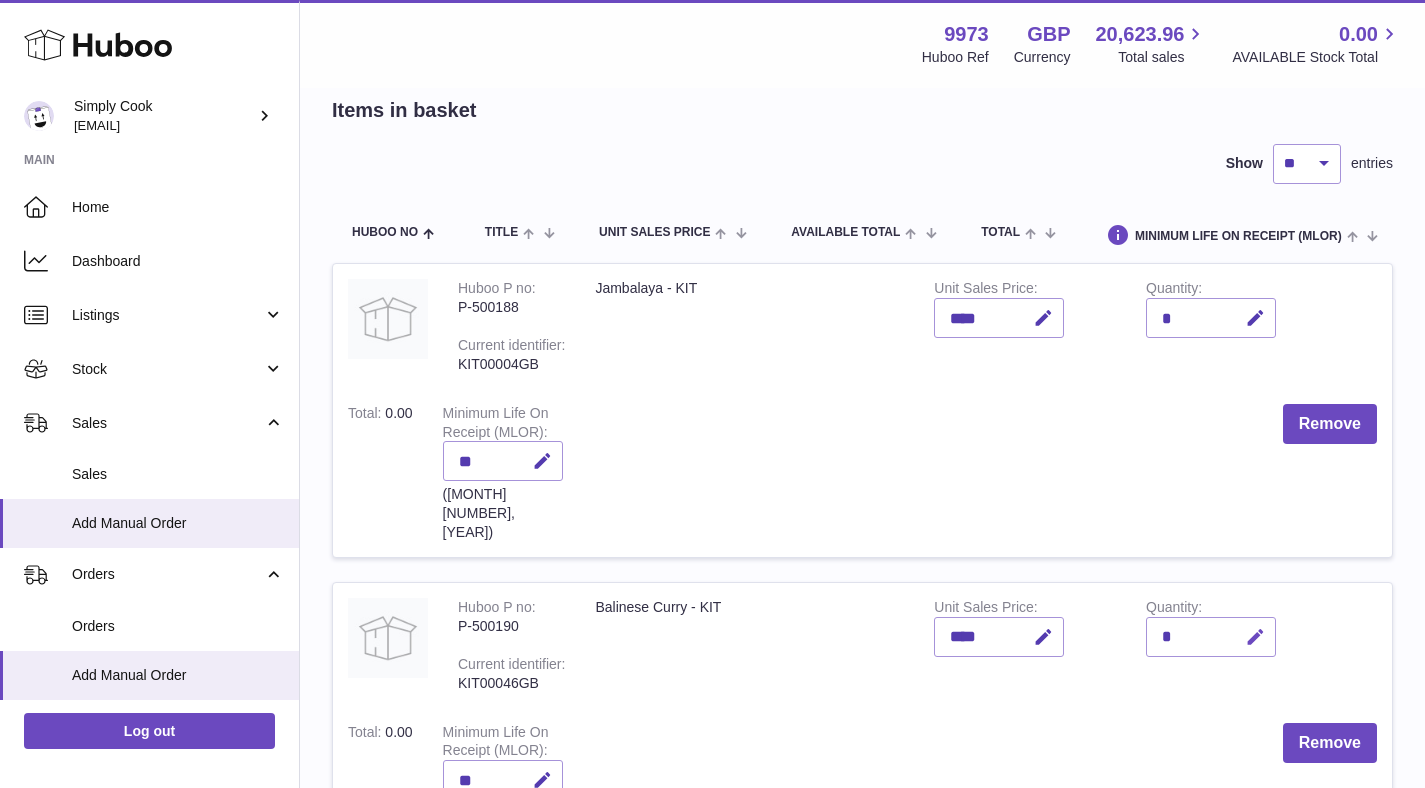 click at bounding box center (1255, 637) 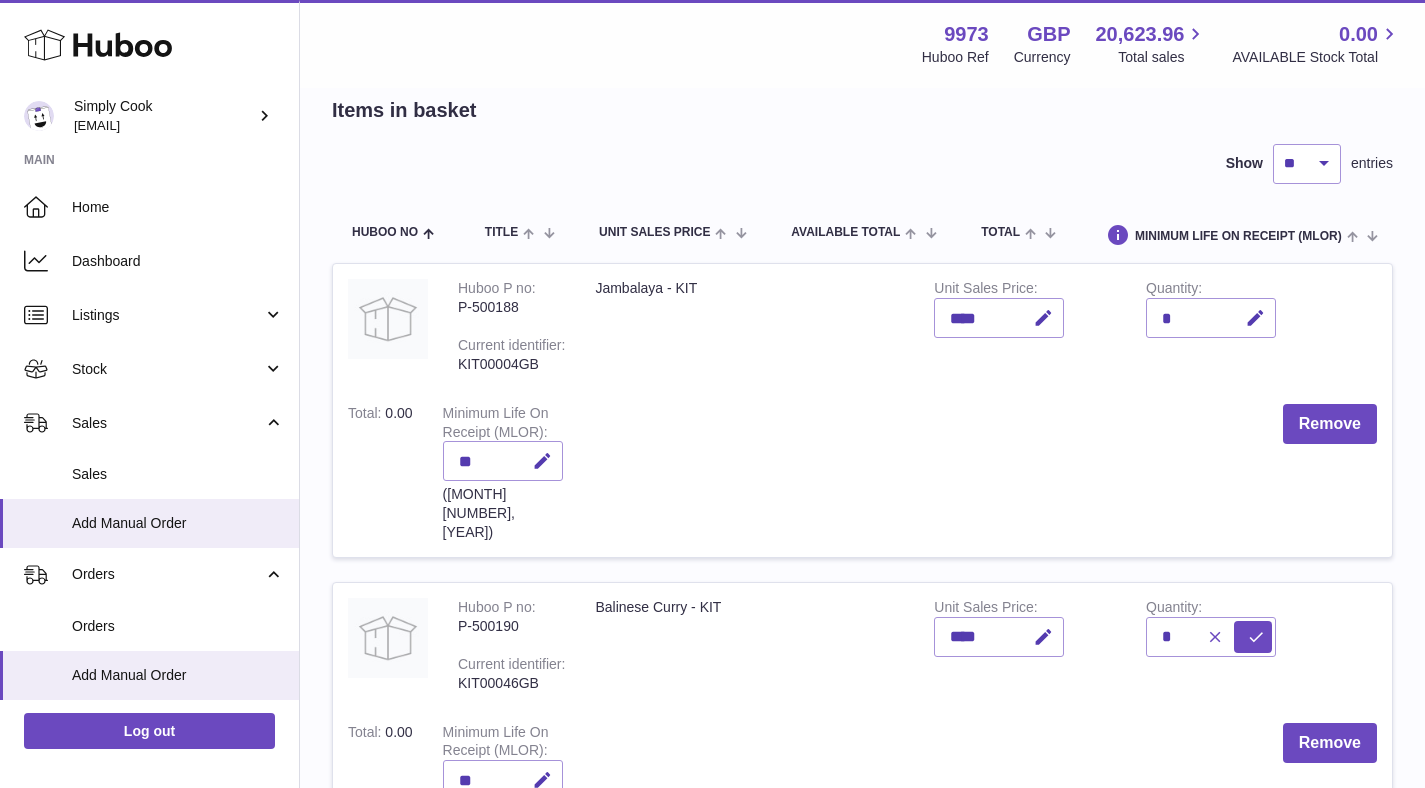click at bounding box center [1215, 637] 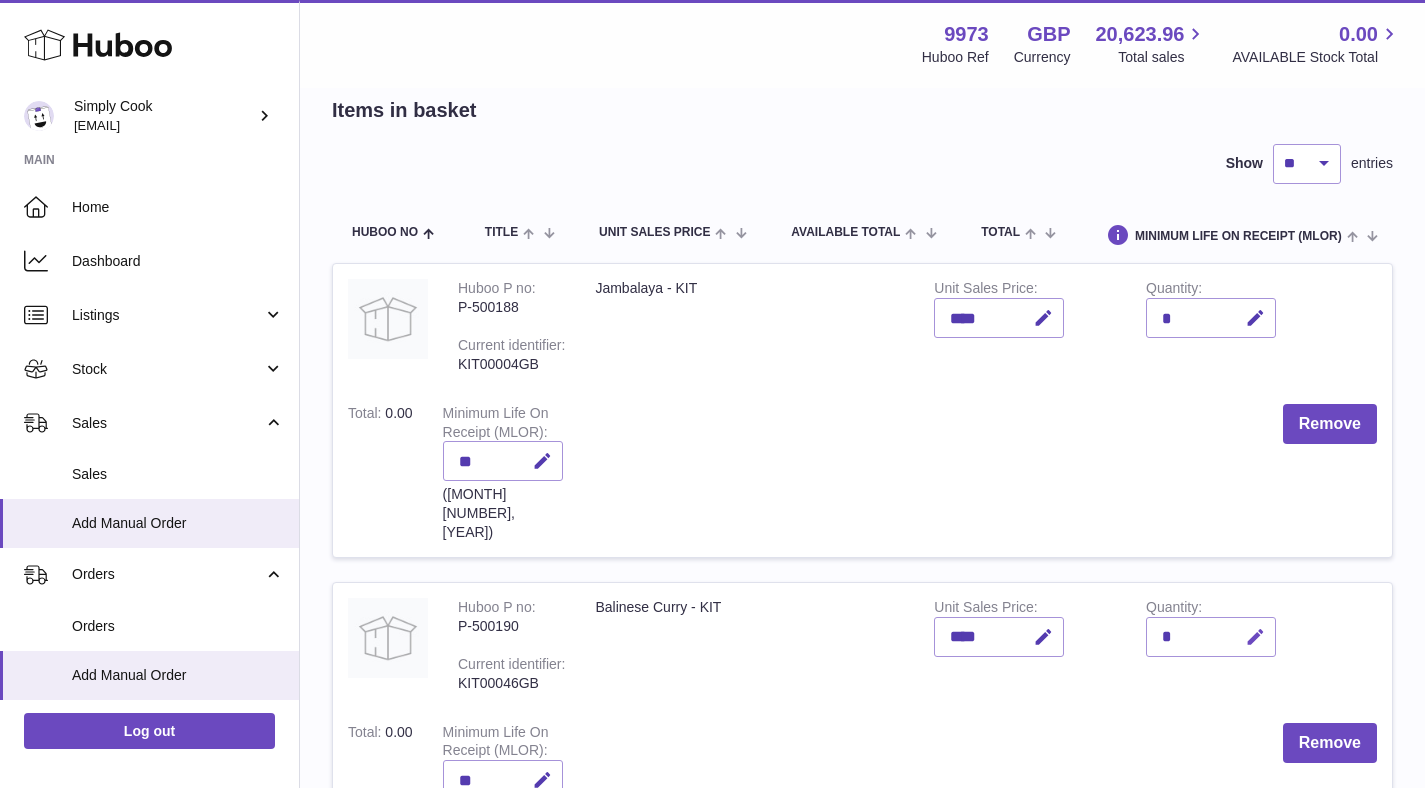 click at bounding box center [1255, 637] 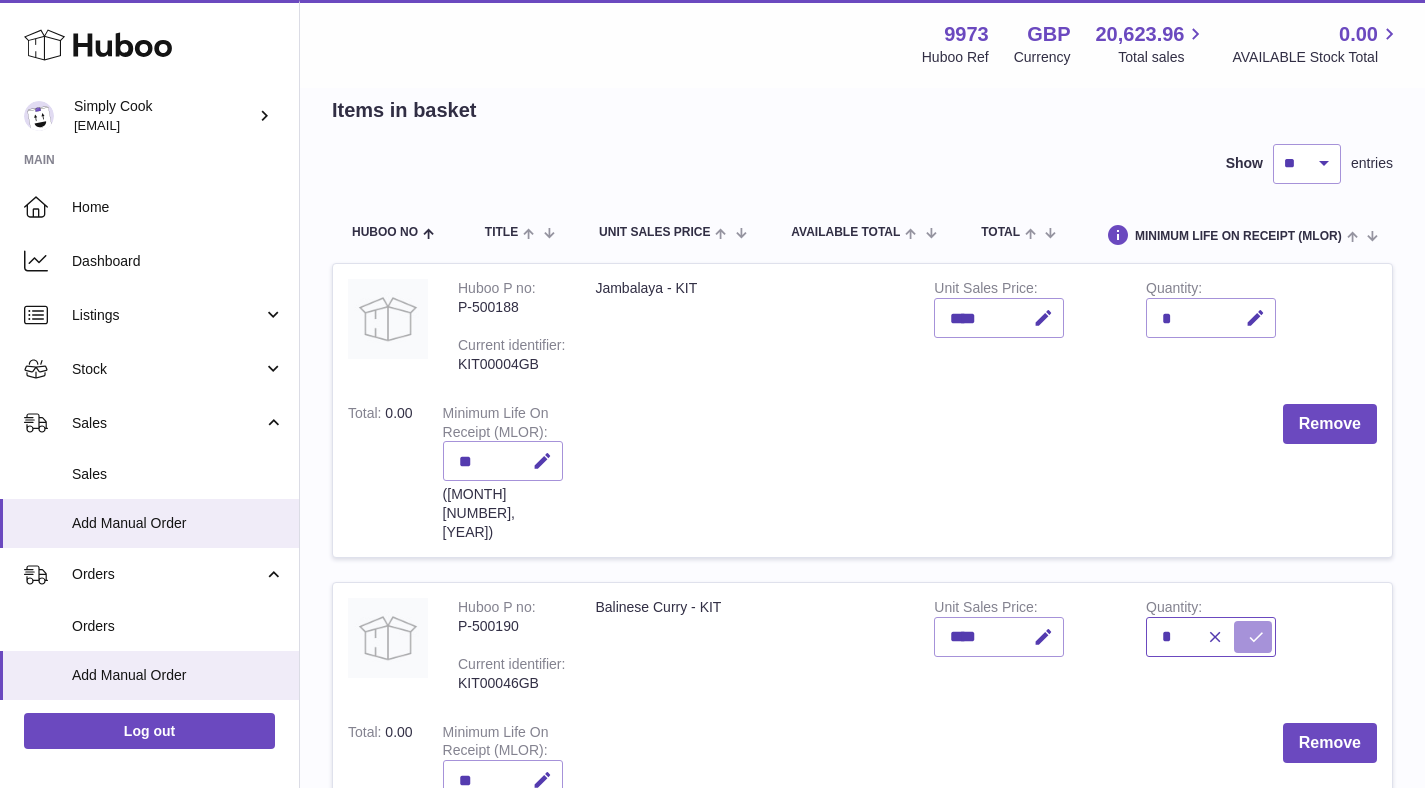 type on "*" 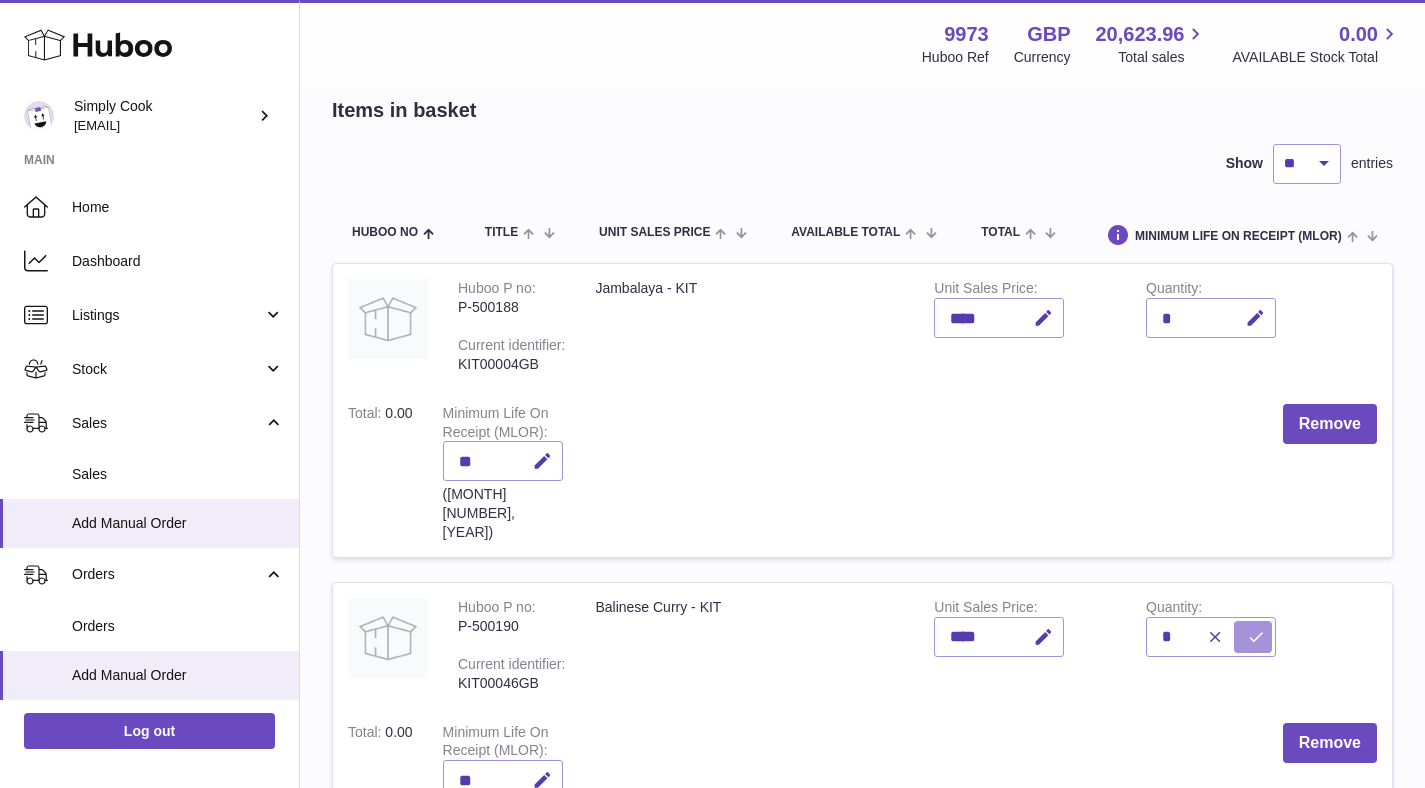click at bounding box center (1253, 637) 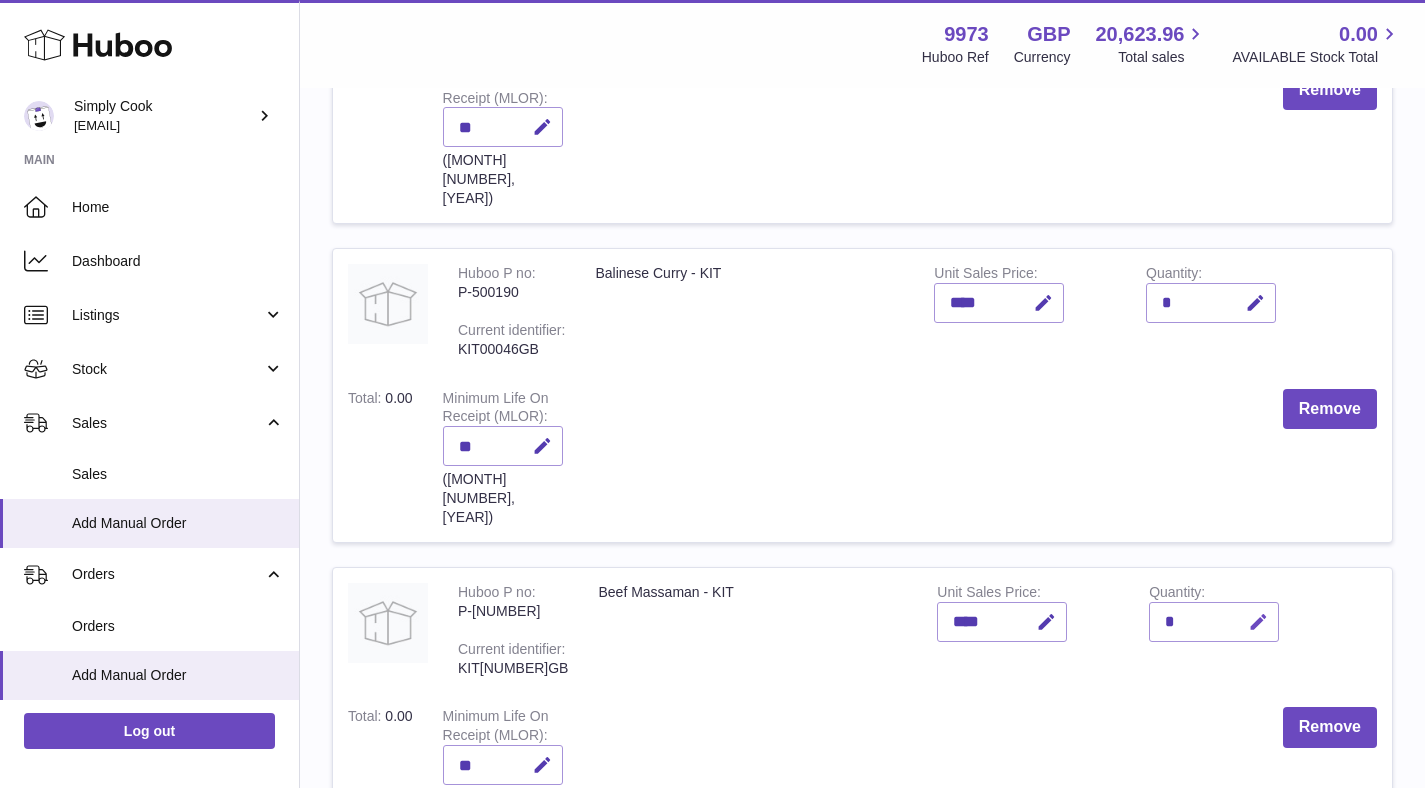 scroll, scrollTop: 433, scrollLeft: 0, axis: vertical 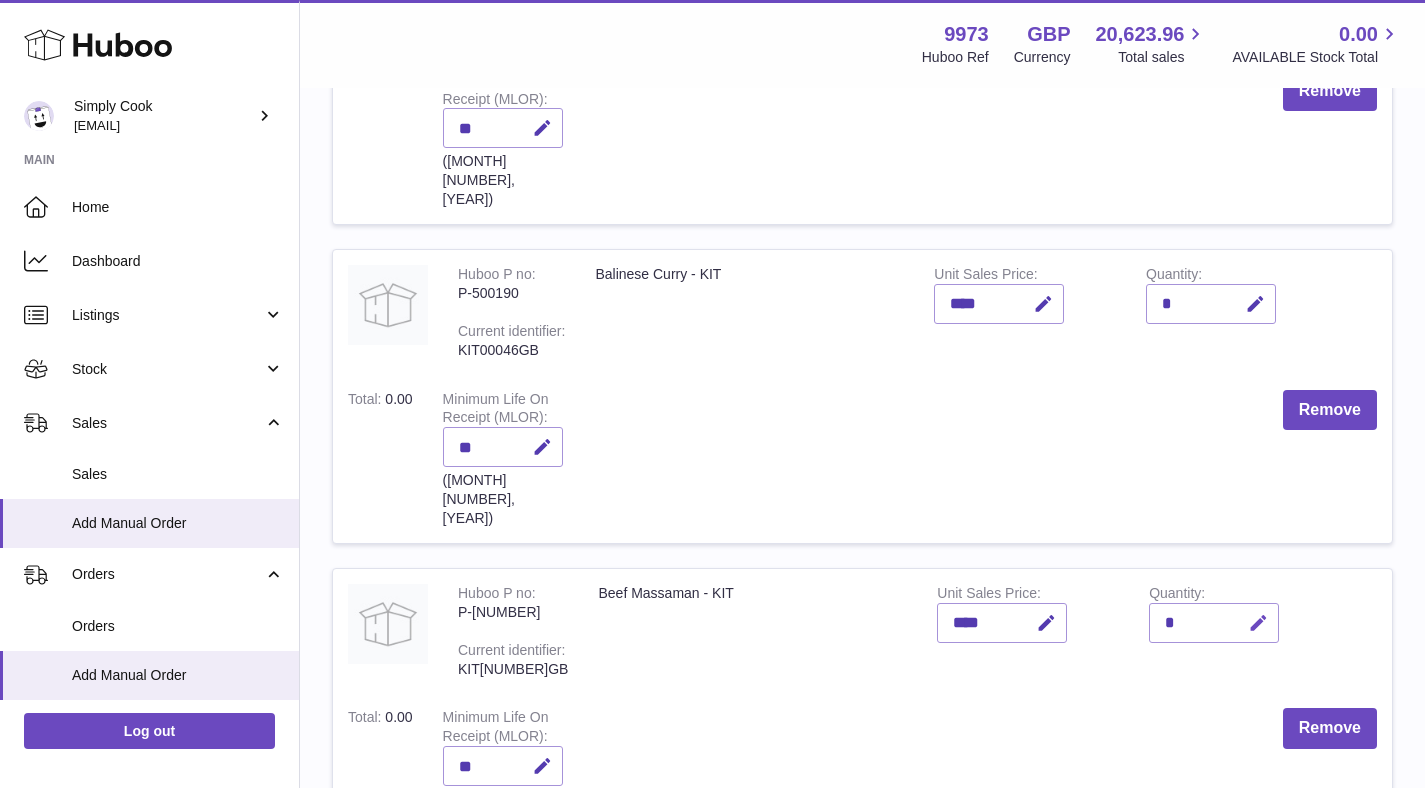 click at bounding box center (1258, 623) 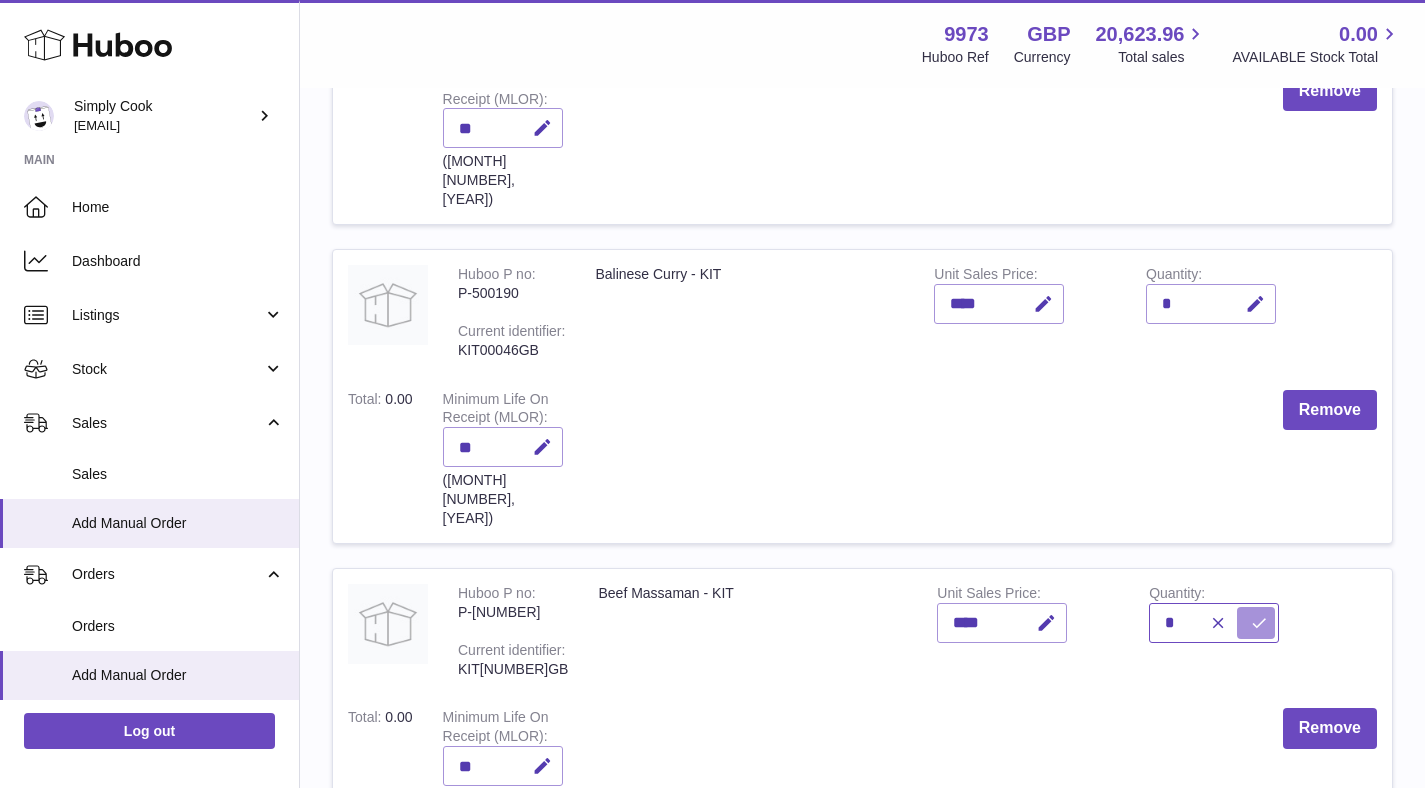 type on "*" 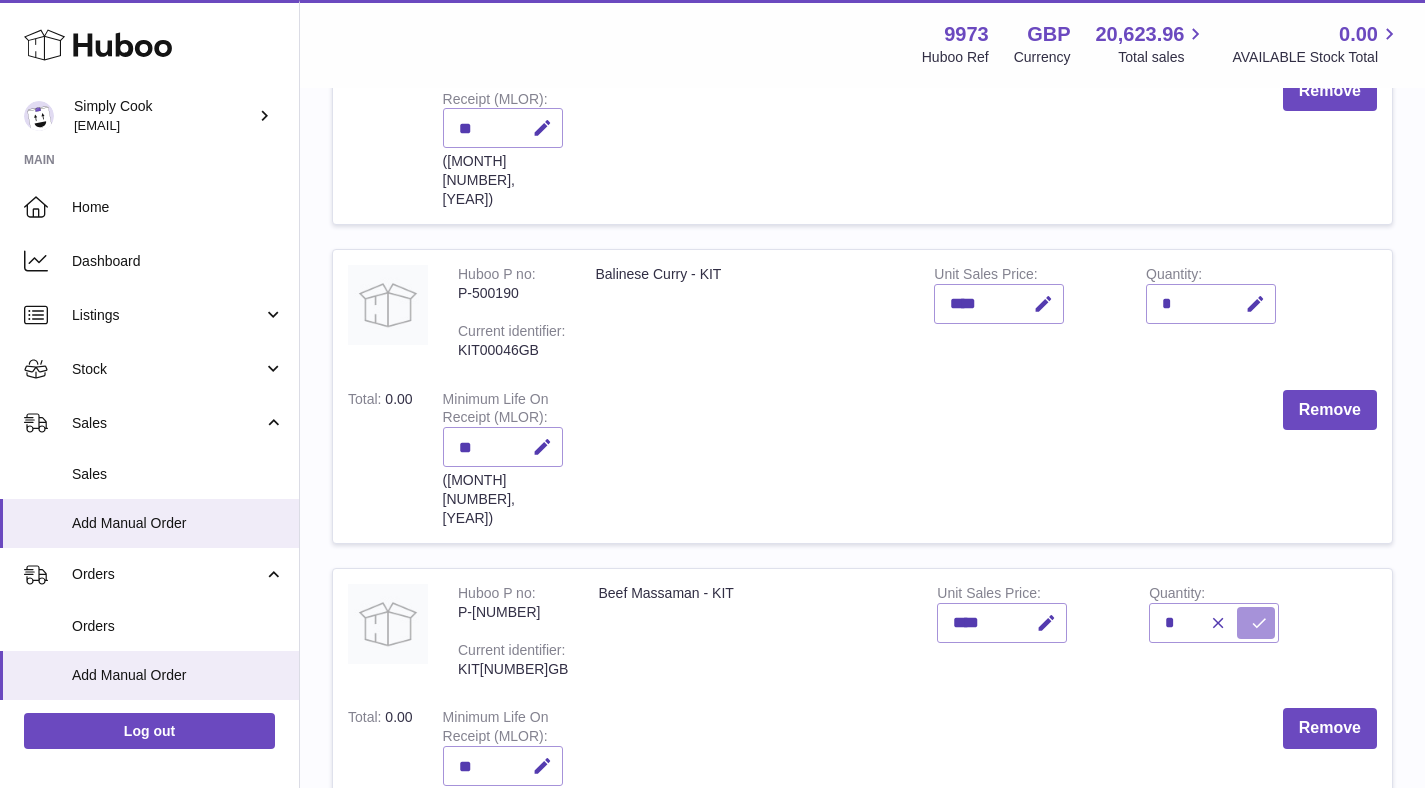 click at bounding box center [1256, 623] 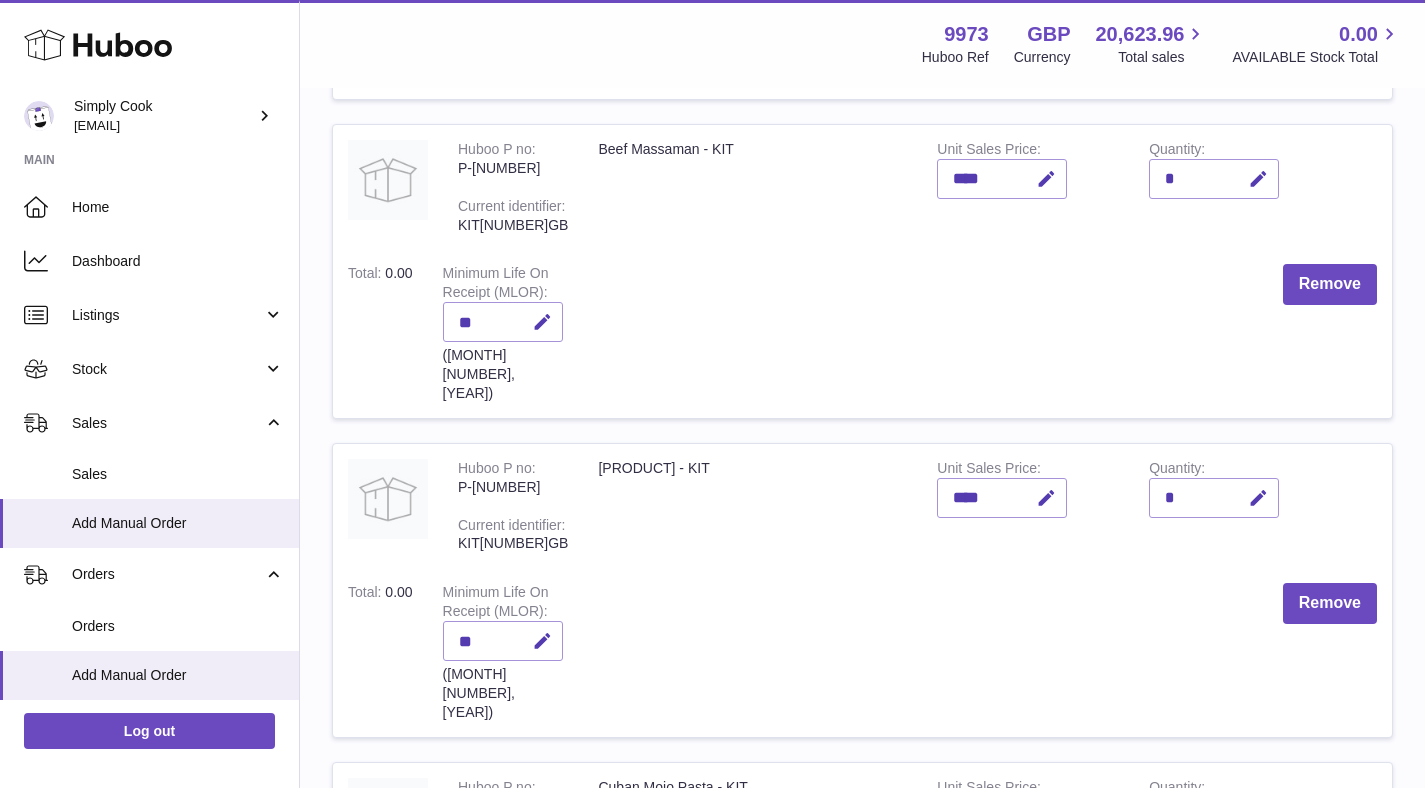 scroll, scrollTop: 878, scrollLeft: 0, axis: vertical 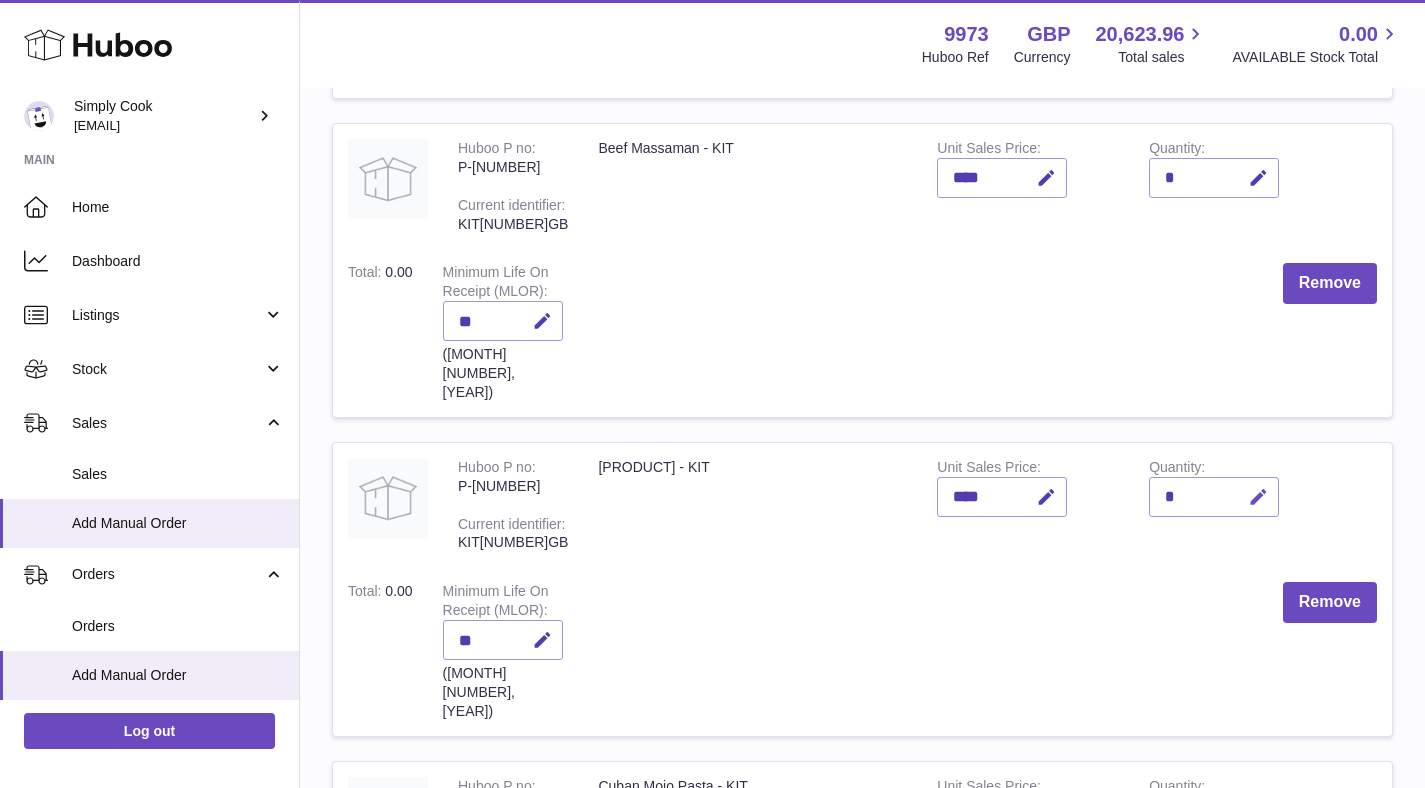 click at bounding box center [1255, 497] 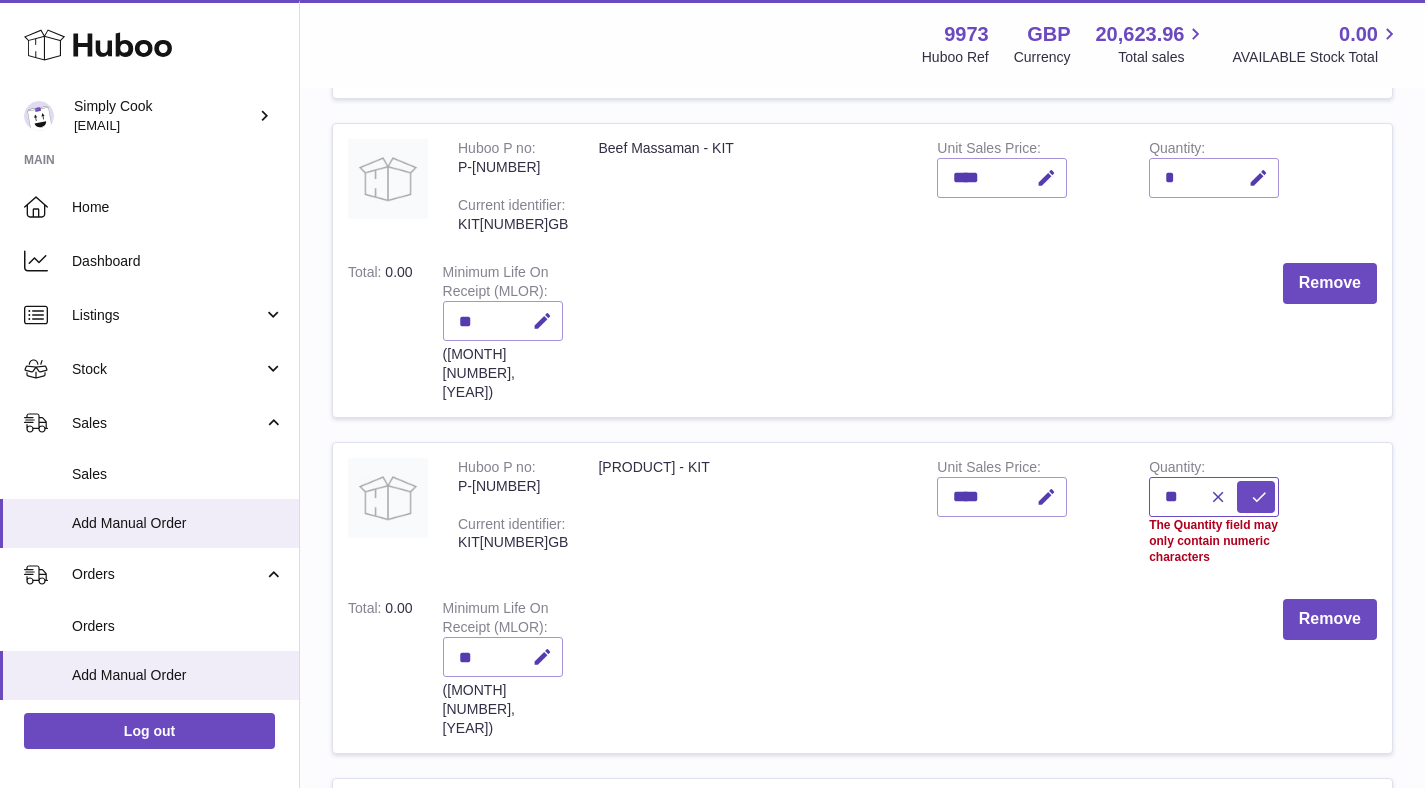 type on "*" 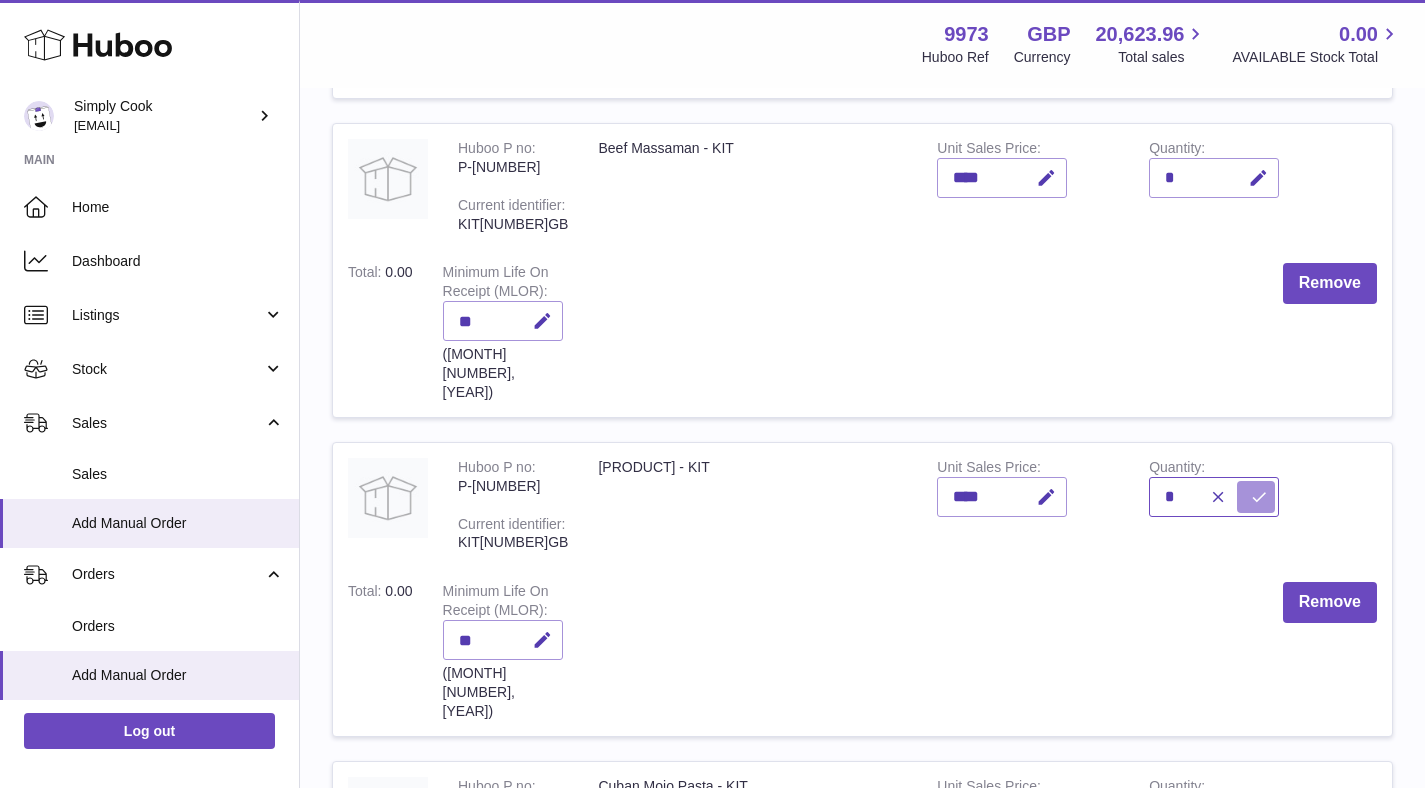 type on "*" 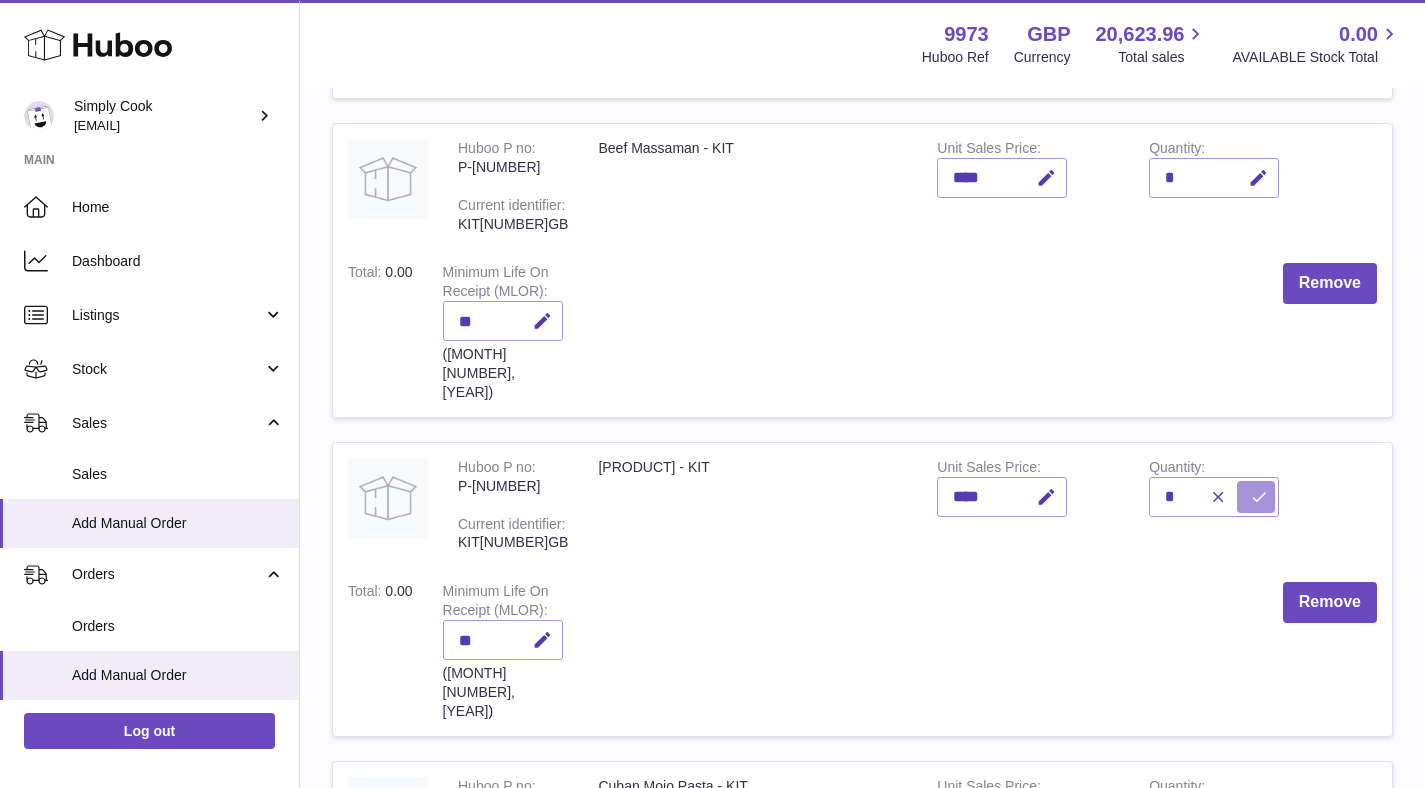 click at bounding box center [1259, 497] 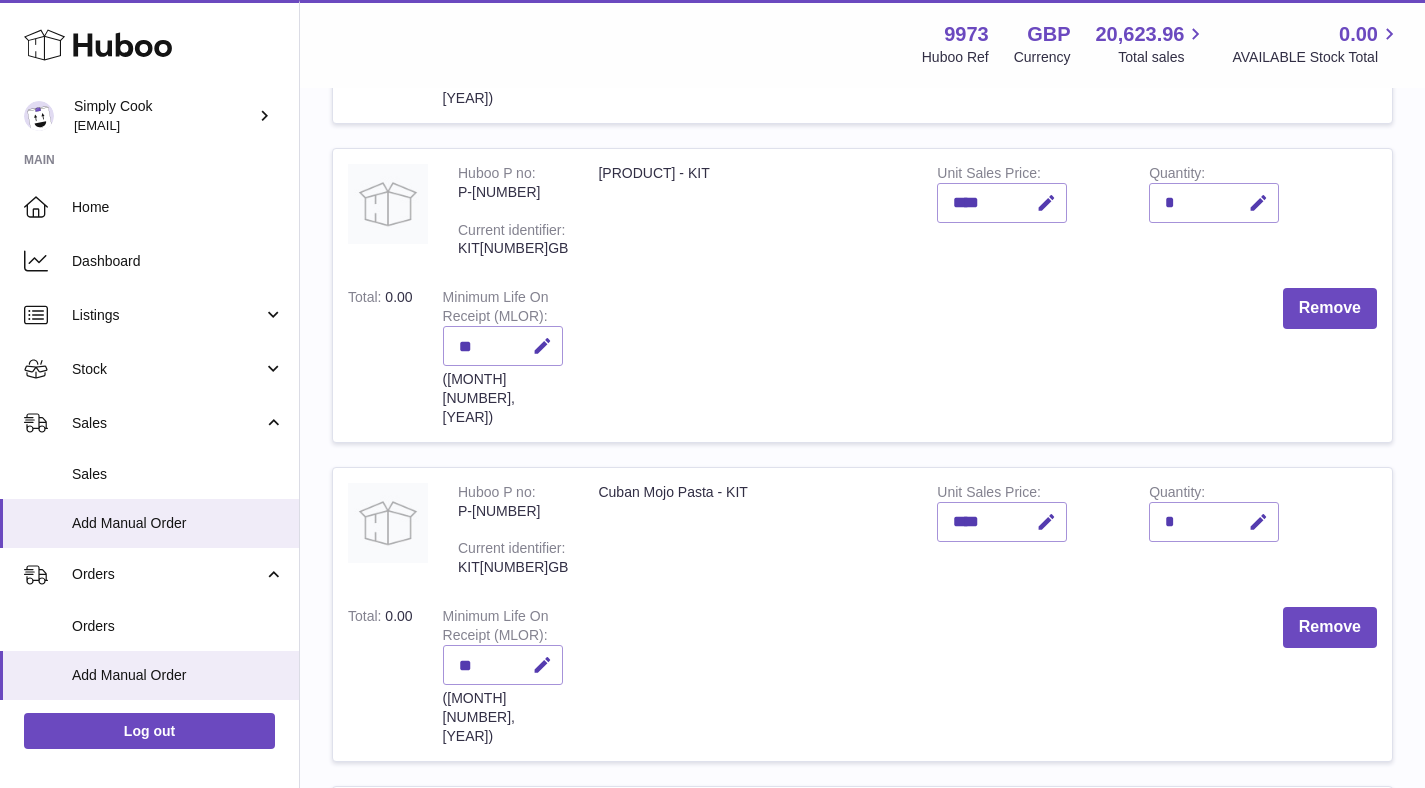 scroll, scrollTop: 1185, scrollLeft: 0, axis: vertical 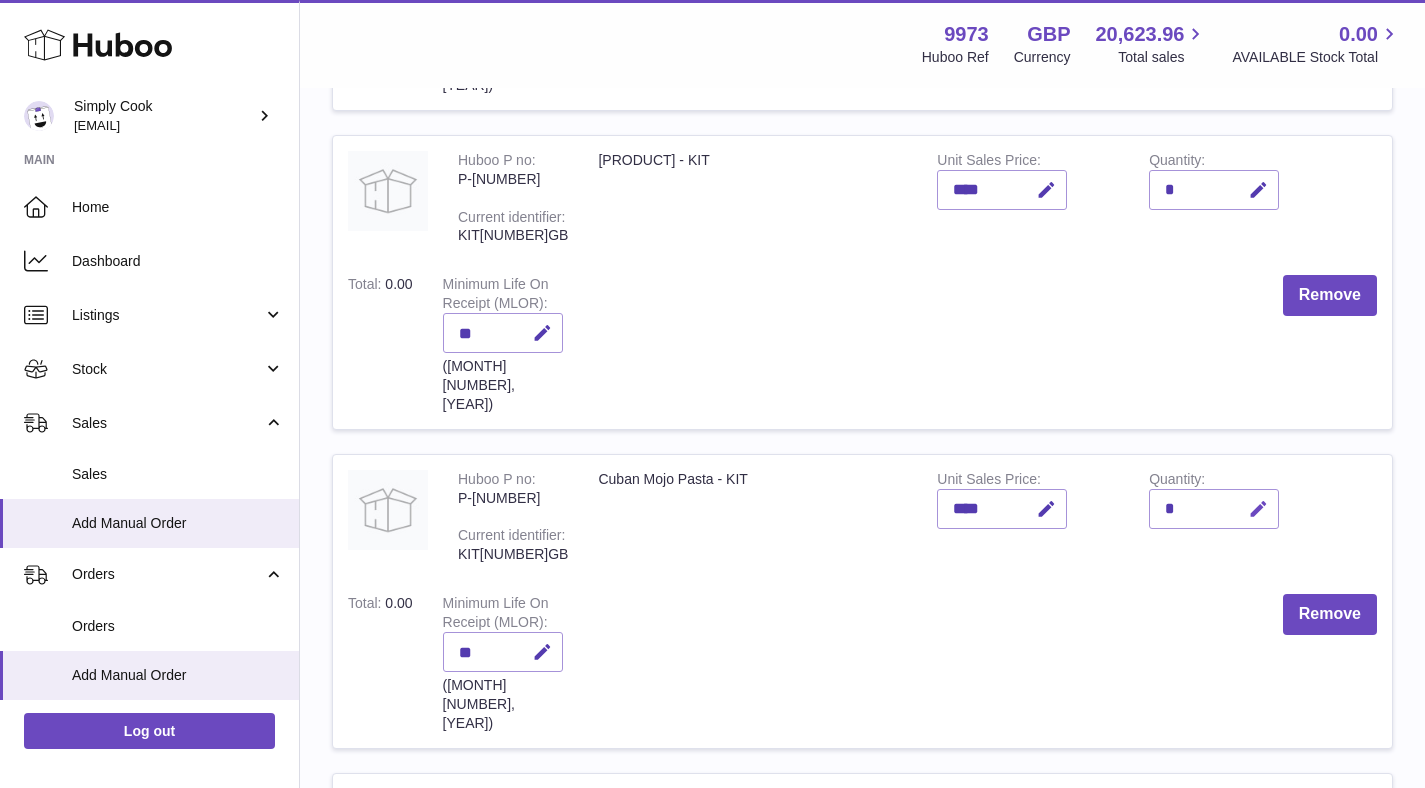 click at bounding box center (1258, 509) 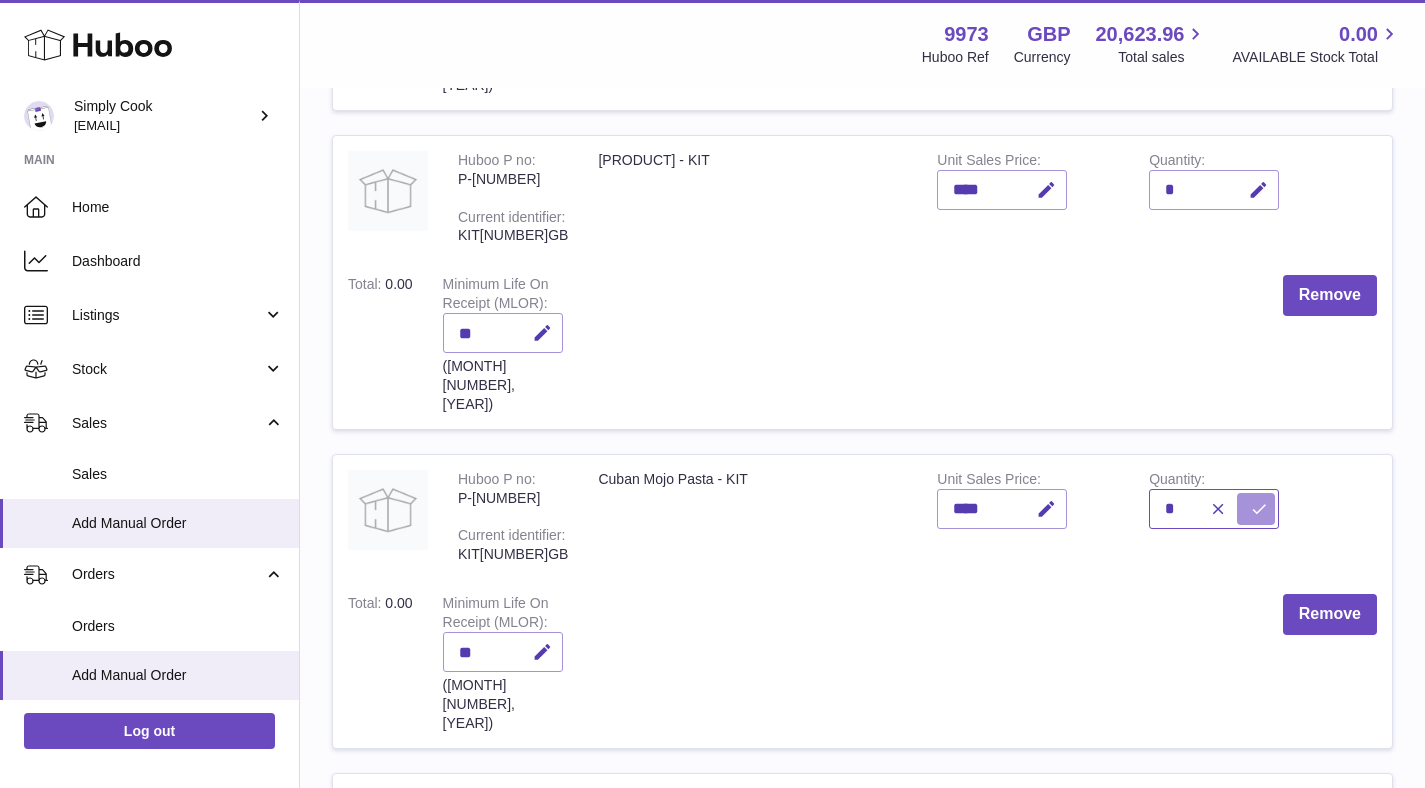 type on "*" 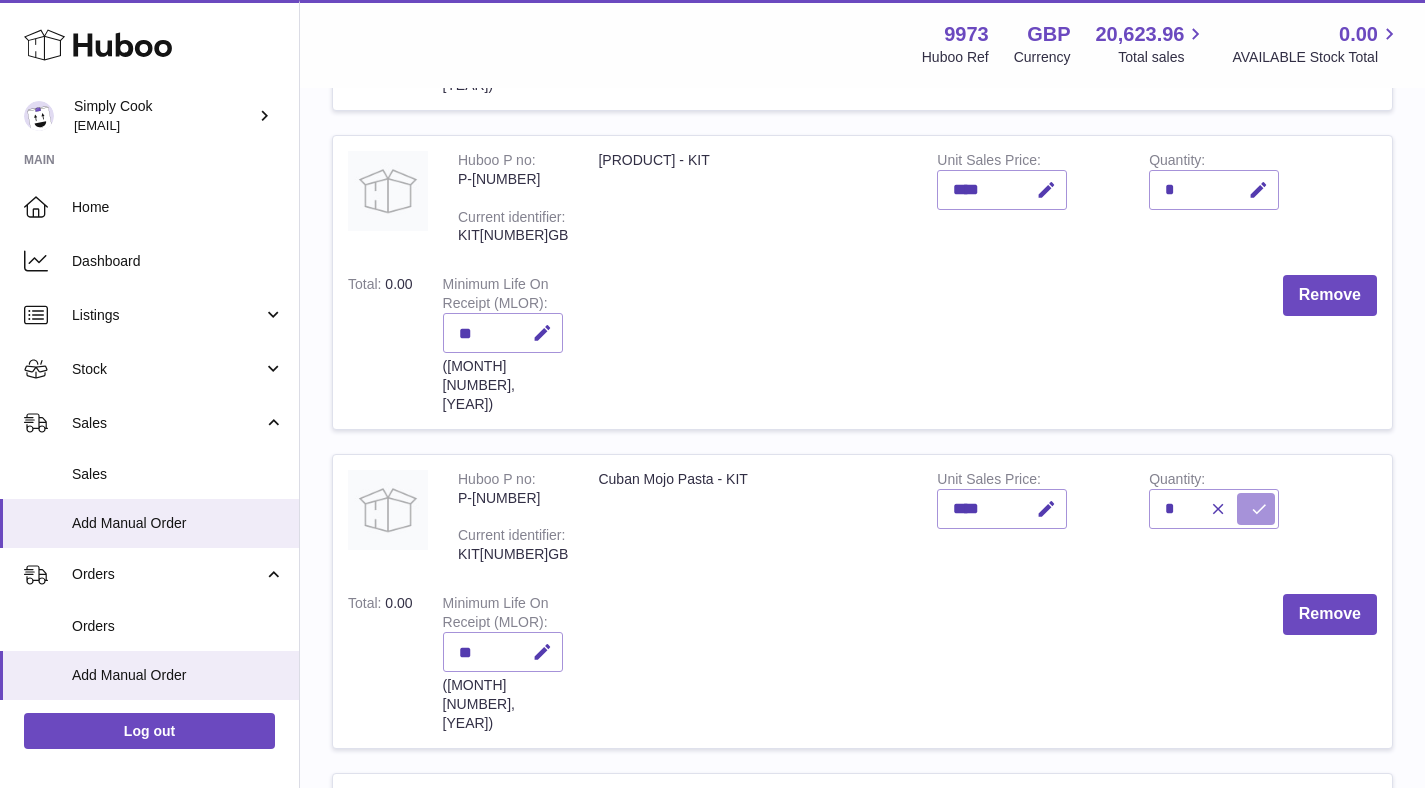 click at bounding box center (1256, 509) 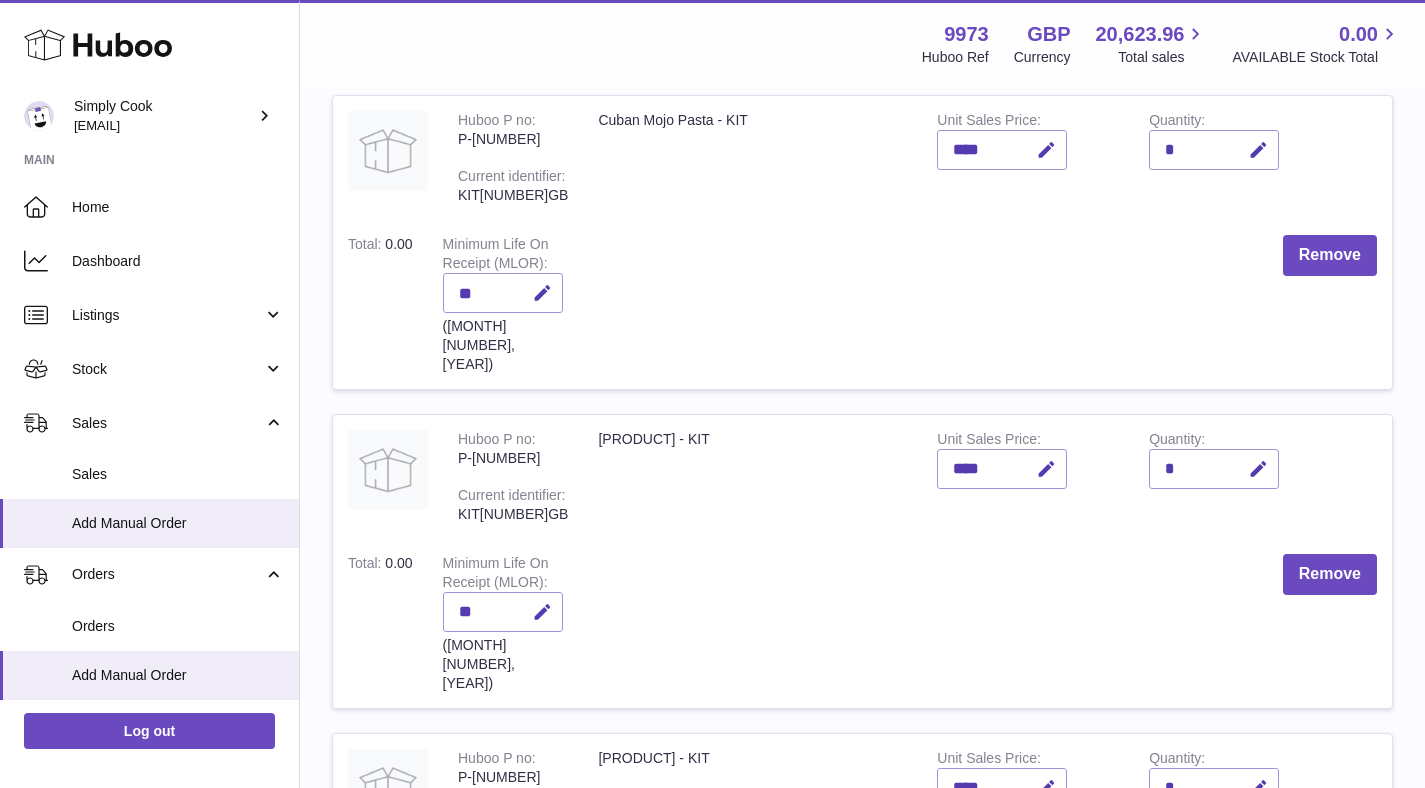 scroll, scrollTop: 1542, scrollLeft: 0, axis: vertical 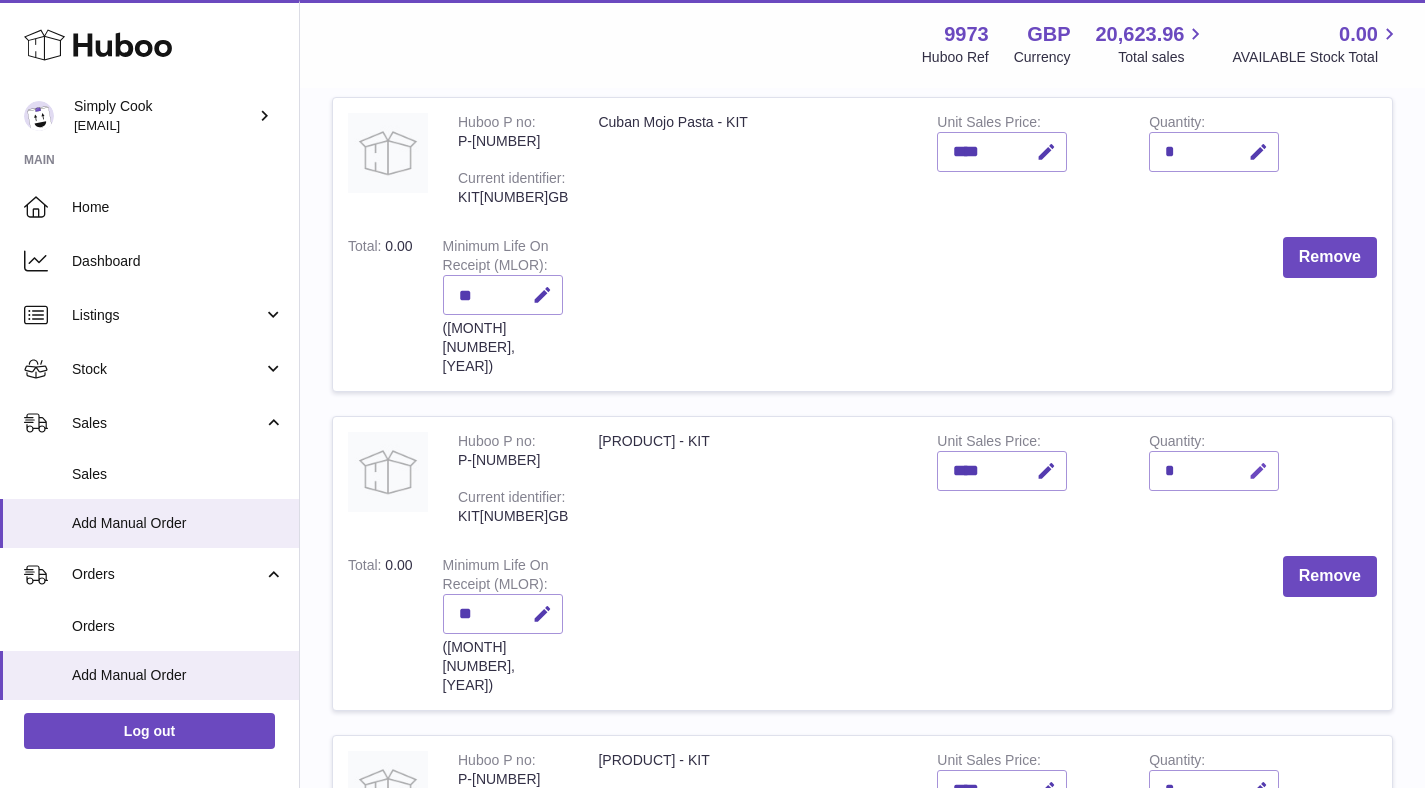 click at bounding box center (1255, 471) 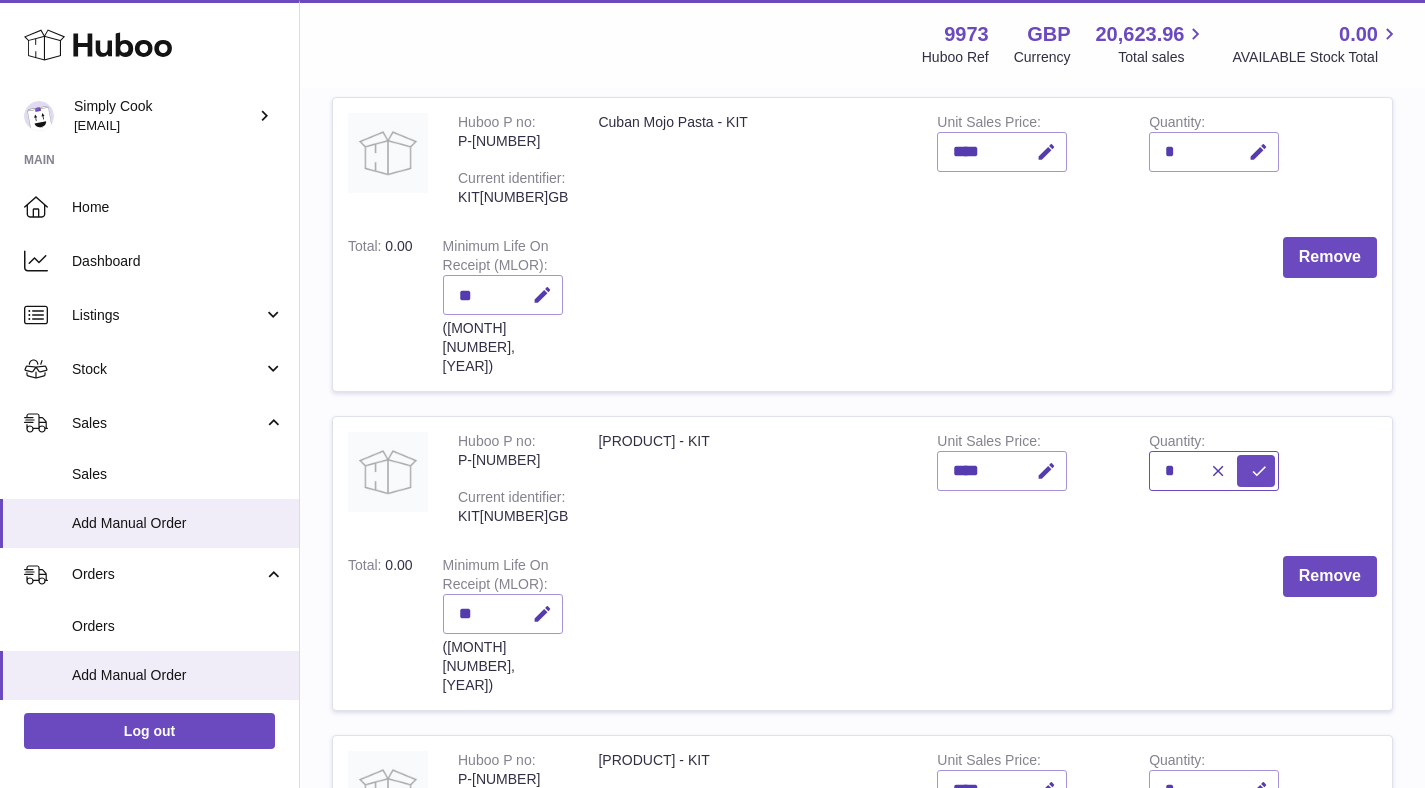 type on "*" 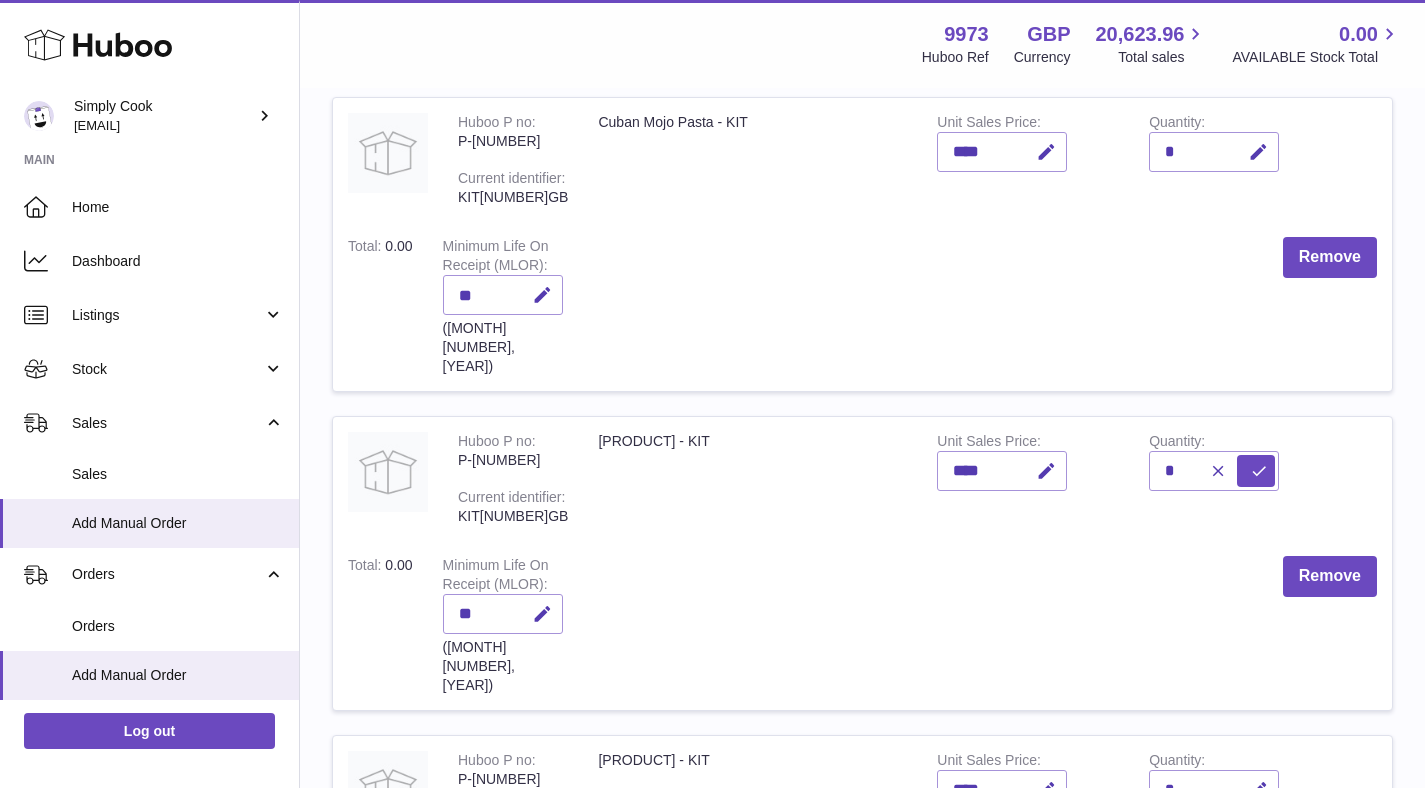 click on "Quantity
*" at bounding box center [1240, 479] 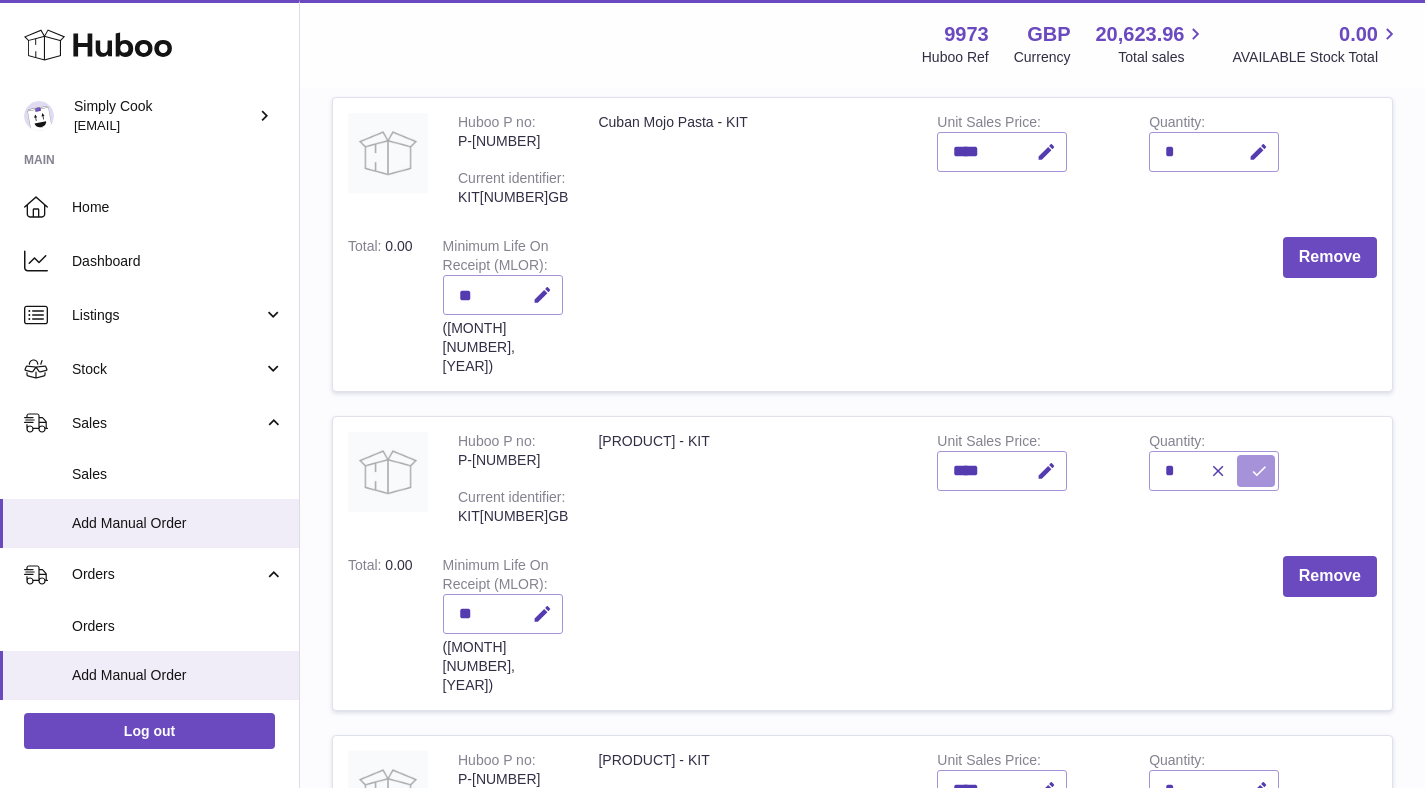 click at bounding box center [1256, 471] 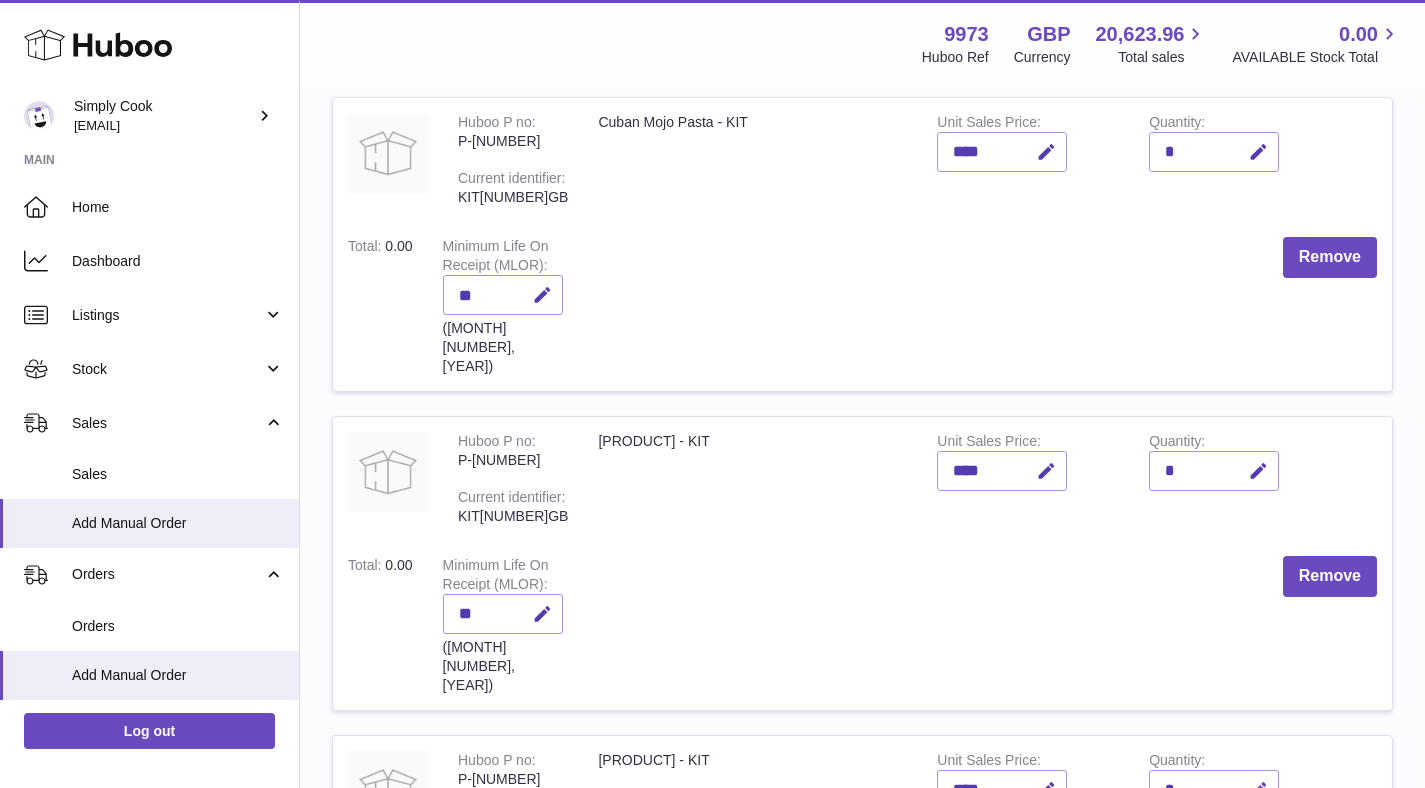 click at bounding box center (1258, 790) 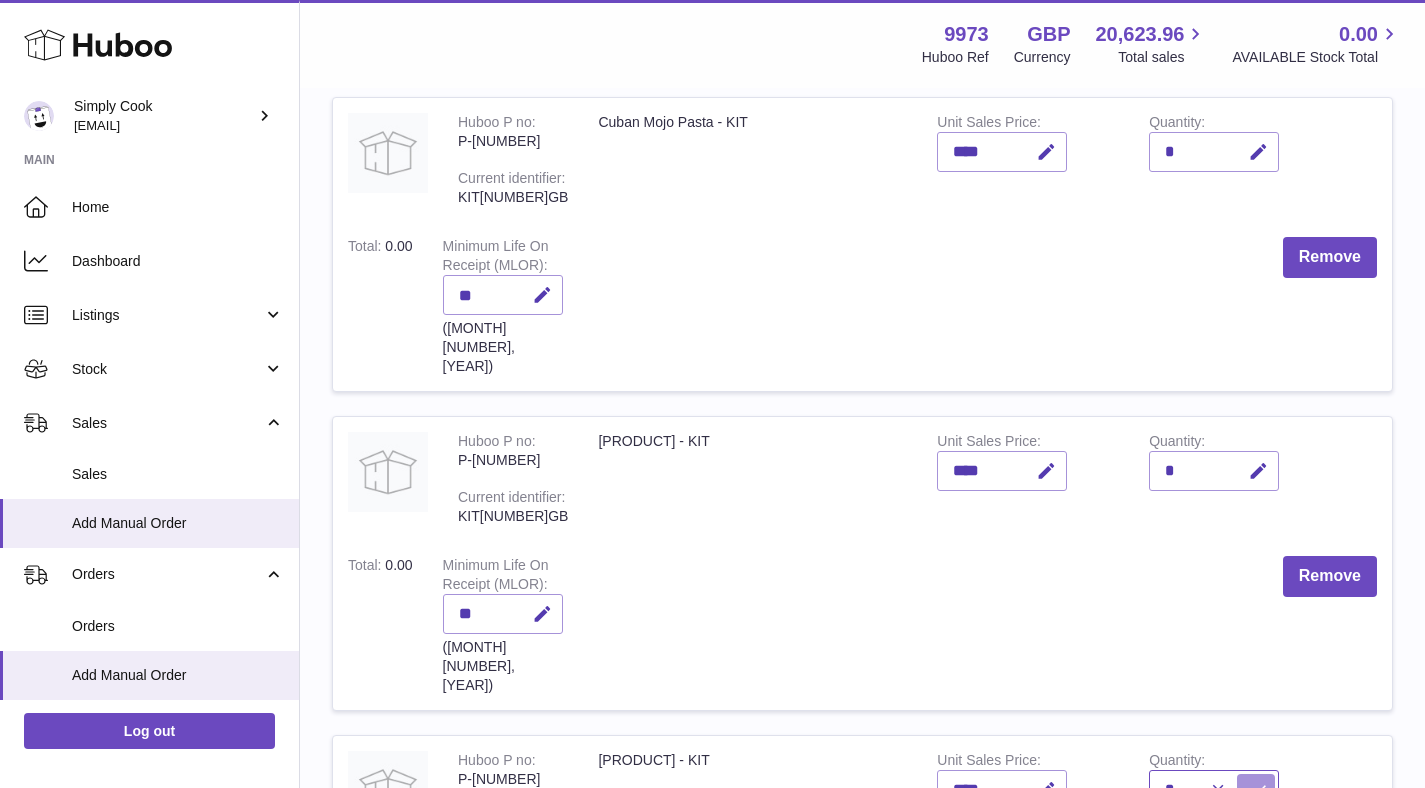 type on "*" 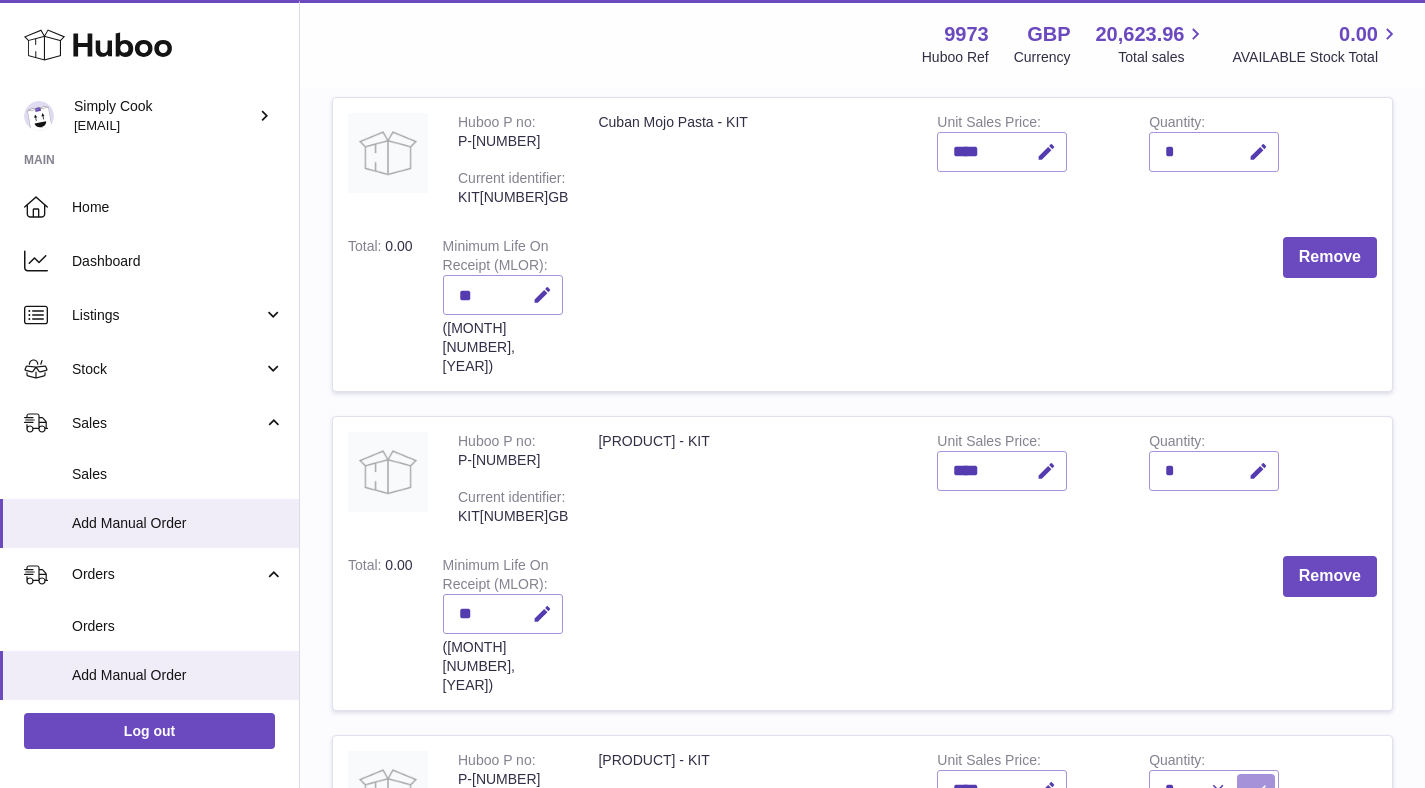 click at bounding box center (1259, 790) 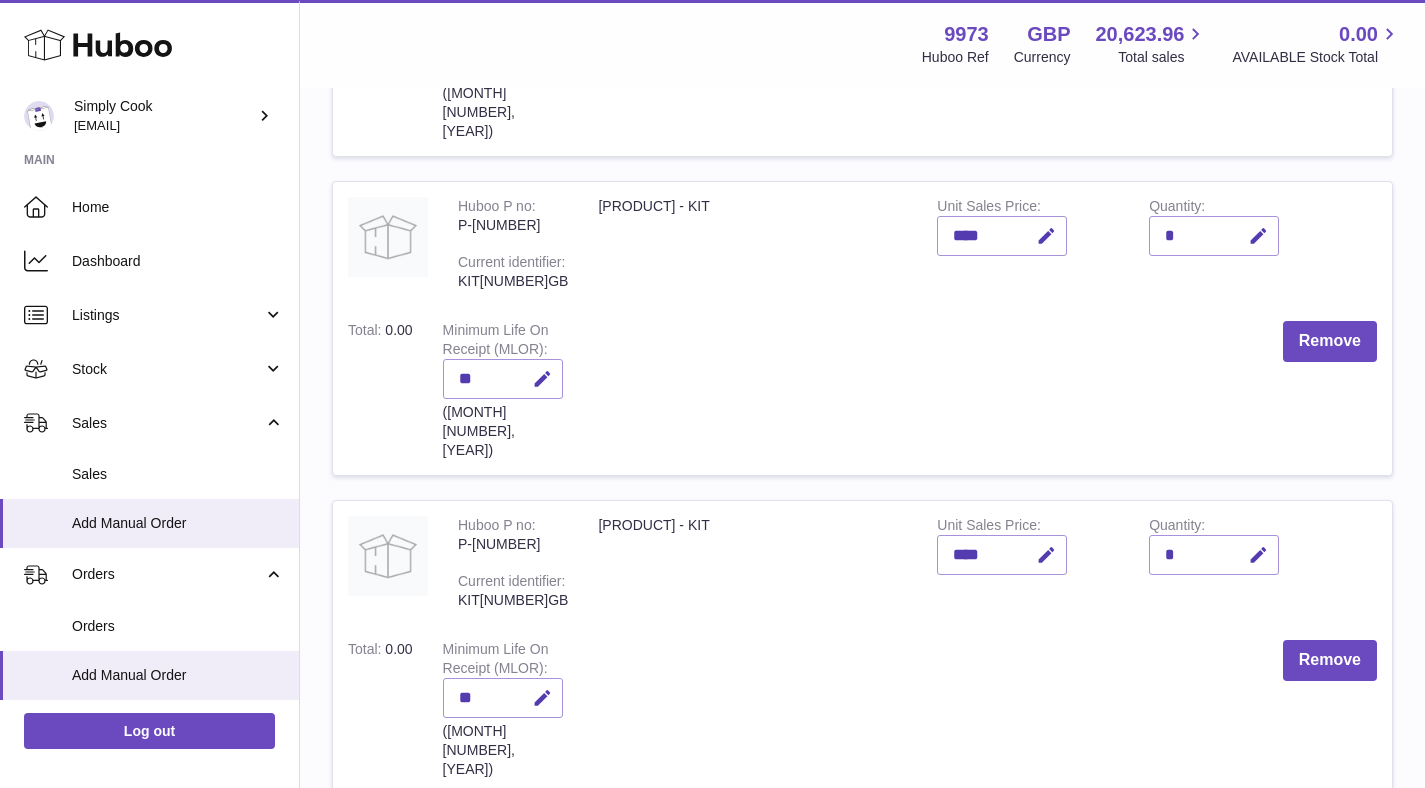 scroll, scrollTop: 1849, scrollLeft: 0, axis: vertical 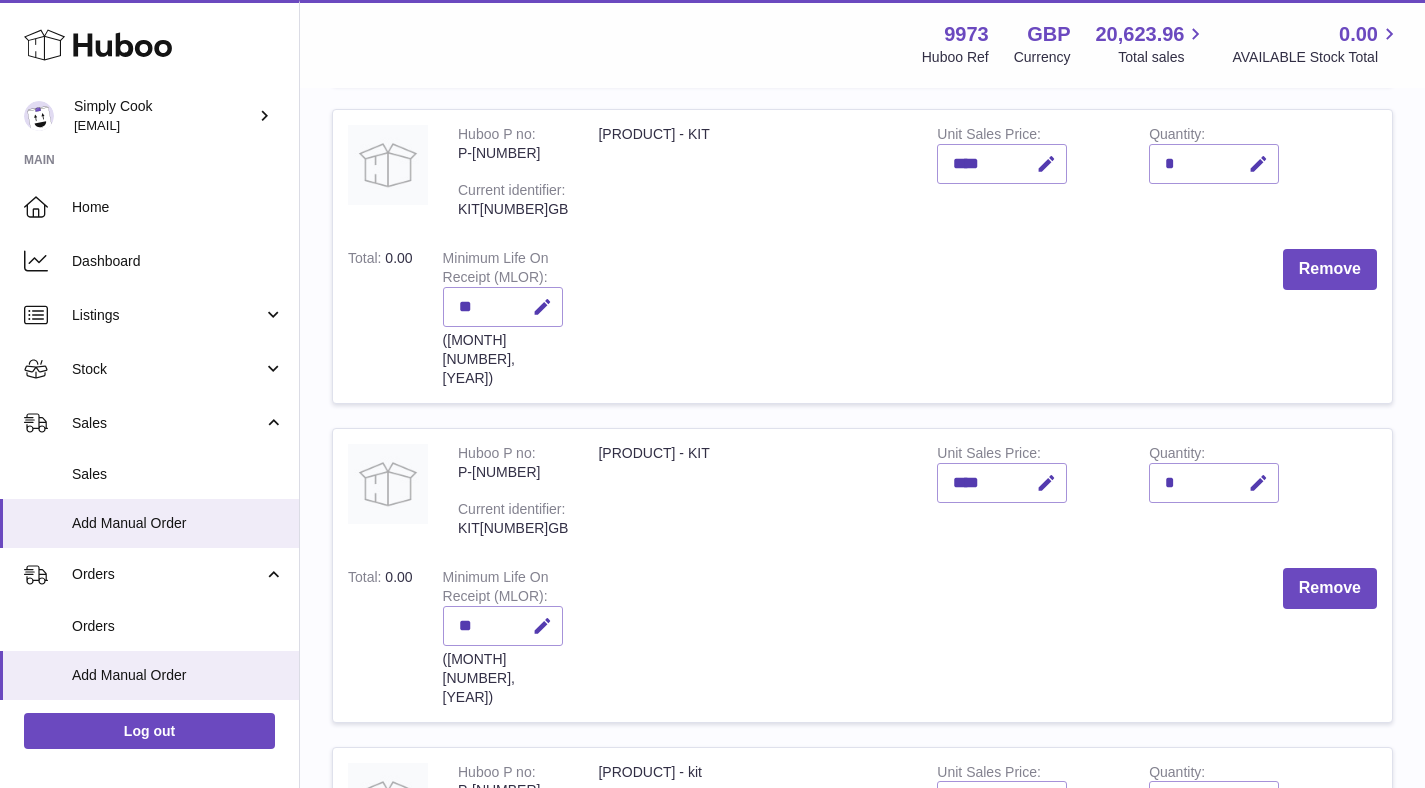 click at bounding box center [1258, 801] 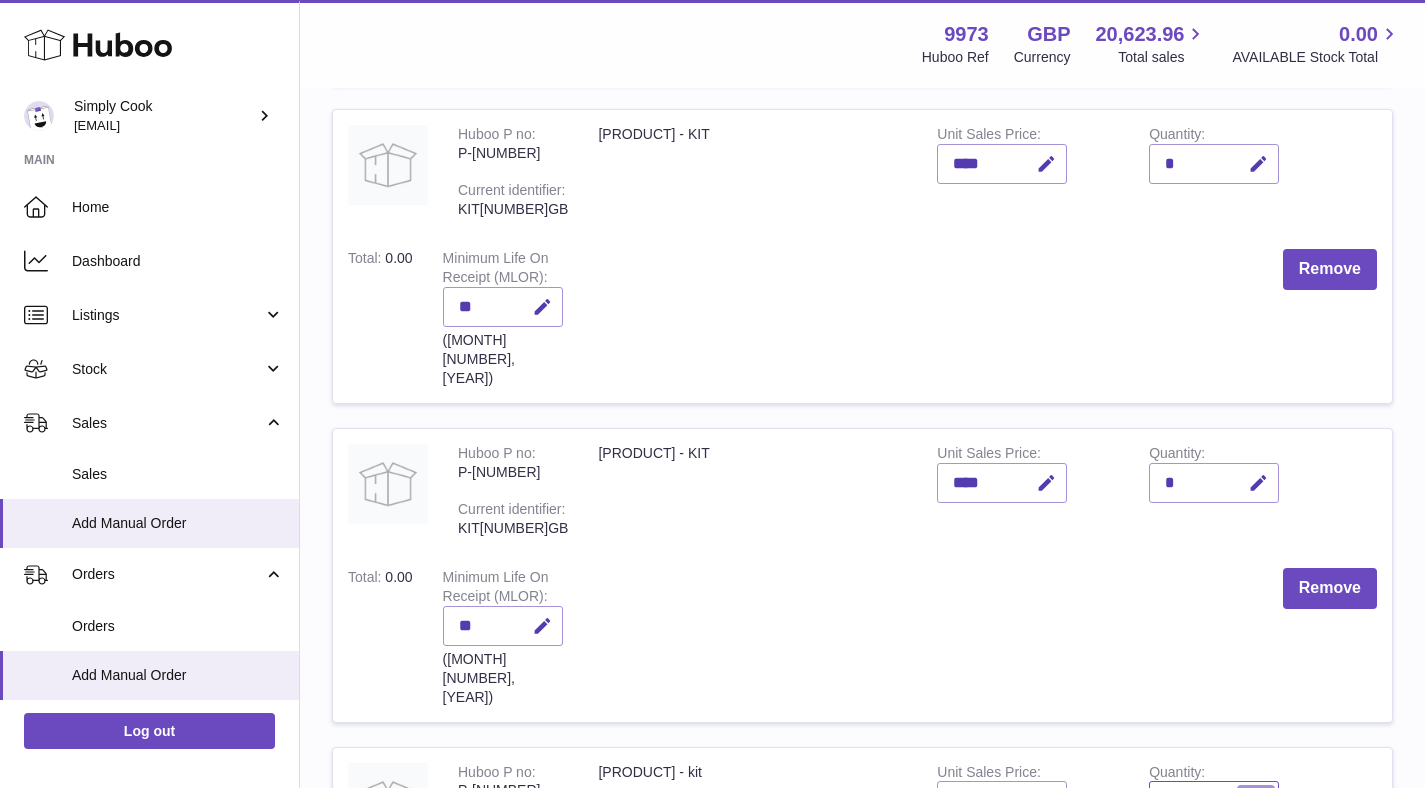 type on "*" 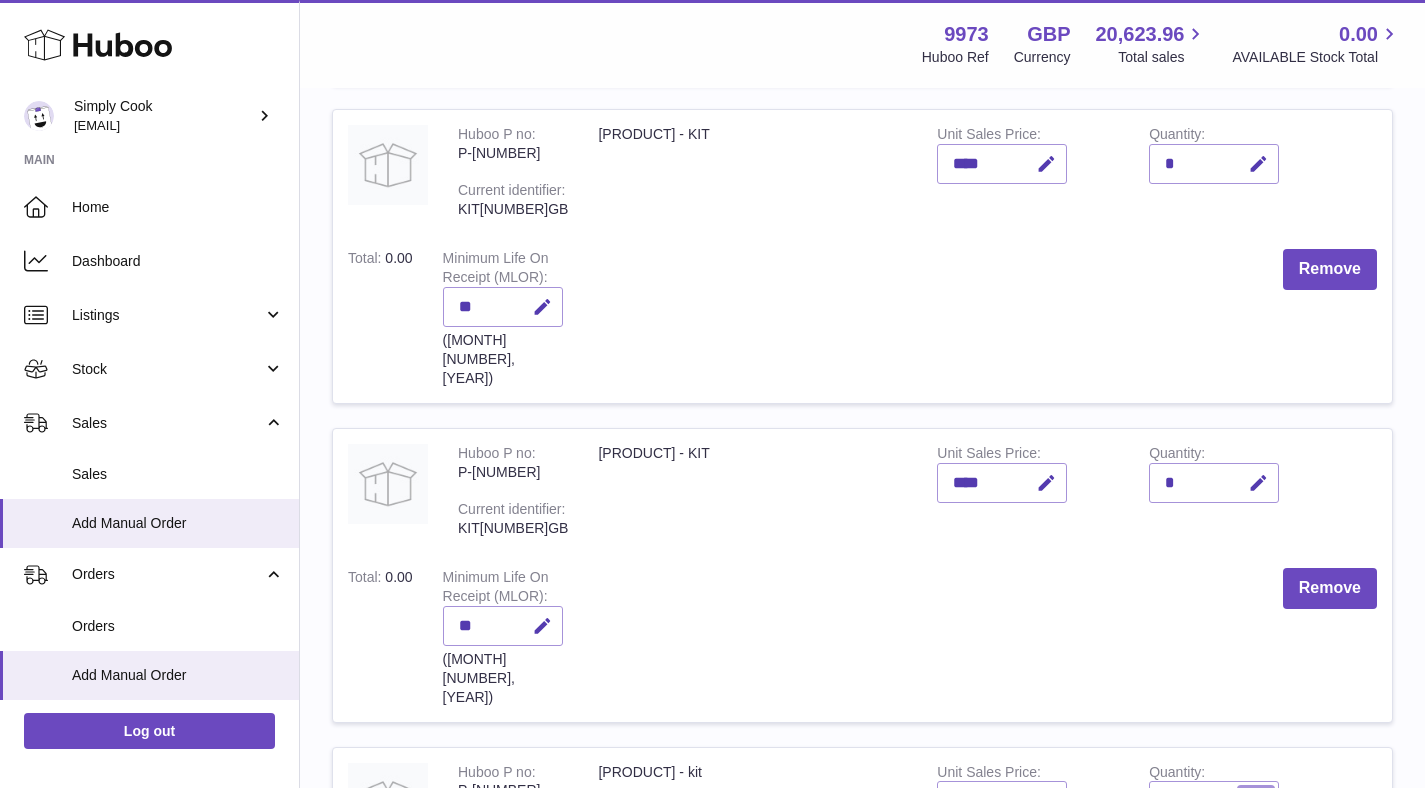 click at bounding box center (1256, 801) 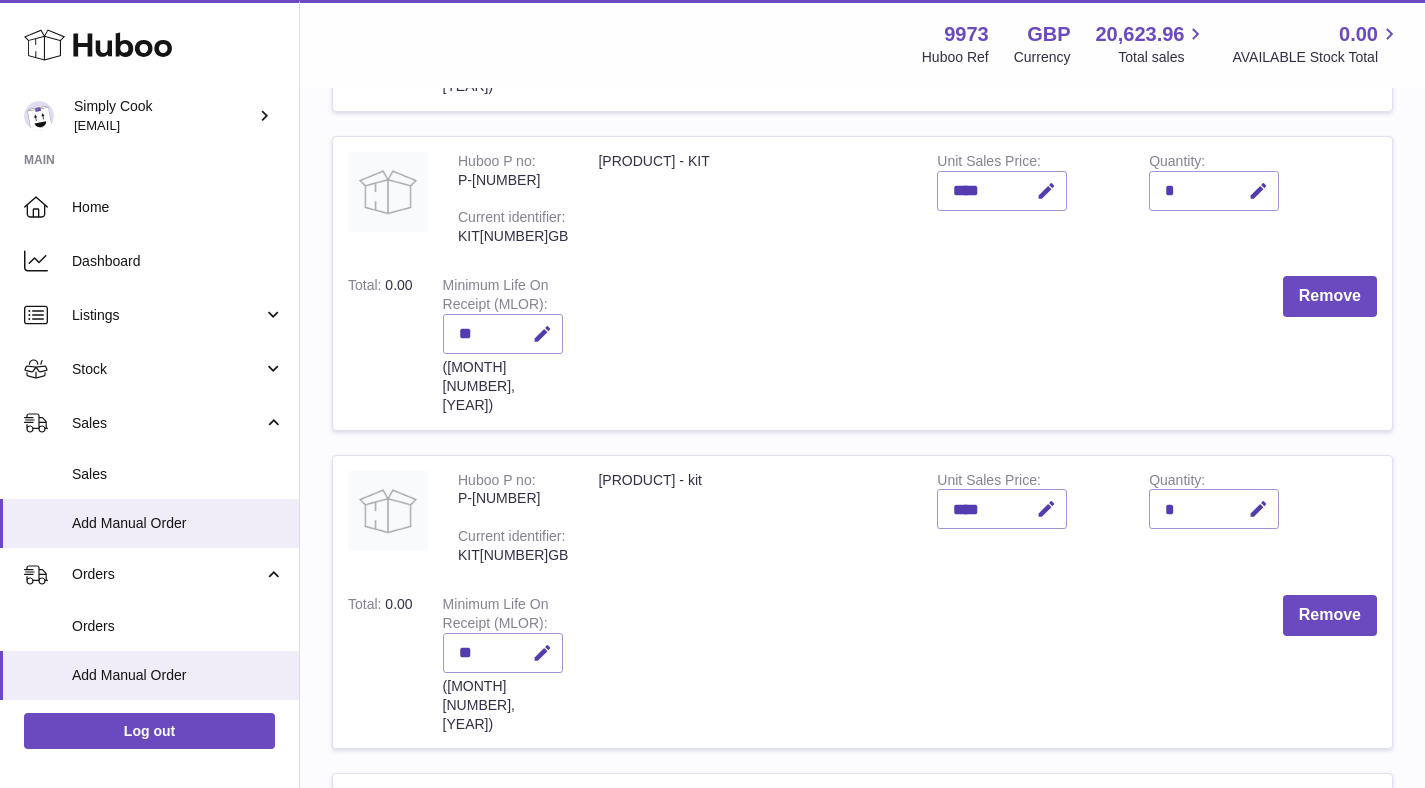 scroll, scrollTop: 2152, scrollLeft: 0, axis: vertical 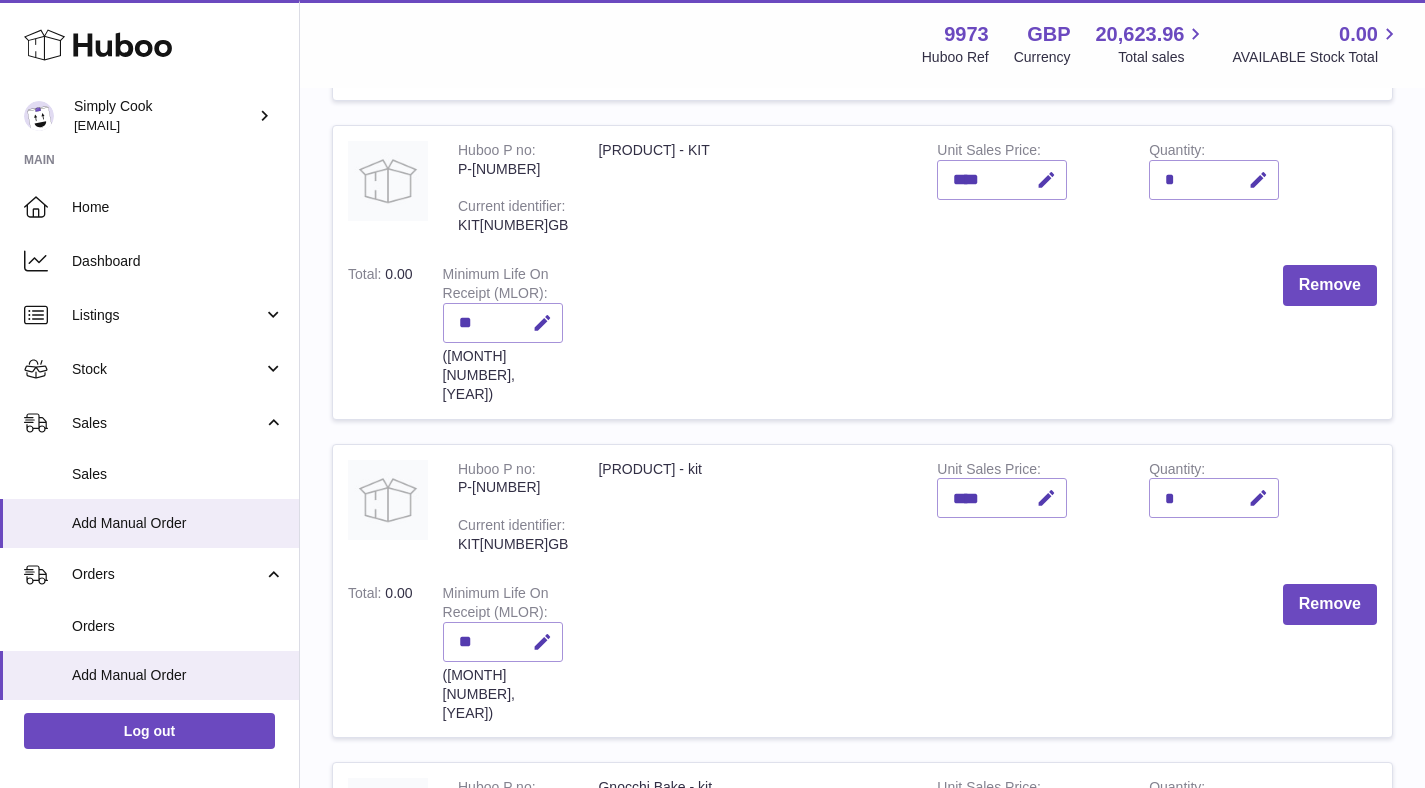 click at bounding box center (1258, 817) 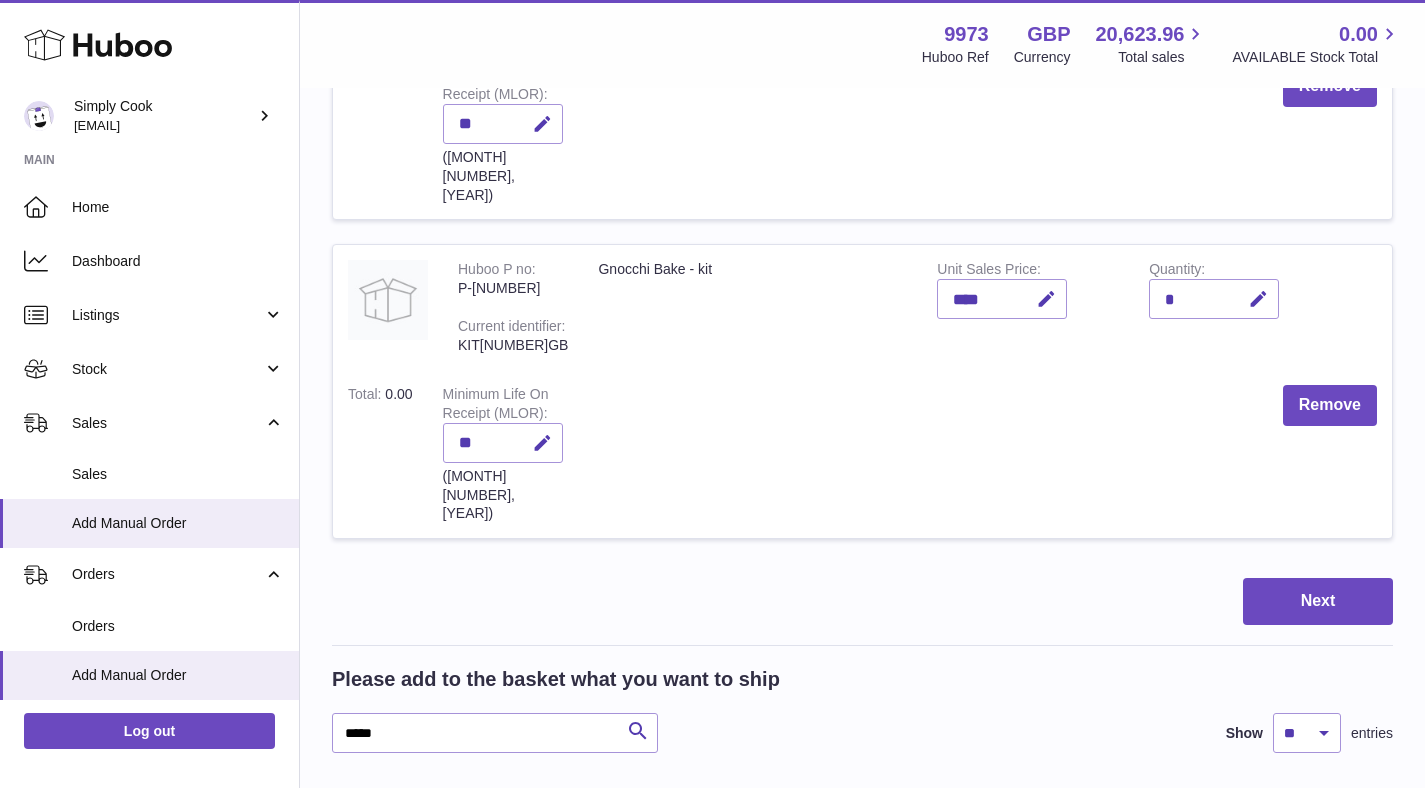 scroll, scrollTop: 2669, scrollLeft: 0, axis: vertical 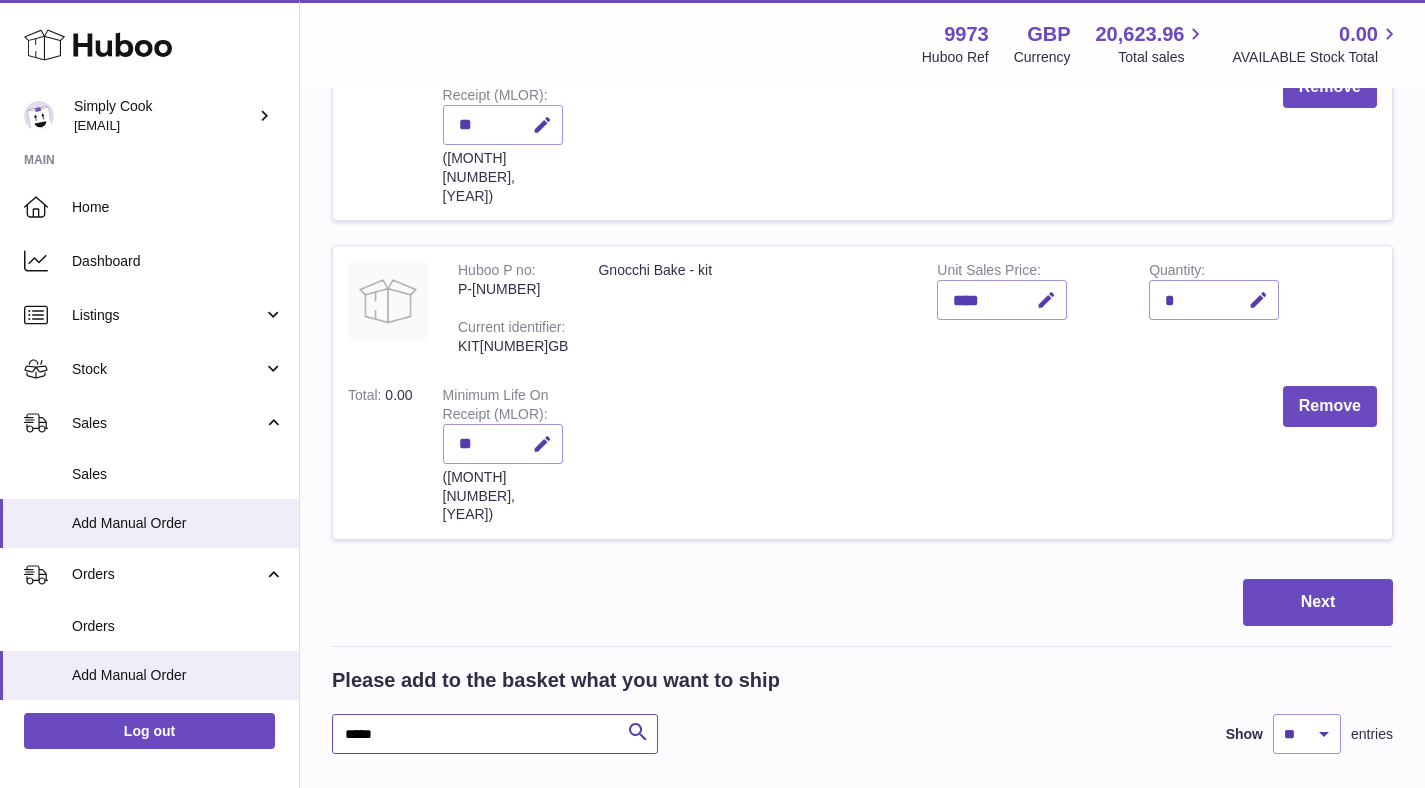 click on "*****" at bounding box center (495, 734) 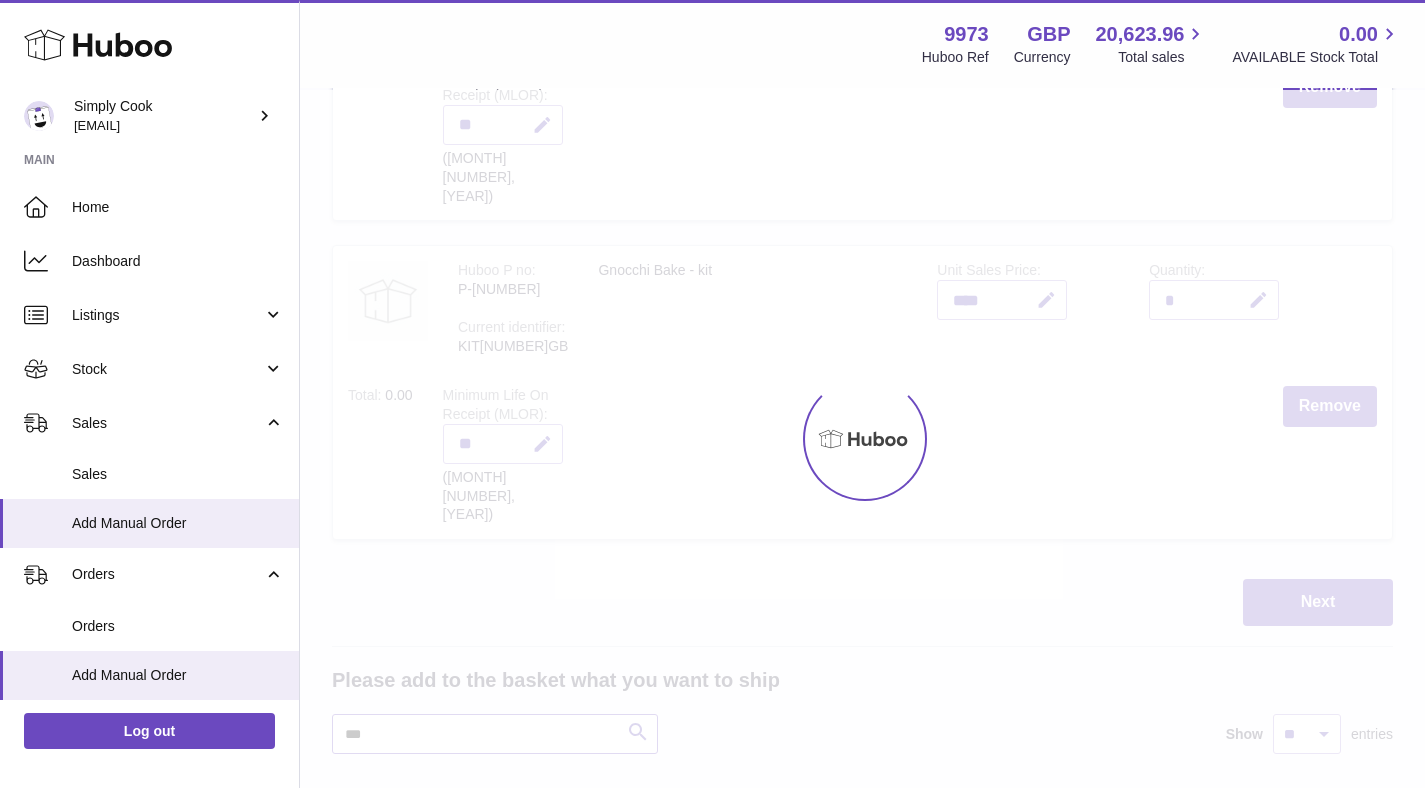 scroll, scrollTop: 2576, scrollLeft: 0, axis: vertical 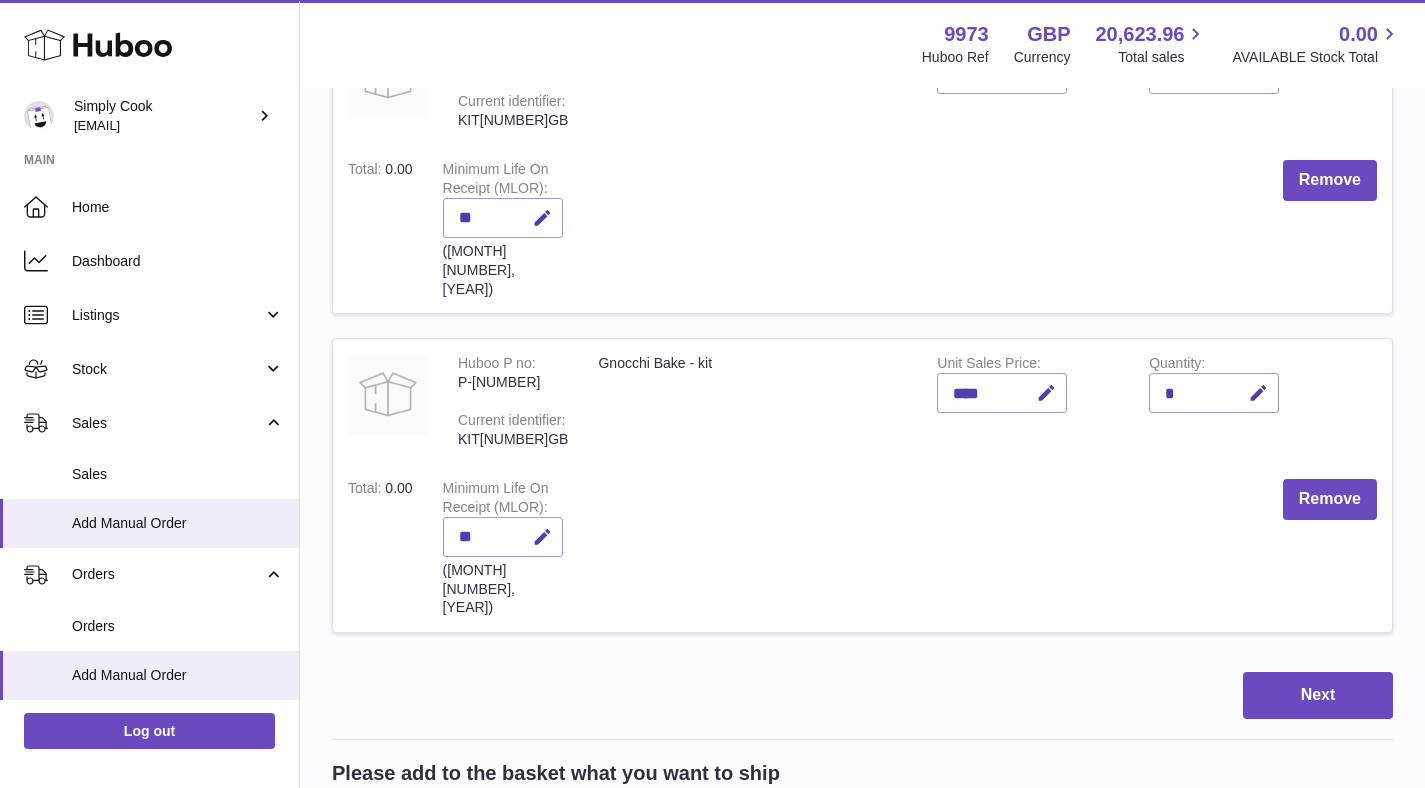 type on "*" 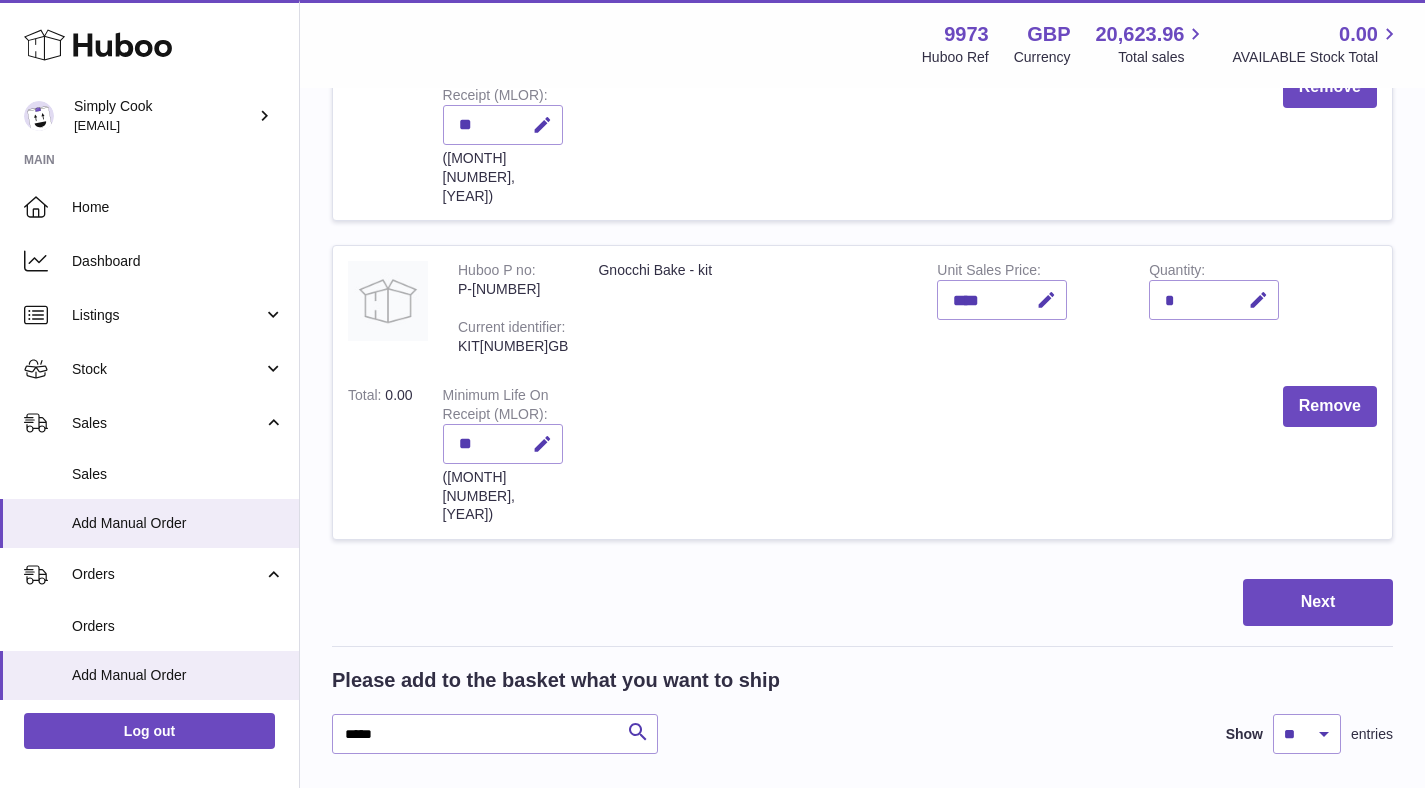 click on "Add to Basket" at bounding box center [1307, 1030] 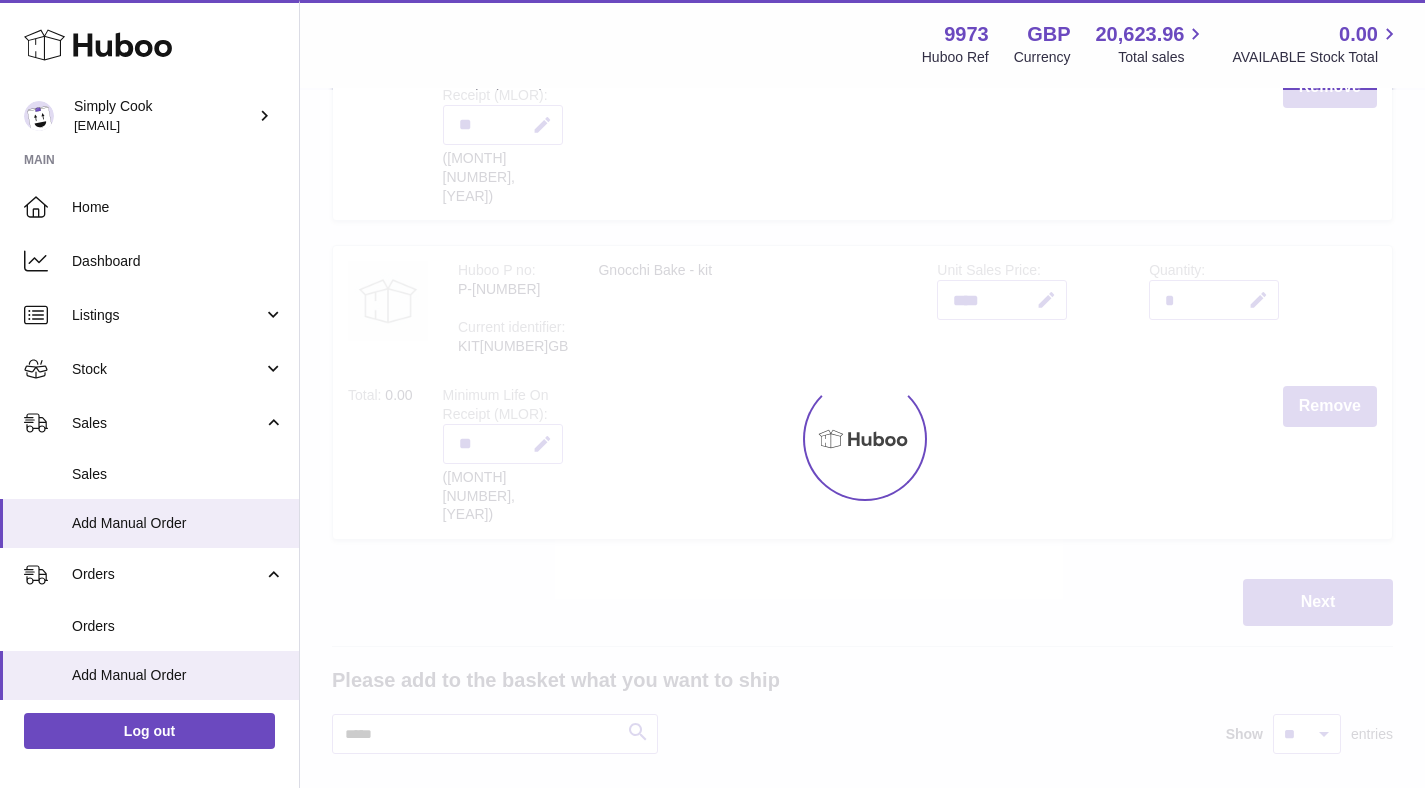 scroll, scrollTop: 2951, scrollLeft: 0, axis: vertical 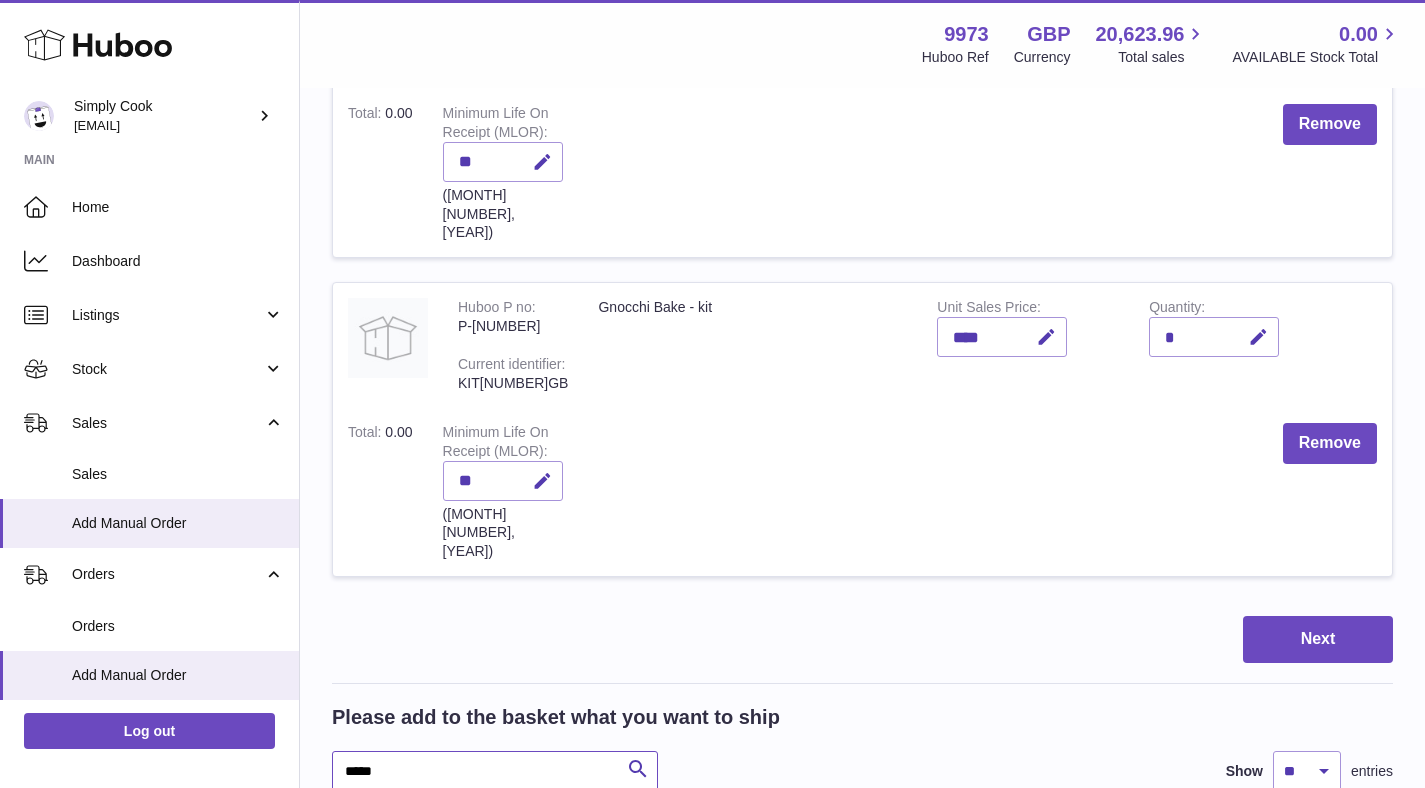 click on "*****" at bounding box center (495, 771) 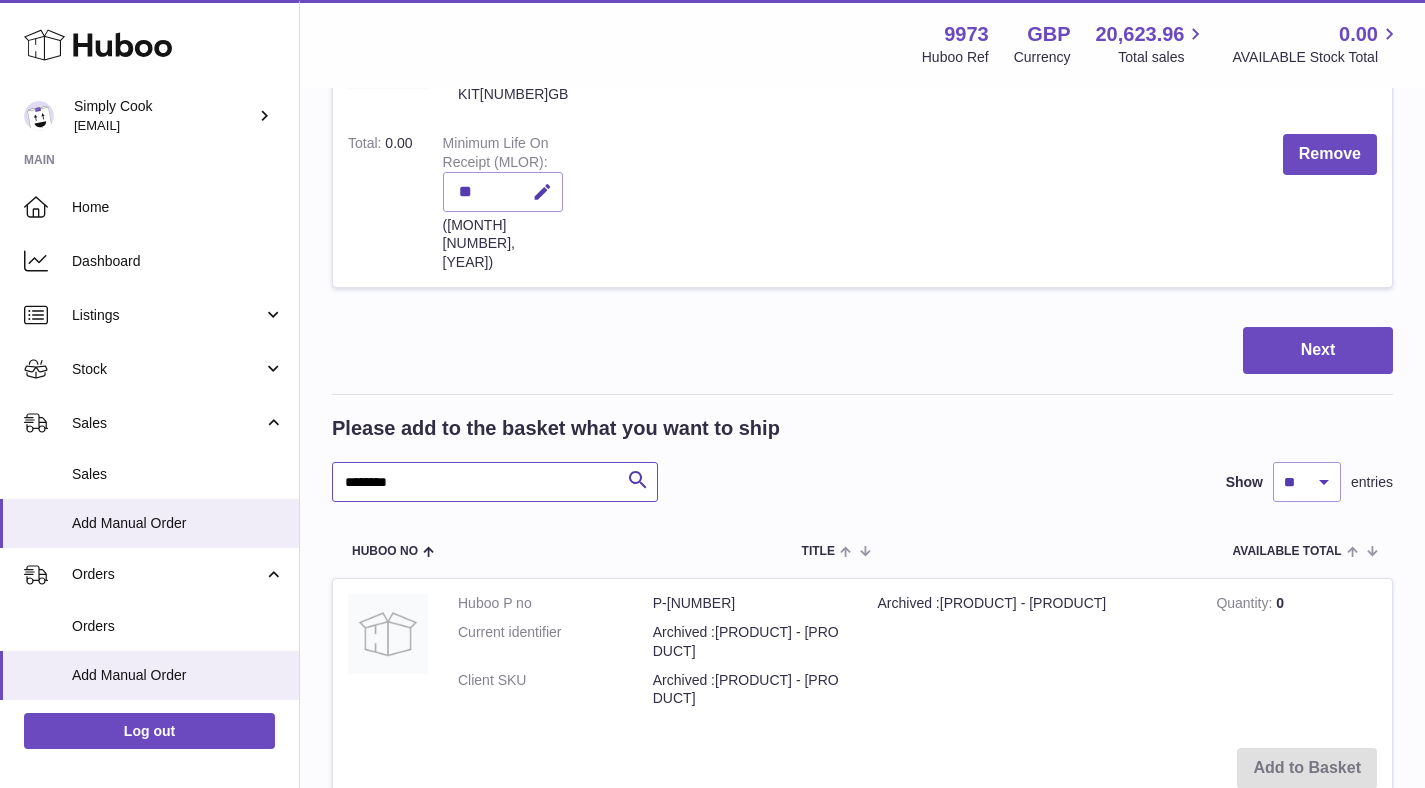 scroll, scrollTop: 3244, scrollLeft: 0, axis: vertical 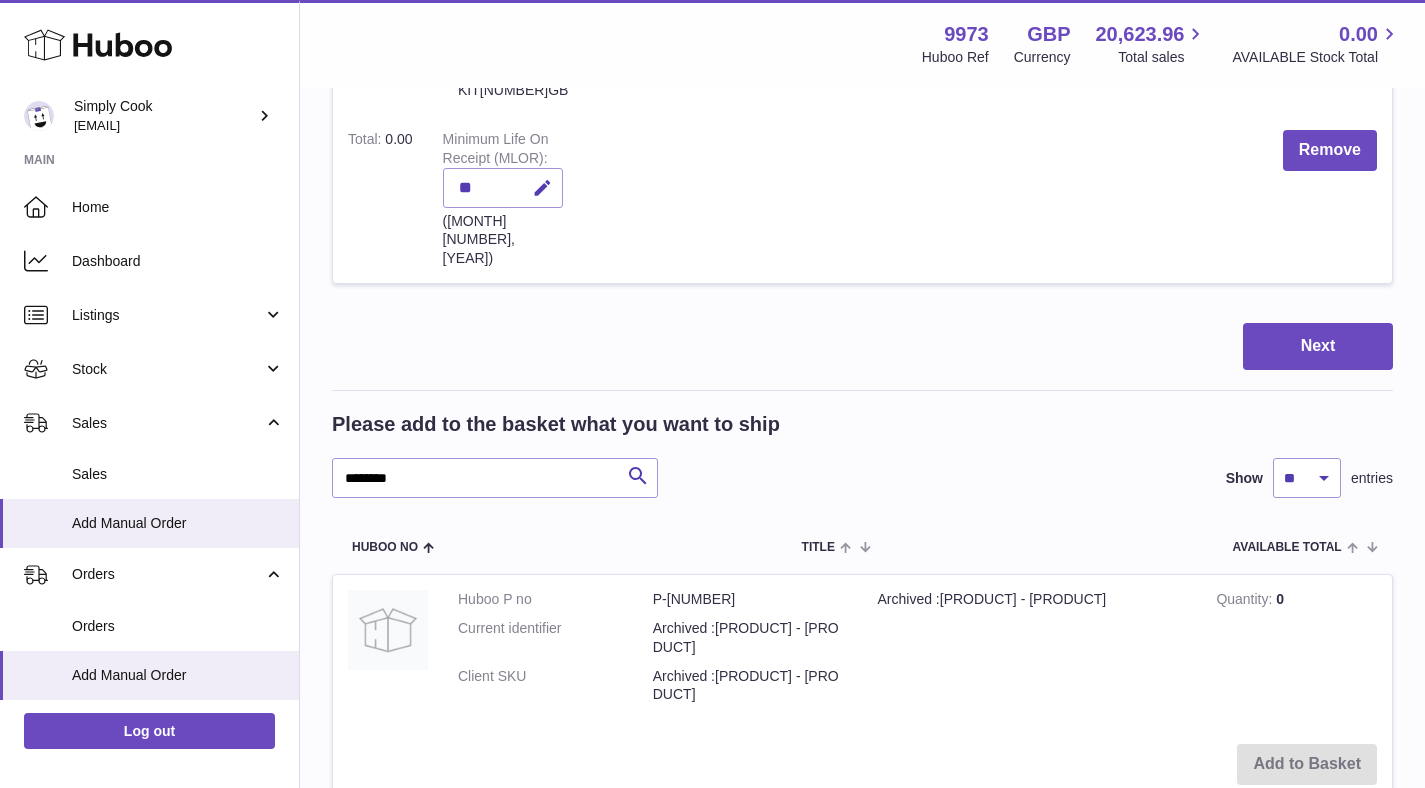 click on "Add to Basket" at bounding box center [1307, 1026] 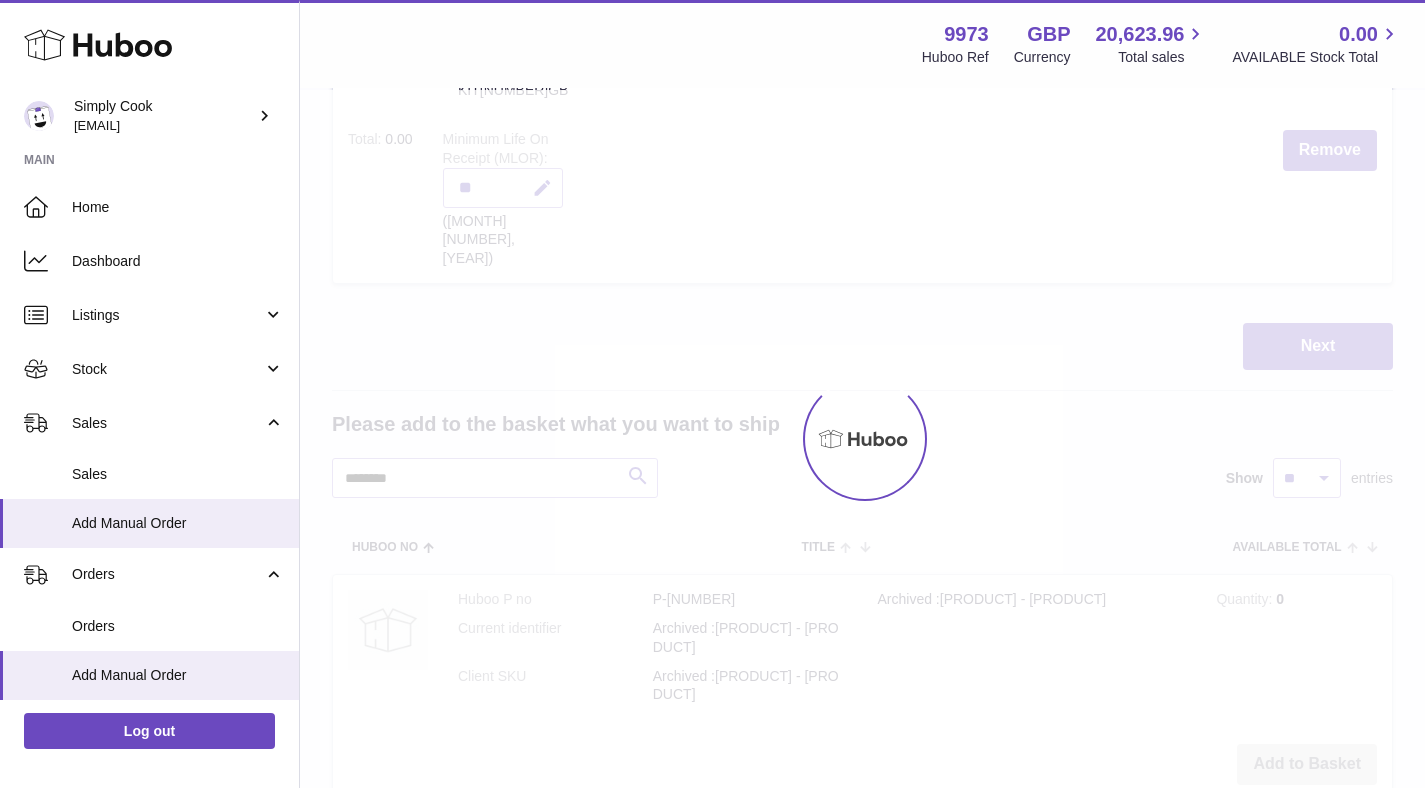 scroll, scrollTop: 3295, scrollLeft: 0, axis: vertical 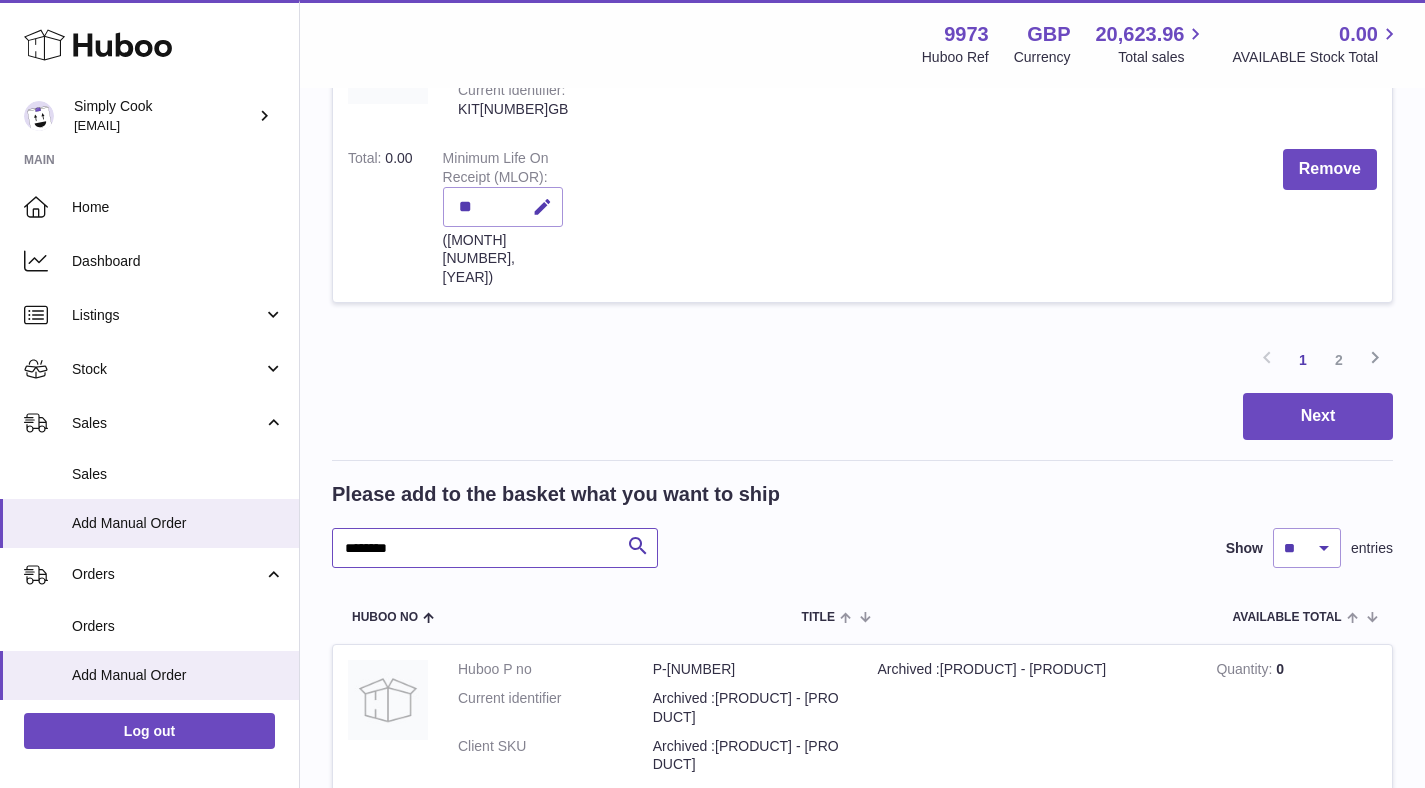 click on "********" at bounding box center [495, 548] 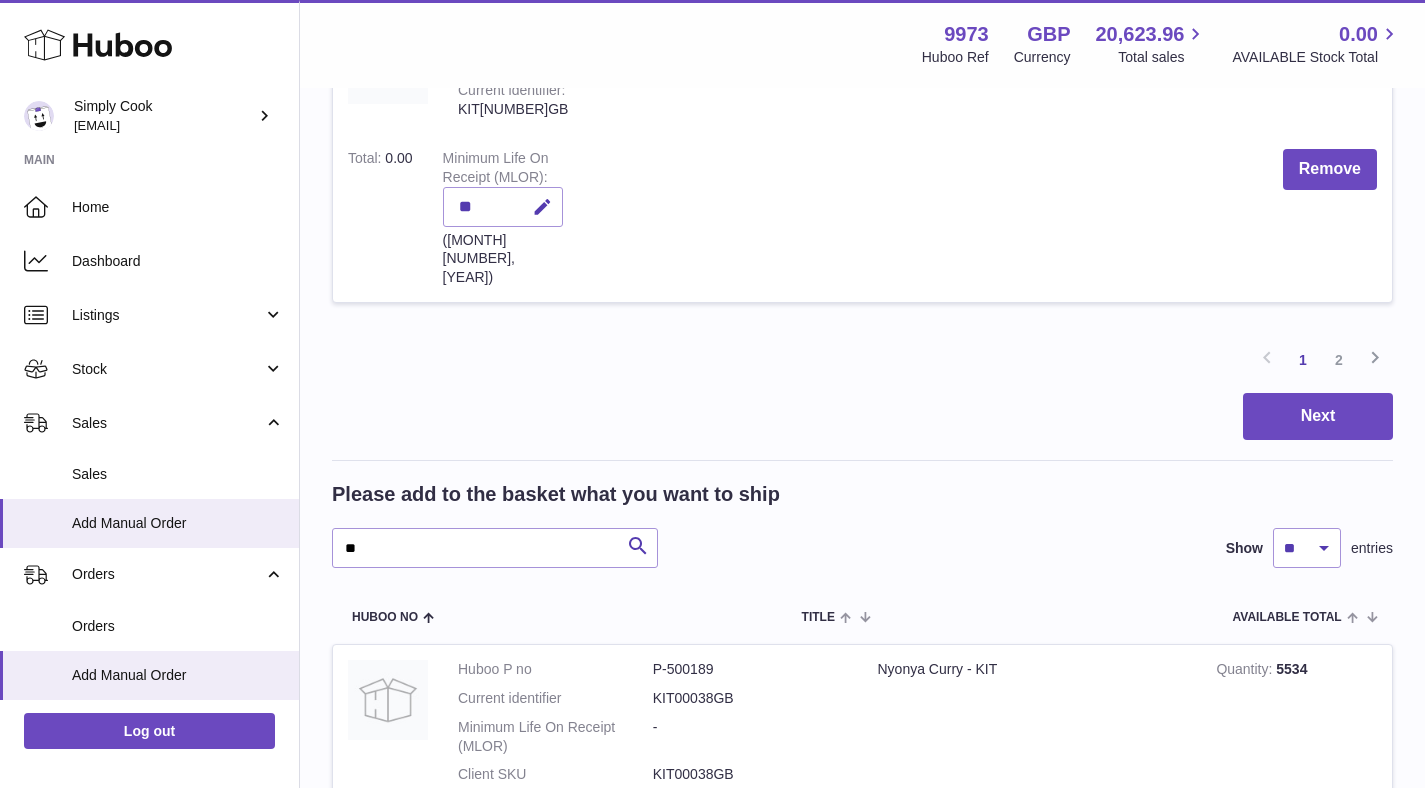 click on "Add to Basket" at bounding box center (862, 844) 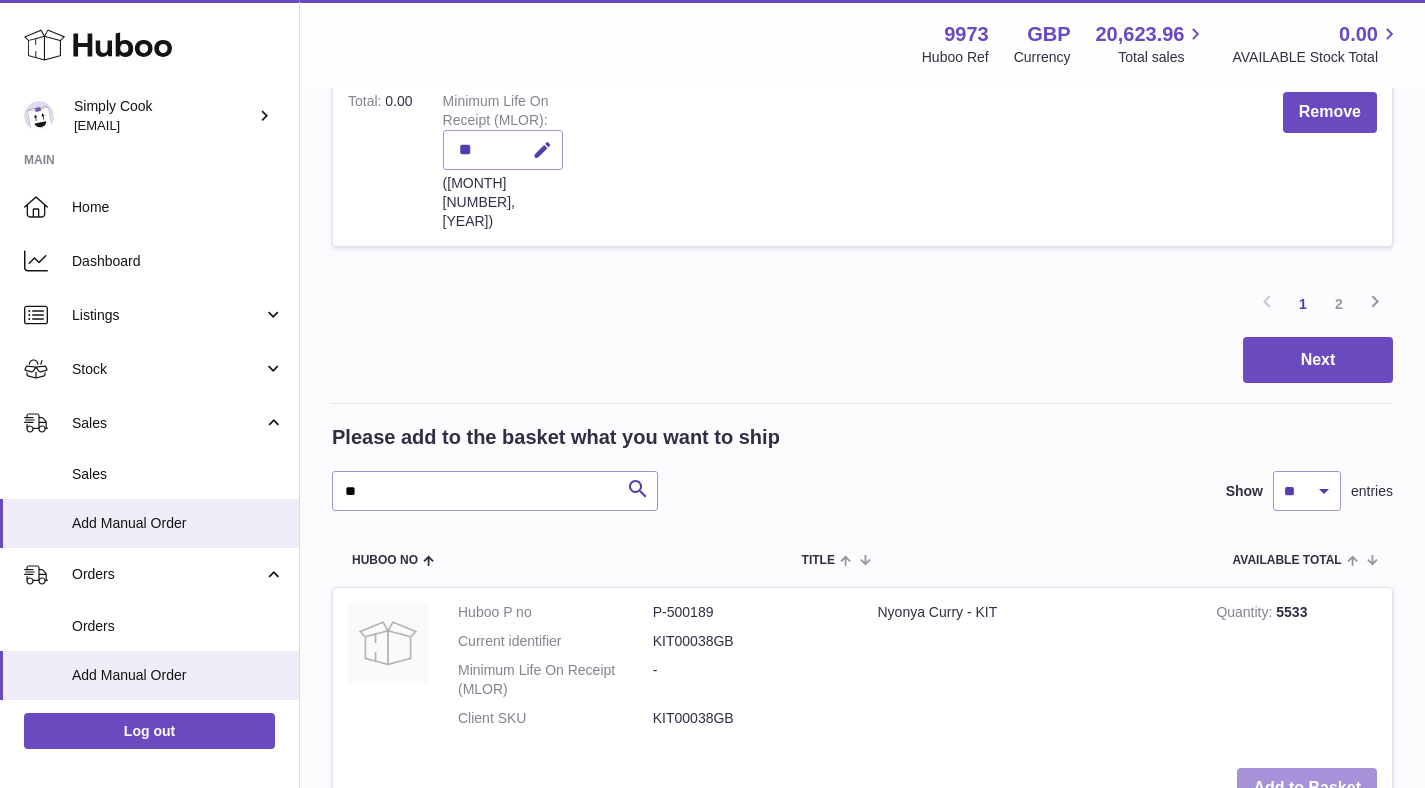 scroll, scrollTop: 3206, scrollLeft: 0, axis: vertical 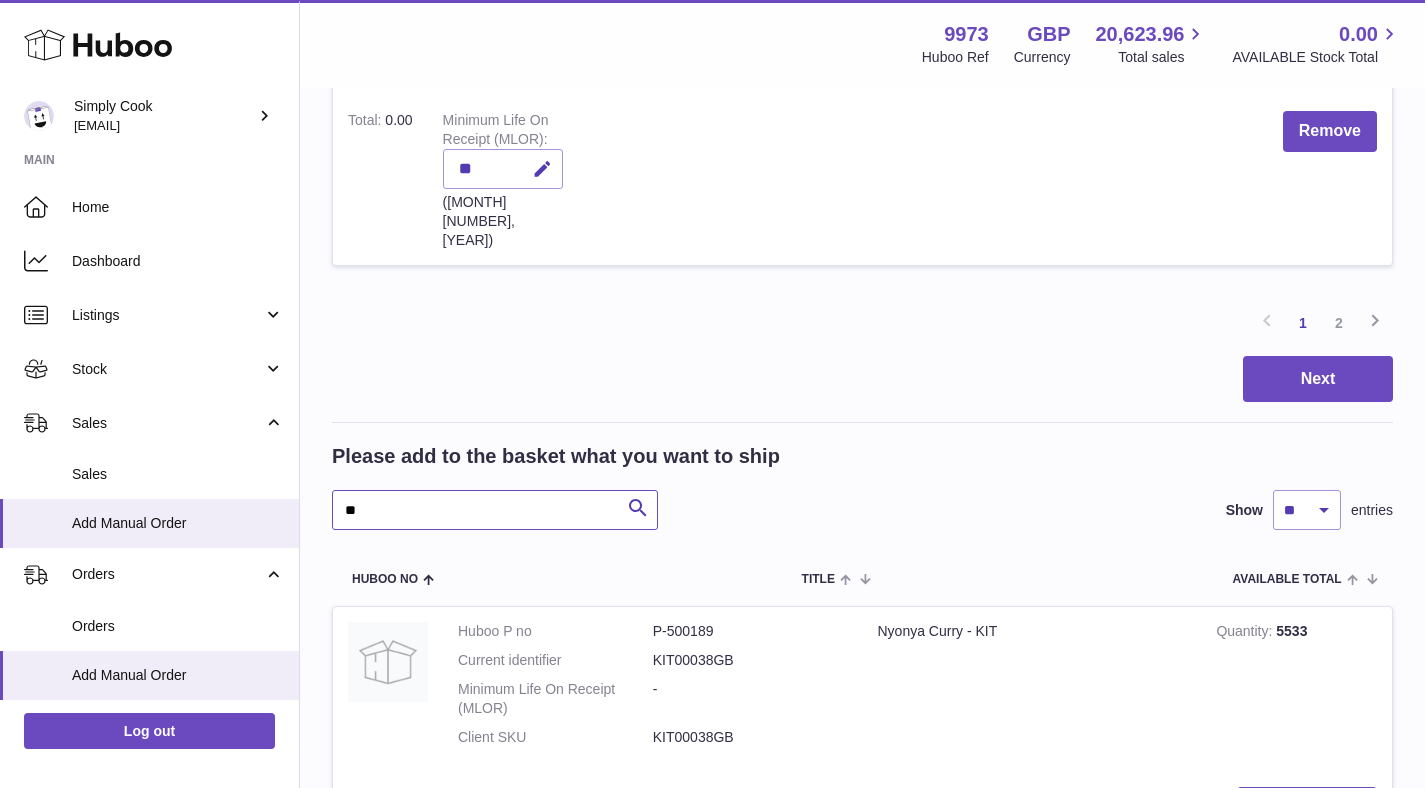 click on "**" at bounding box center [495, 510] 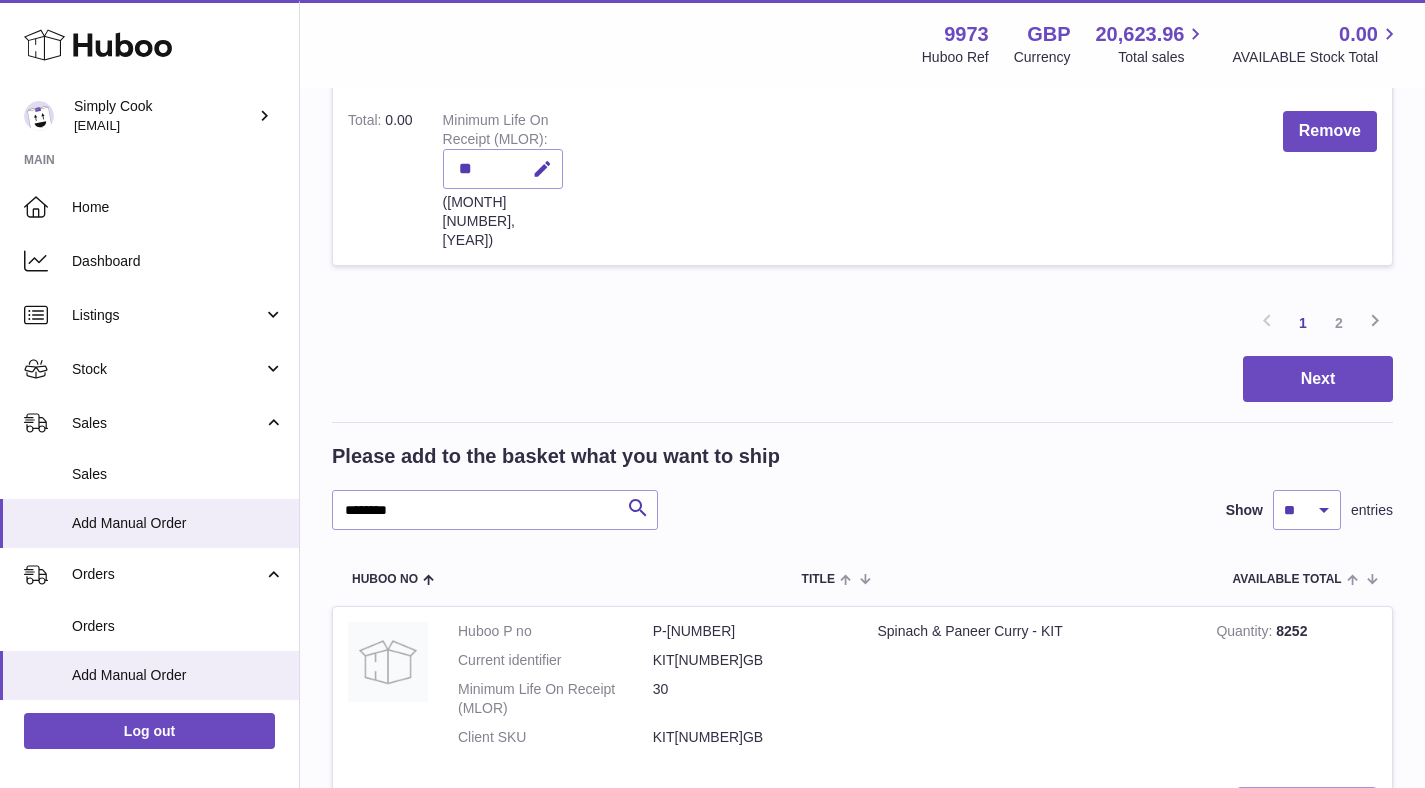 click on "Add to Basket" at bounding box center (1307, 807) 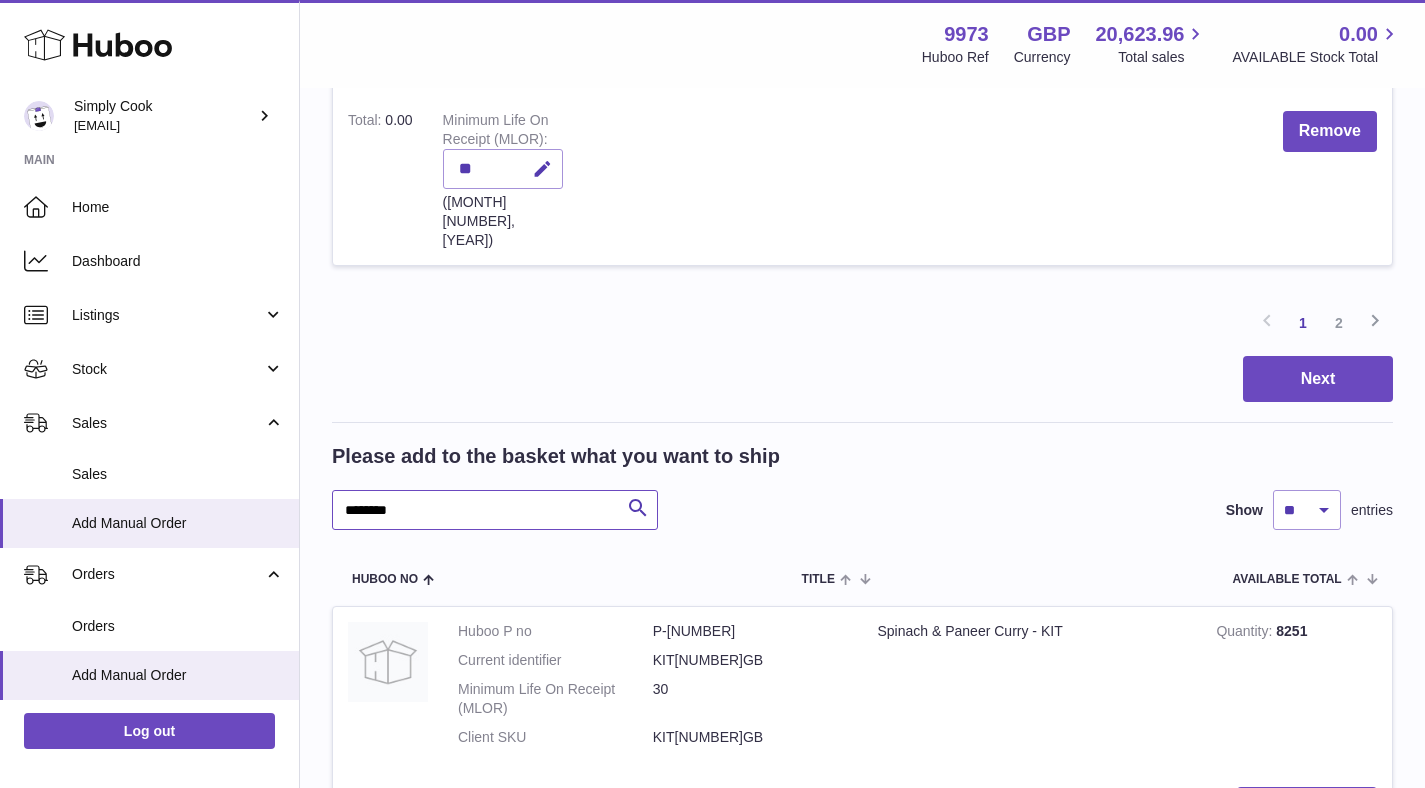 click on "*******" at bounding box center (495, 510) 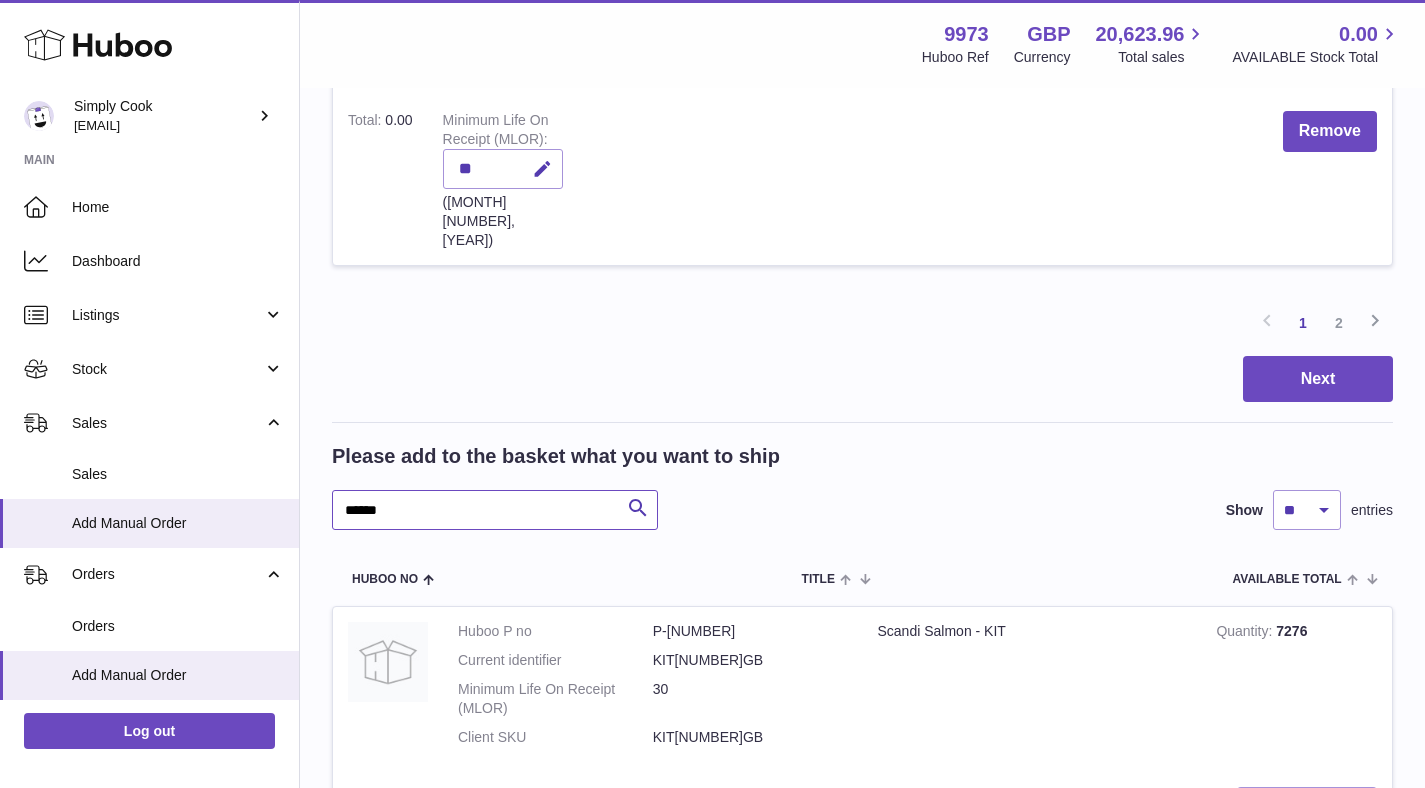 type on "******" 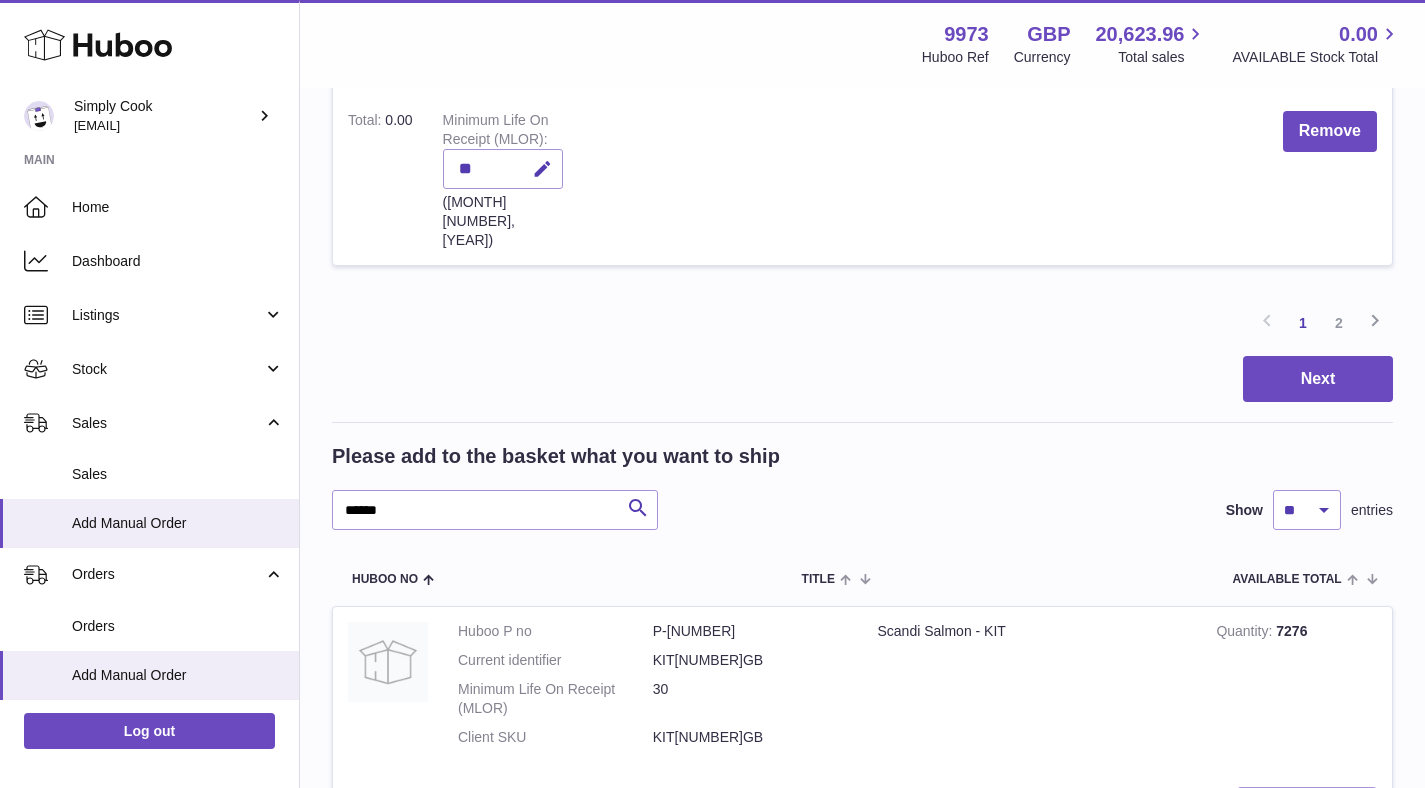 click on "Add to Basket" at bounding box center [1307, 807] 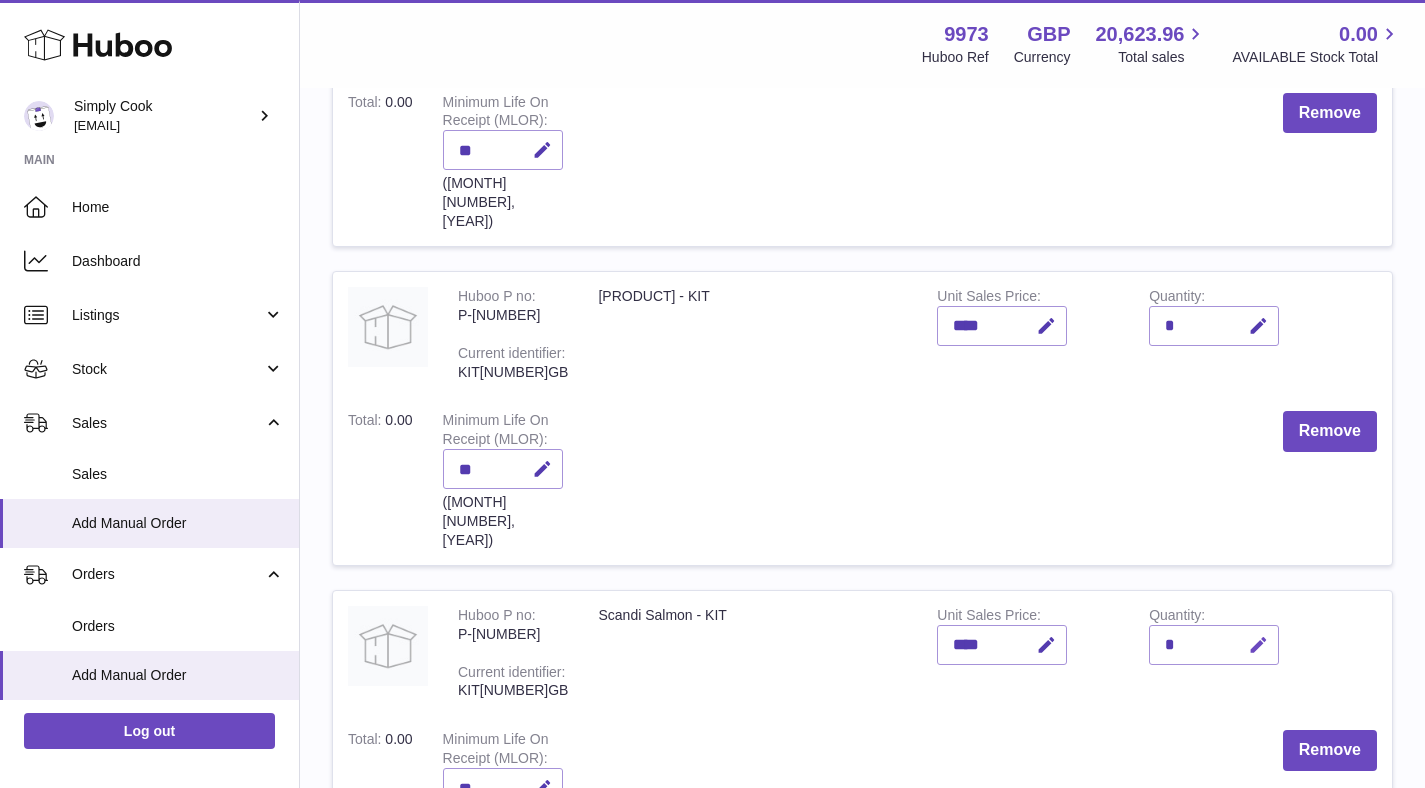 scroll, scrollTop: 1951, scrollLeft: 0, axis: vertical 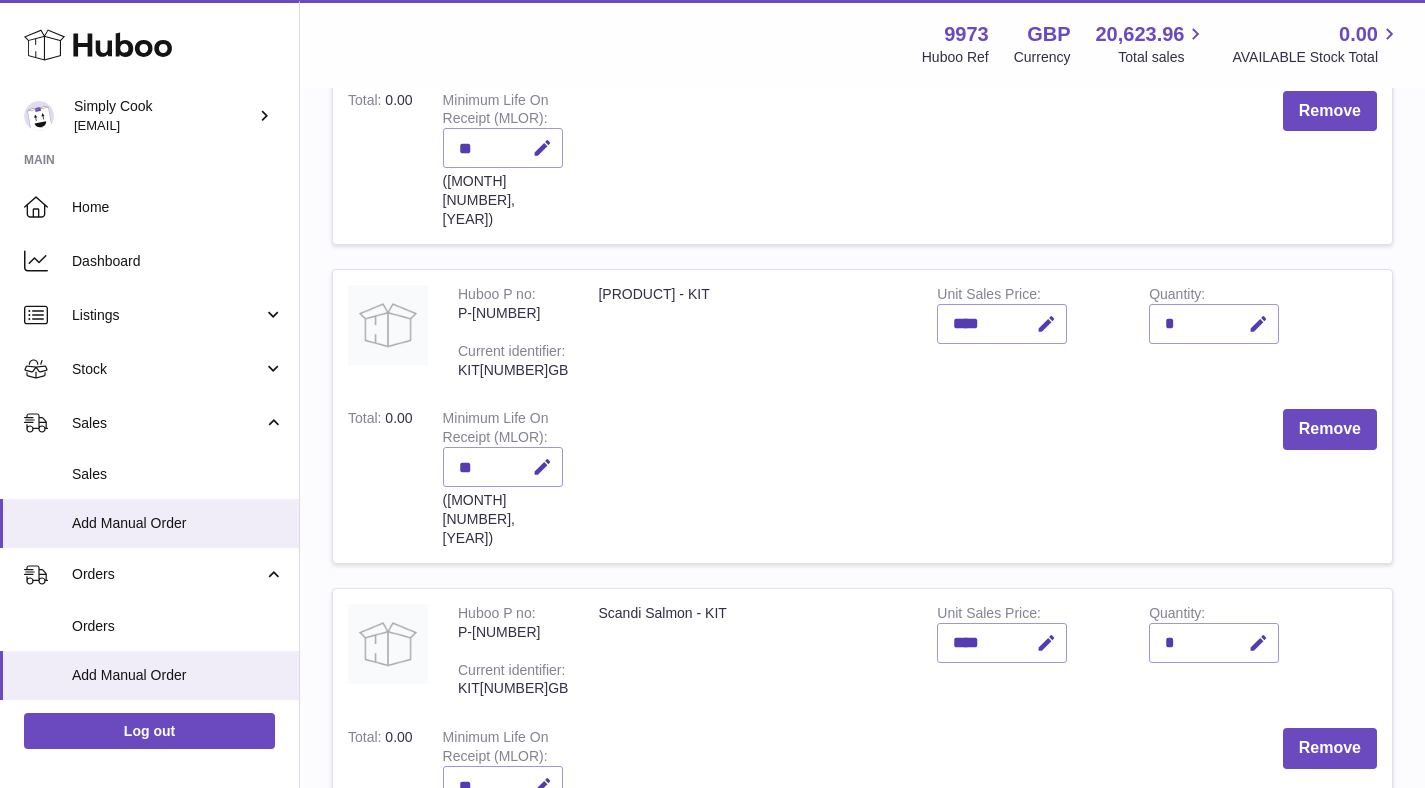 click on "*" at bounding box center (1214, 643) 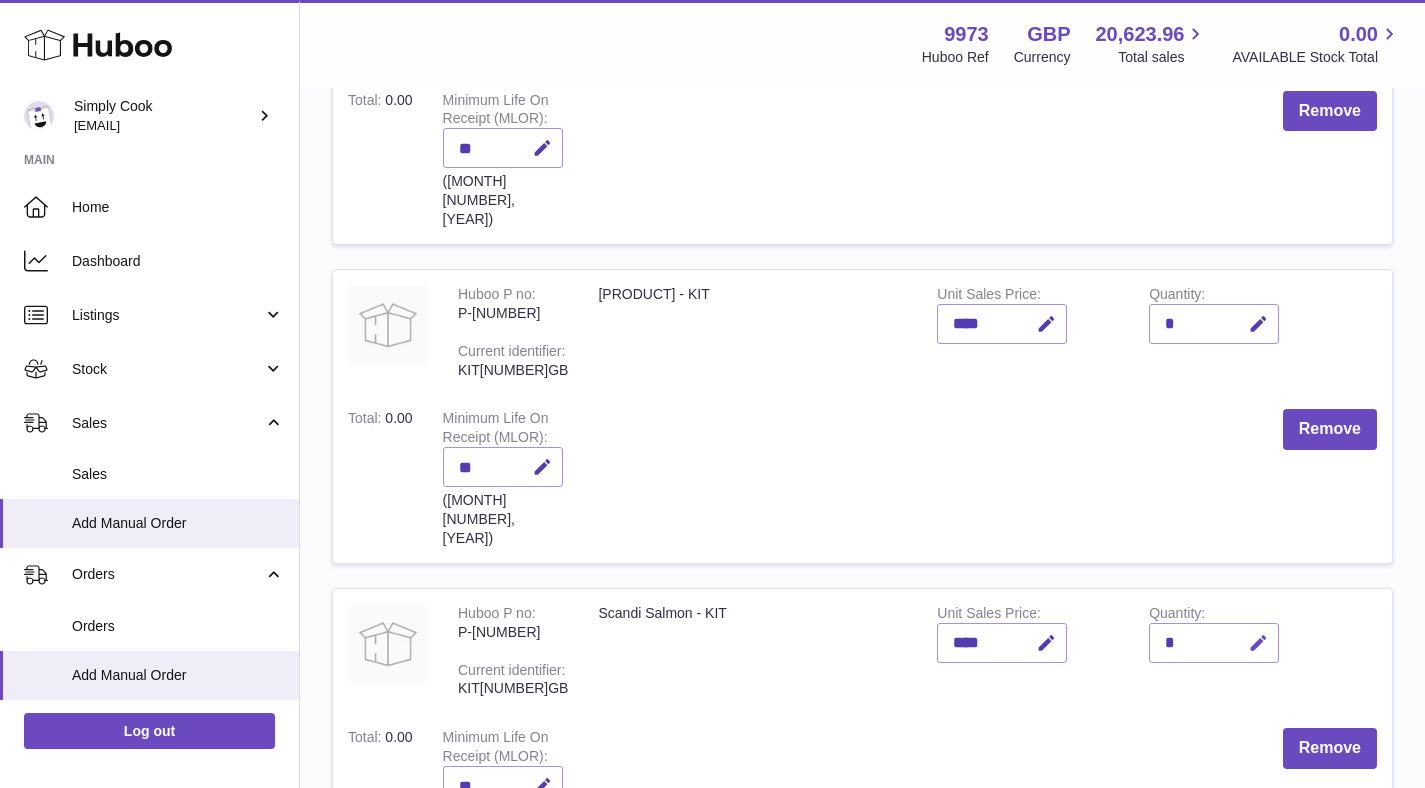 click at bounding box center (1258, 643) 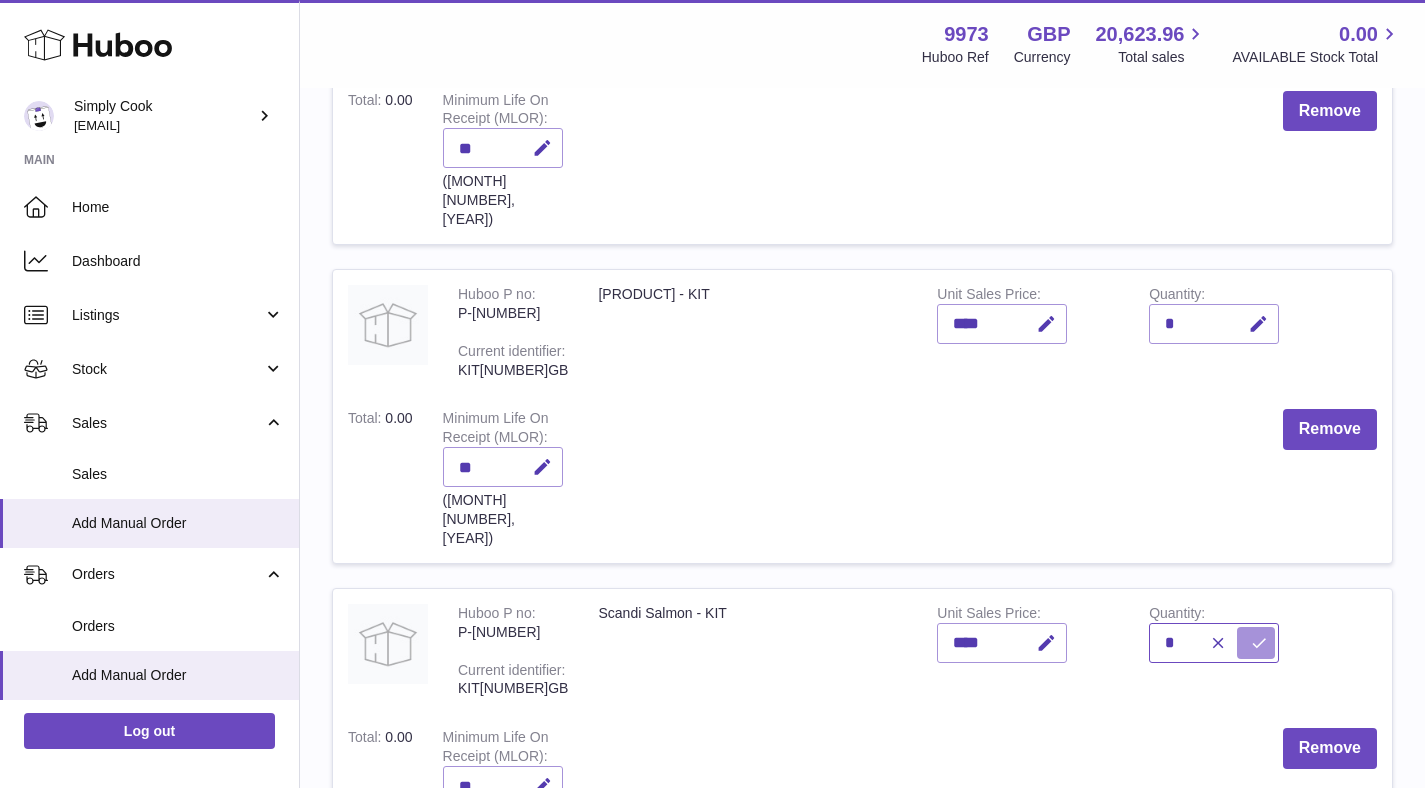 type on "*" 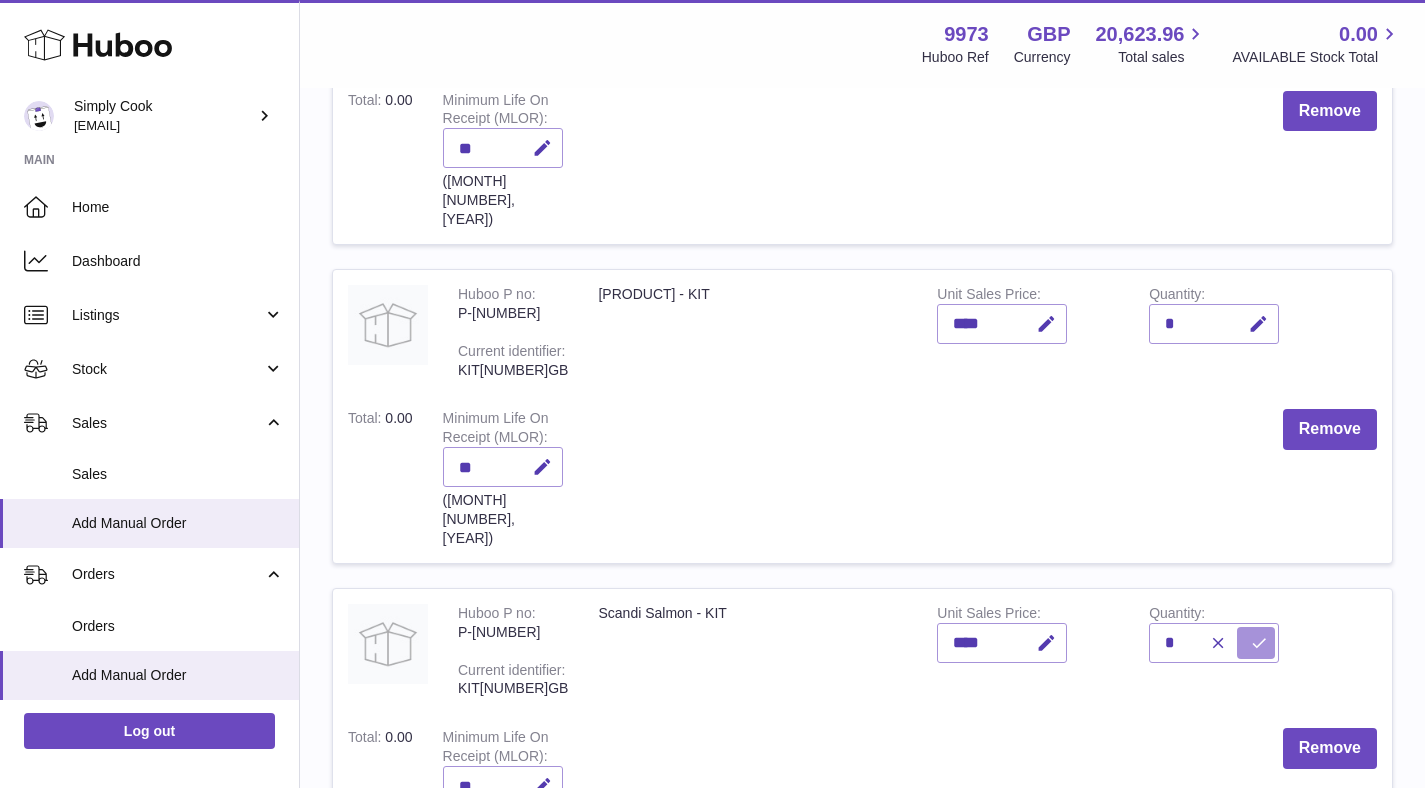 click at bounding box center (1259, 643) 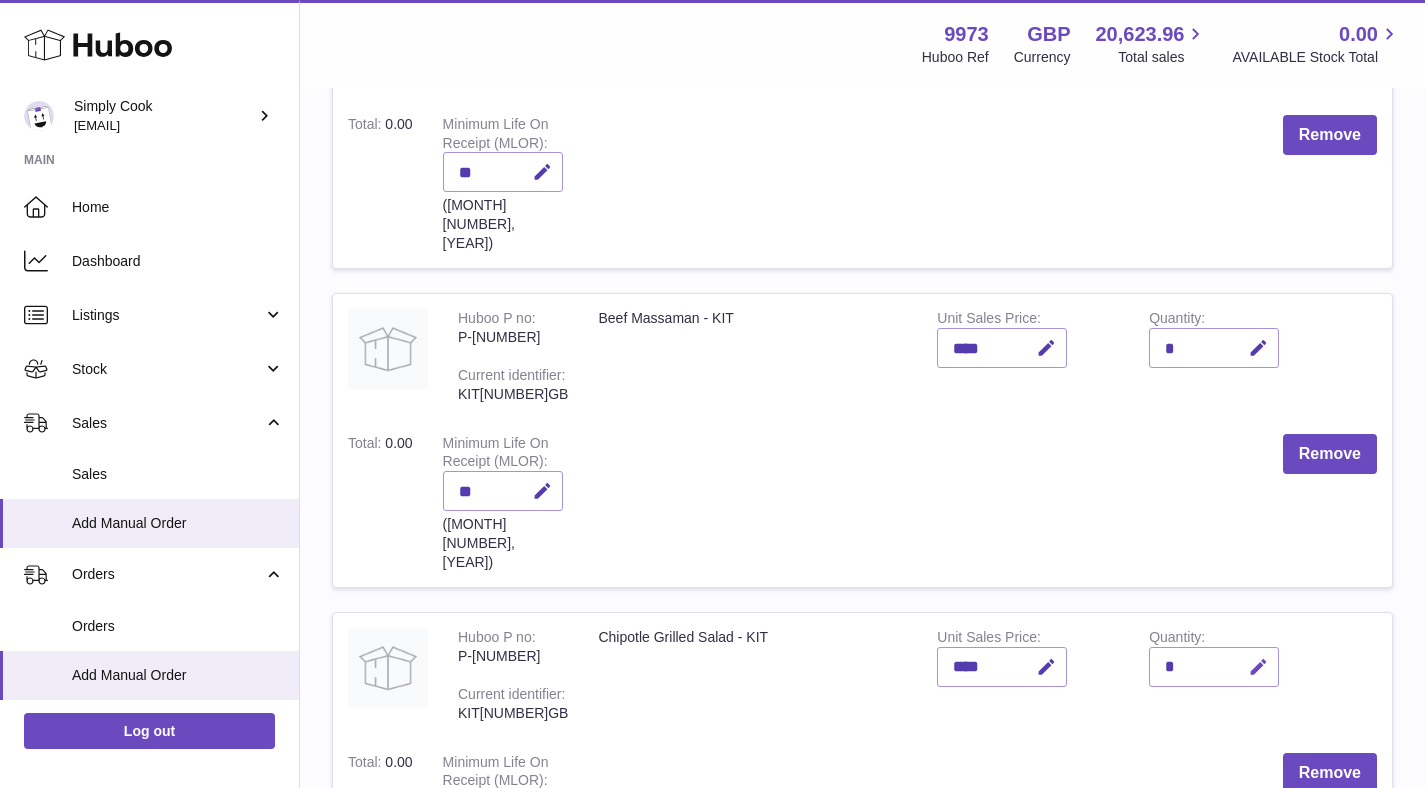 scroll, scrollTop: 1292, scrollLeft: 0, axis: vertical 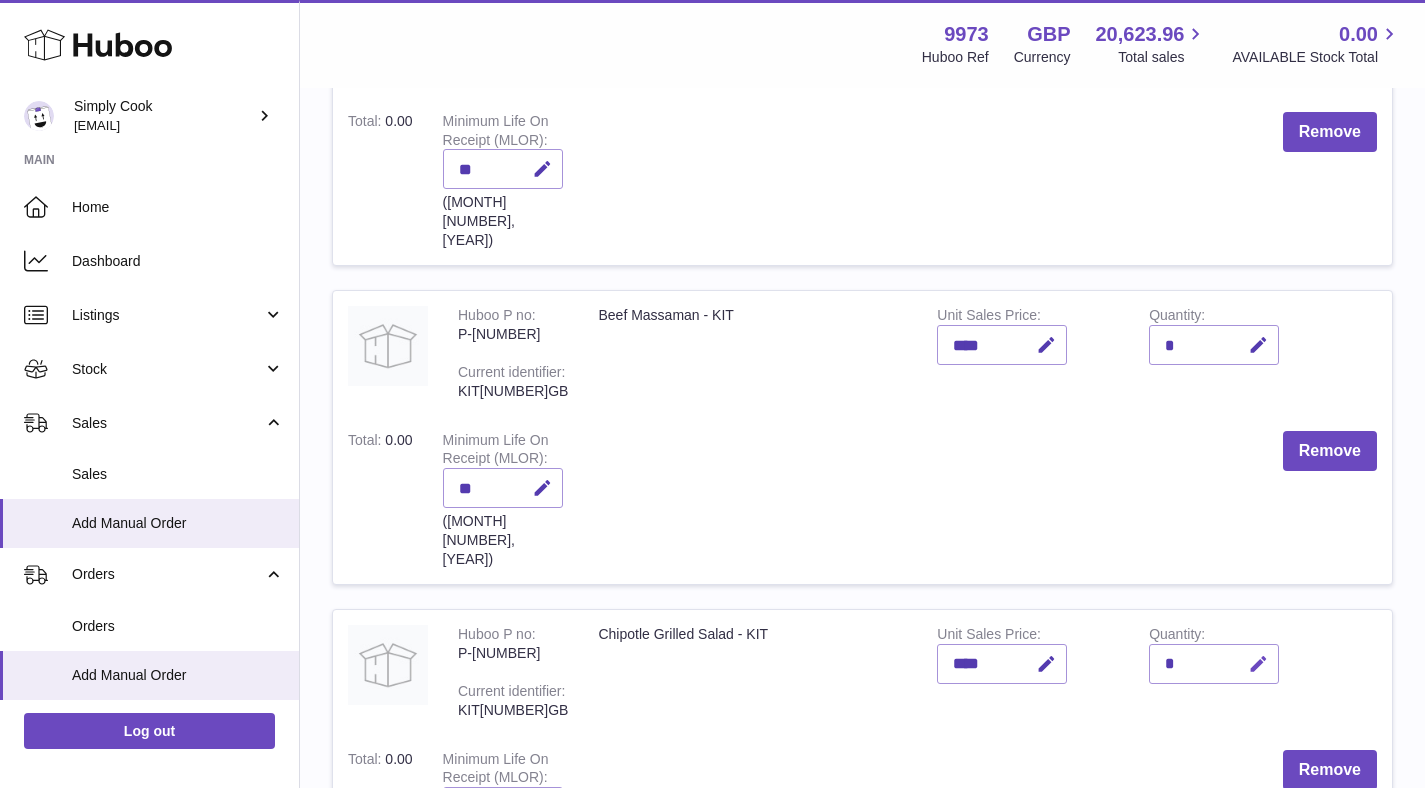 click at bounding box center [1258, 664] 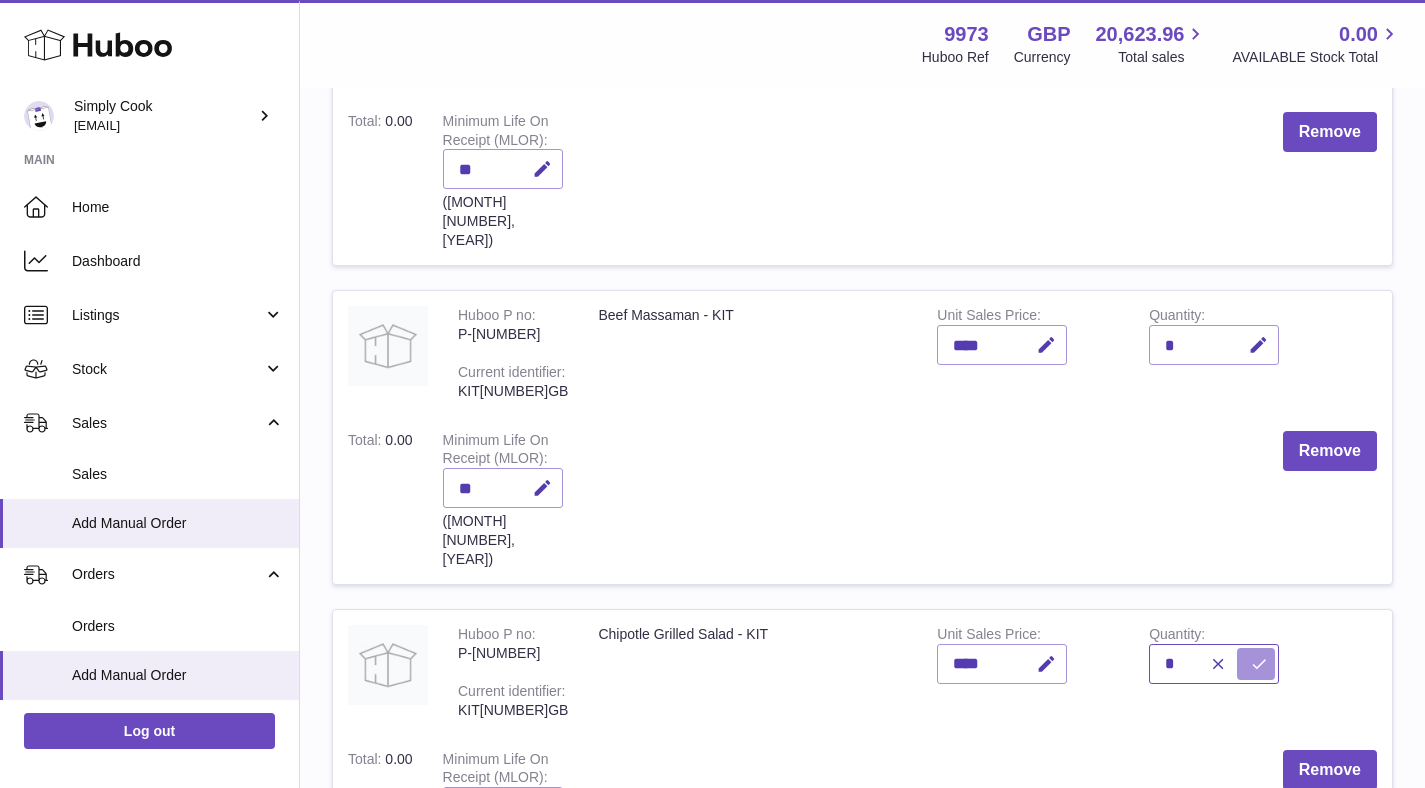 type on "*" 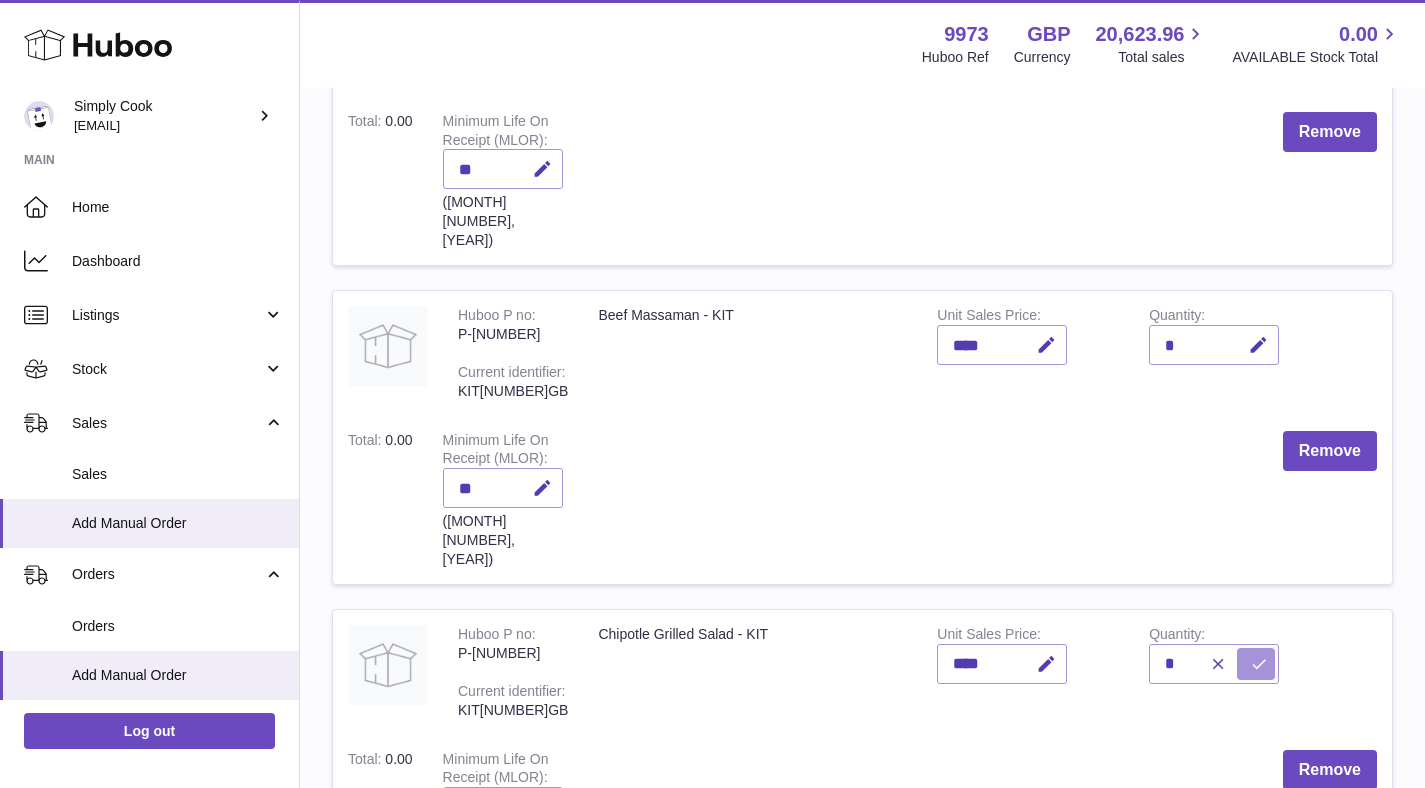 click at bounding box center (1256, 664) 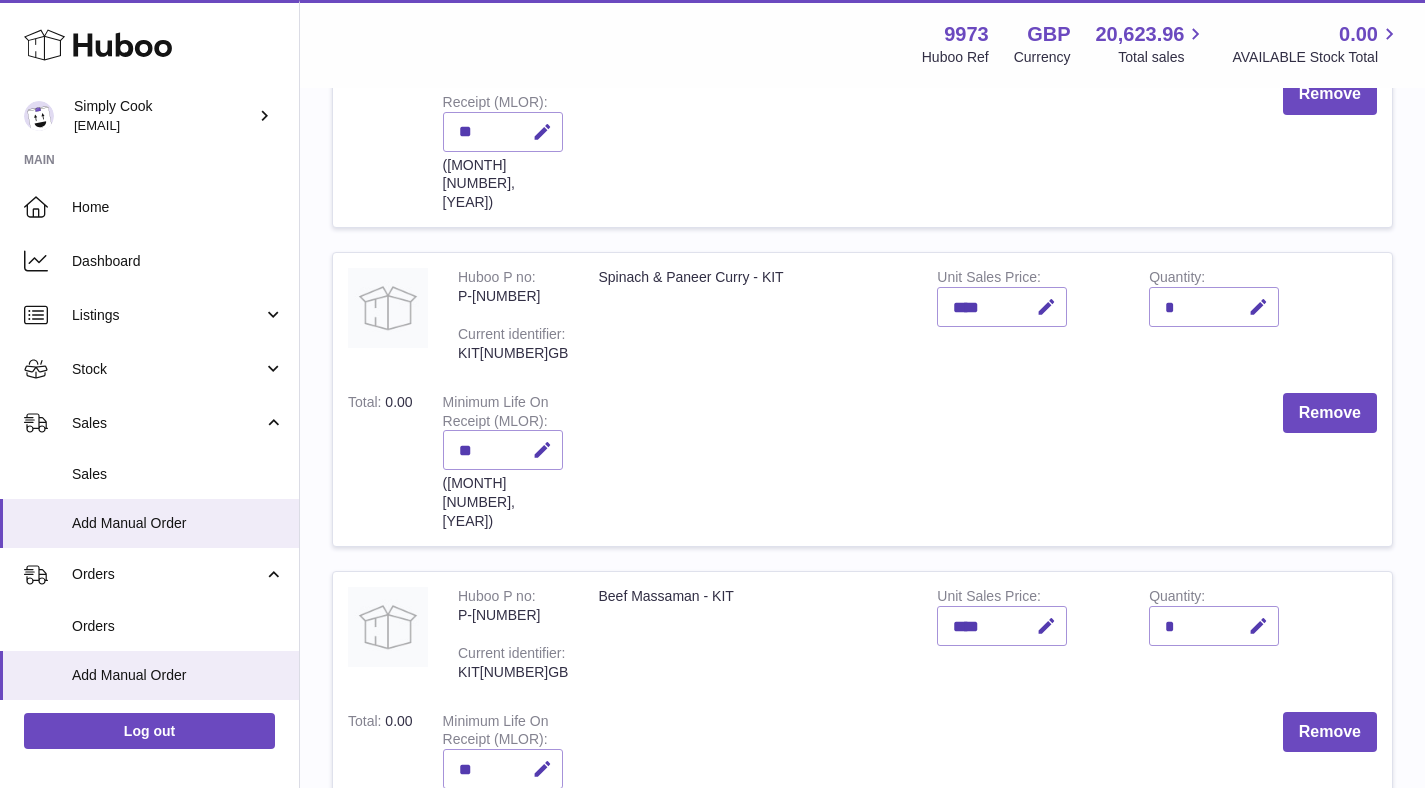 scroll, scrollTop: 1005, scrollLeft: 0, axis: vertical 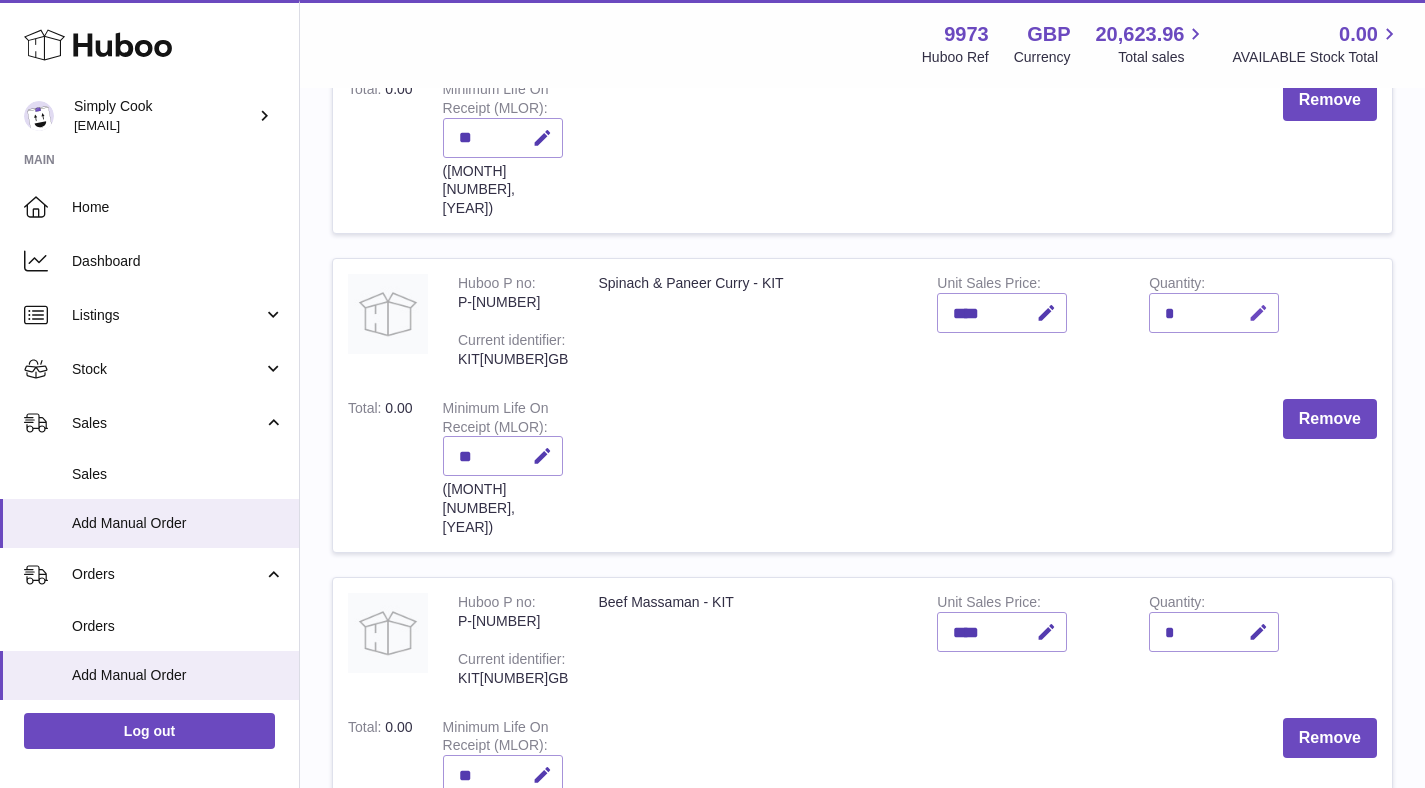 click at bounding box center [1258, 313] 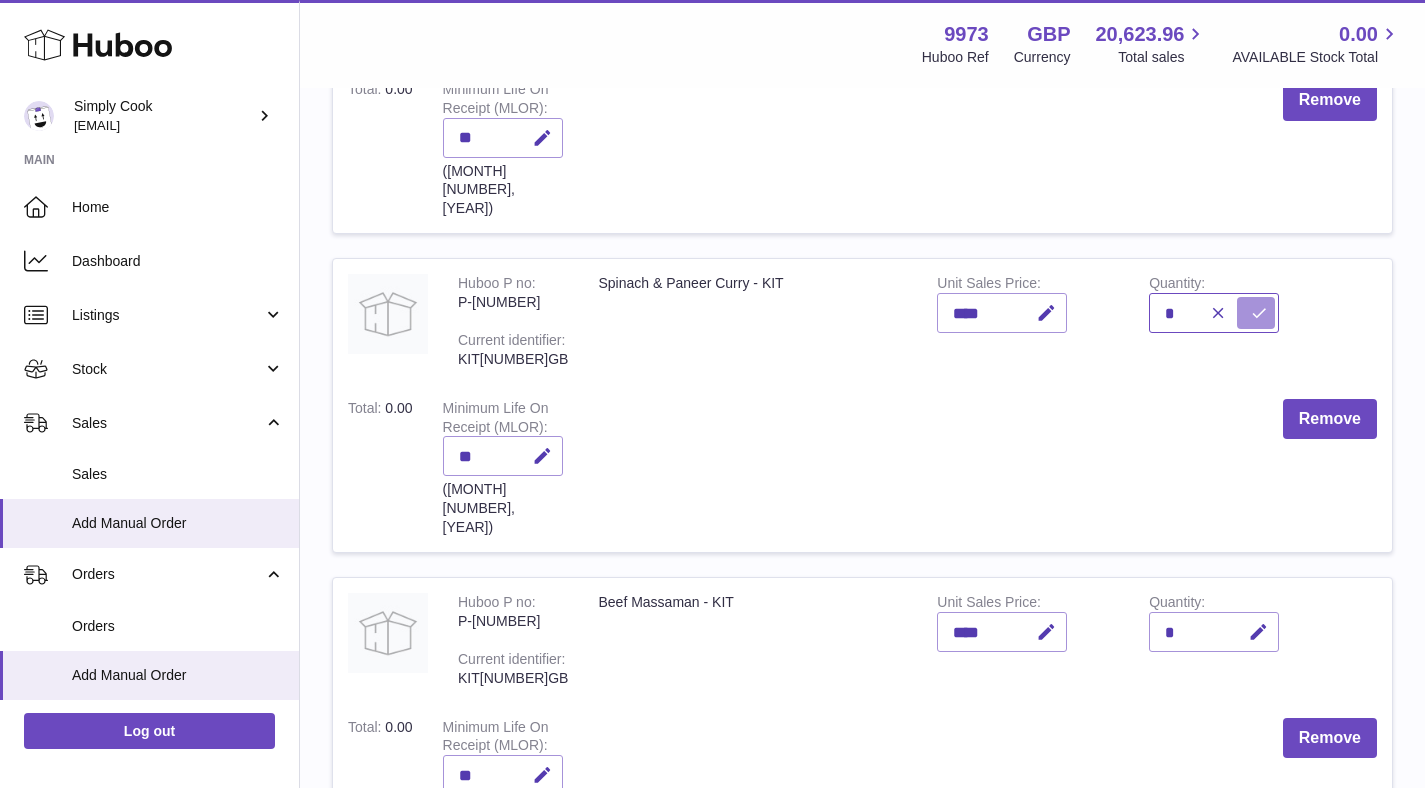type on "*" 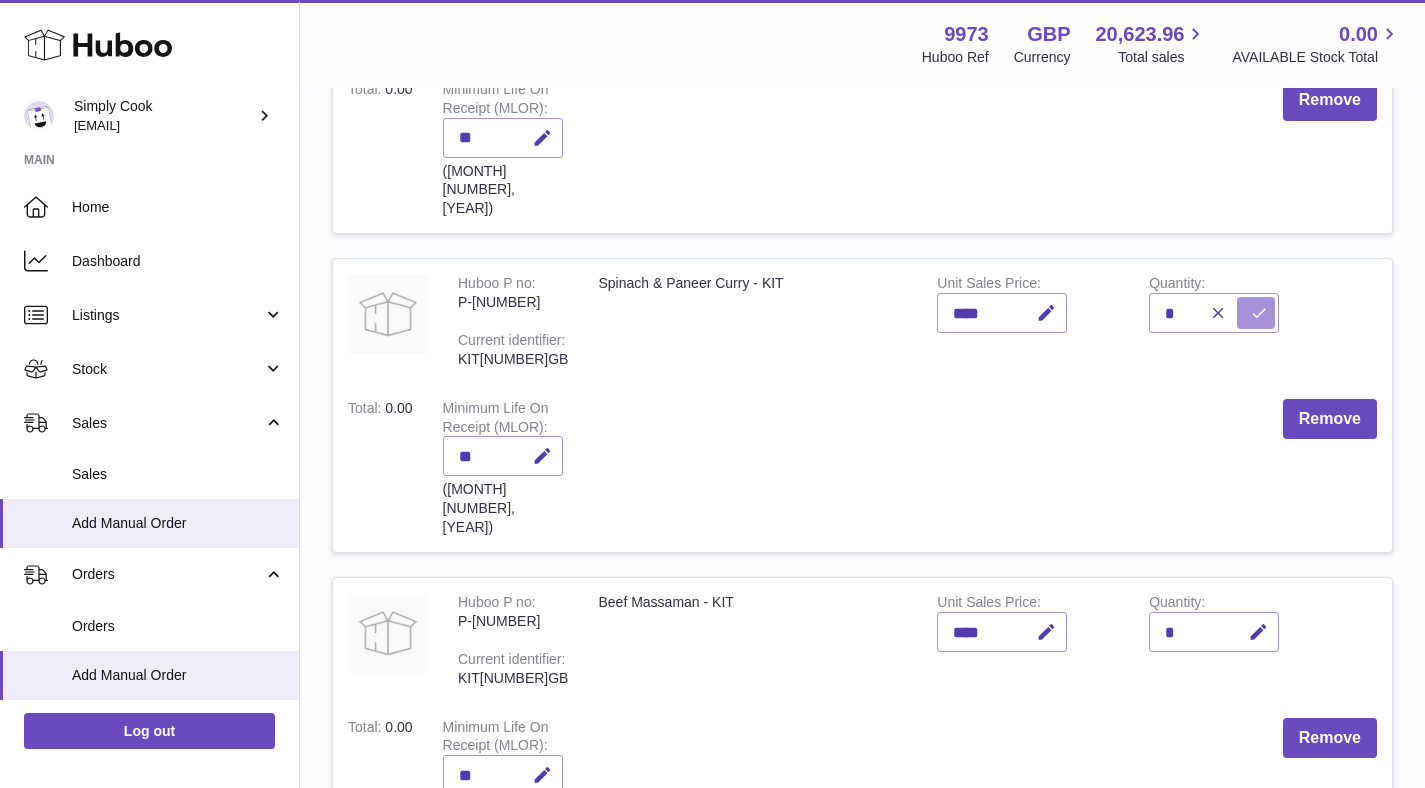 click at bounding box center (1259, 313) 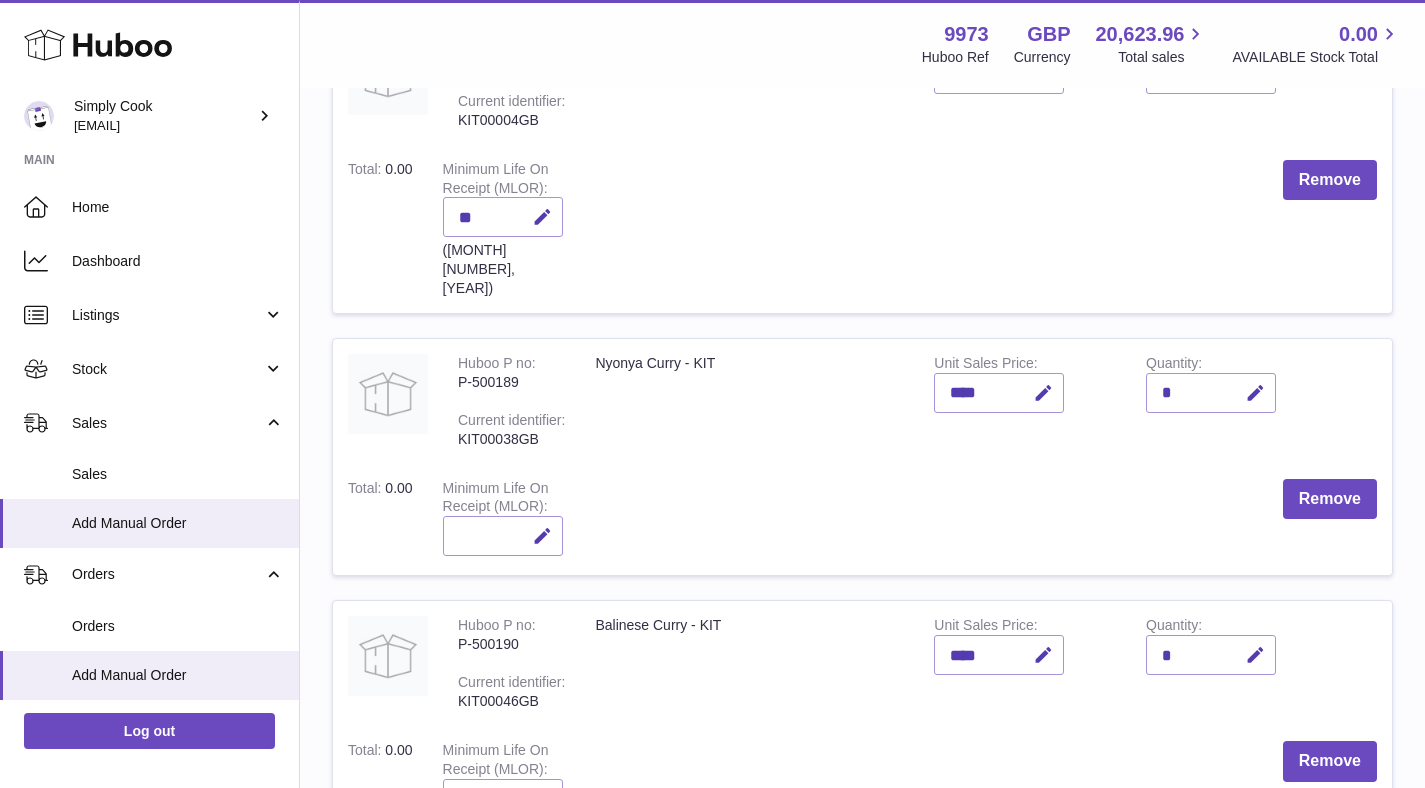 scroll, scrollTop: 343, scrollLeft: 0, axis: vertical 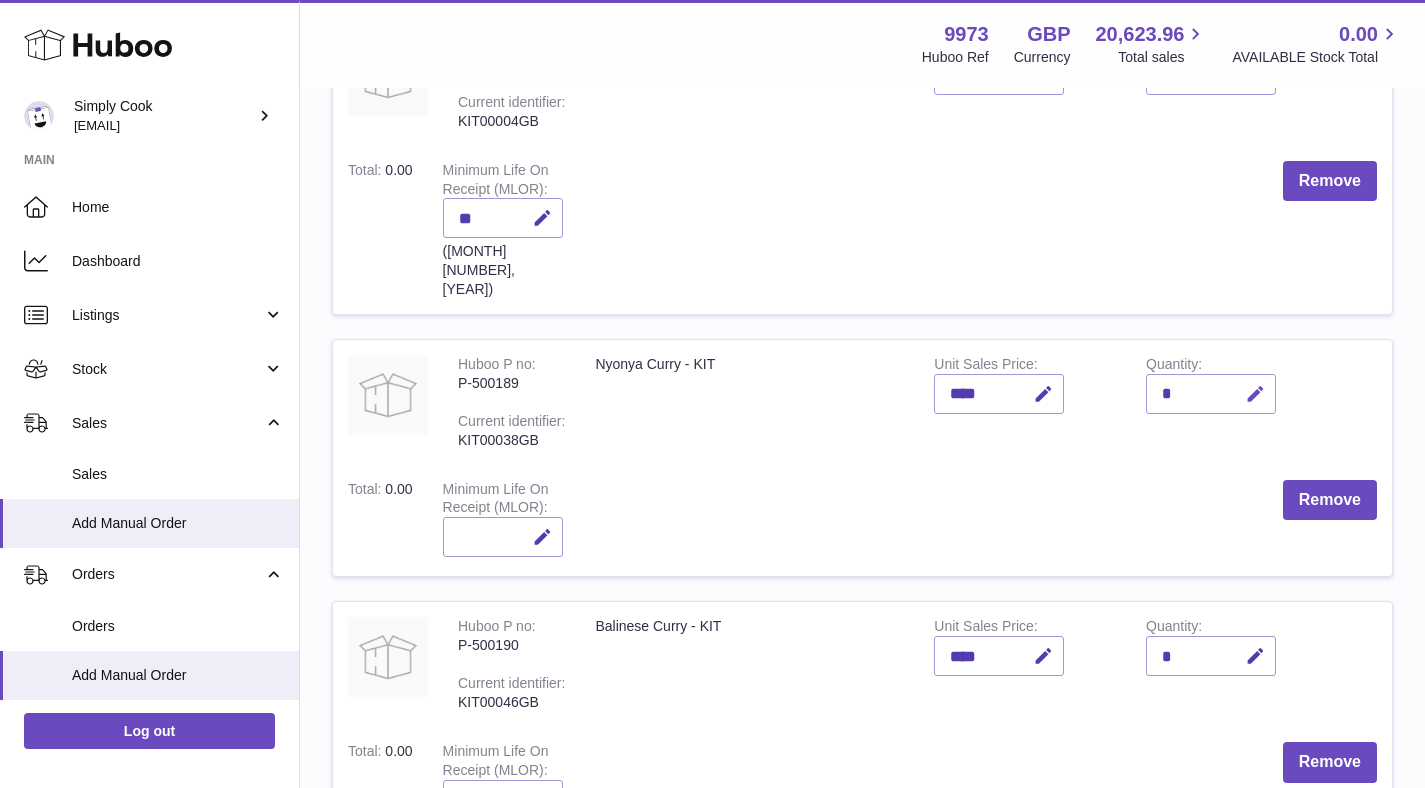 click at bounding box center (1255, 394) 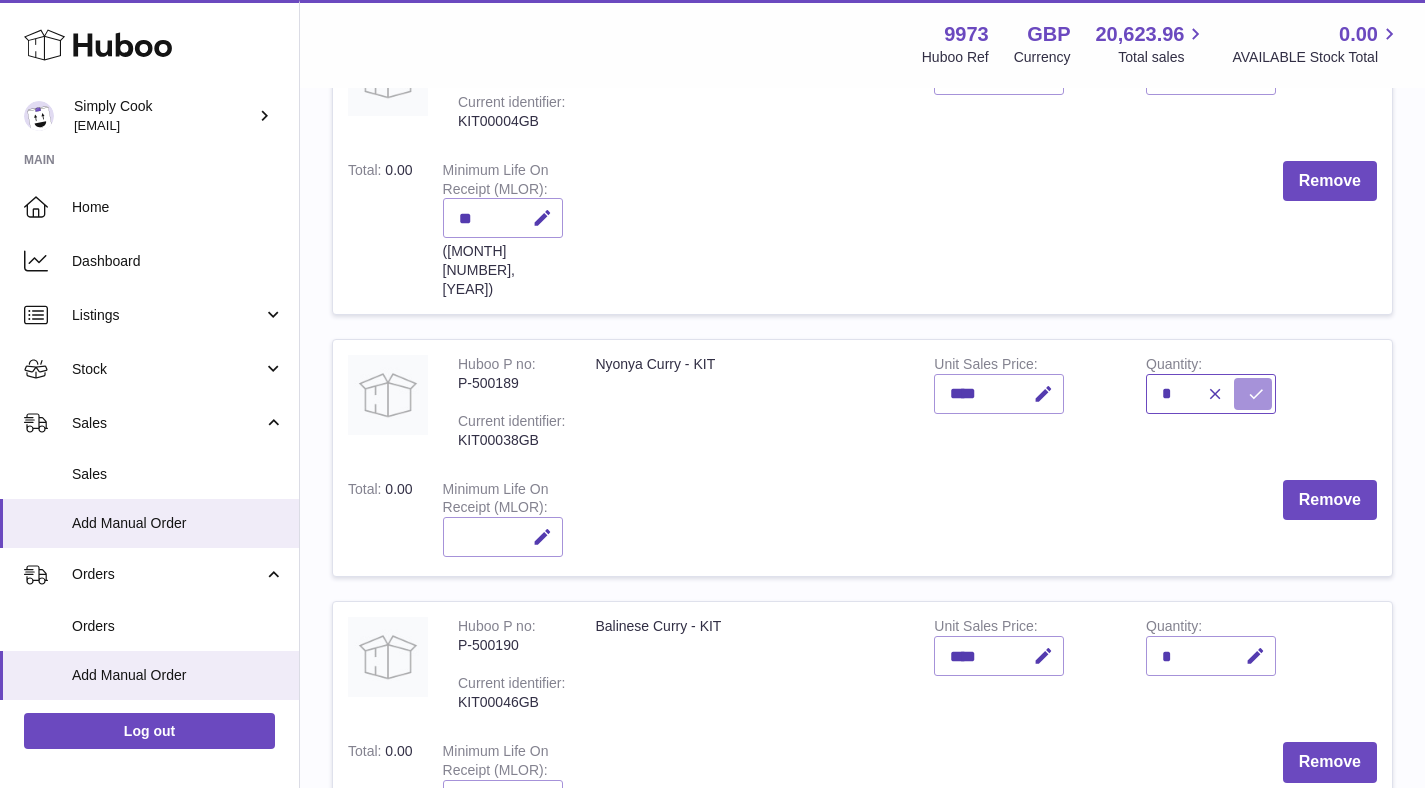 type on "*" 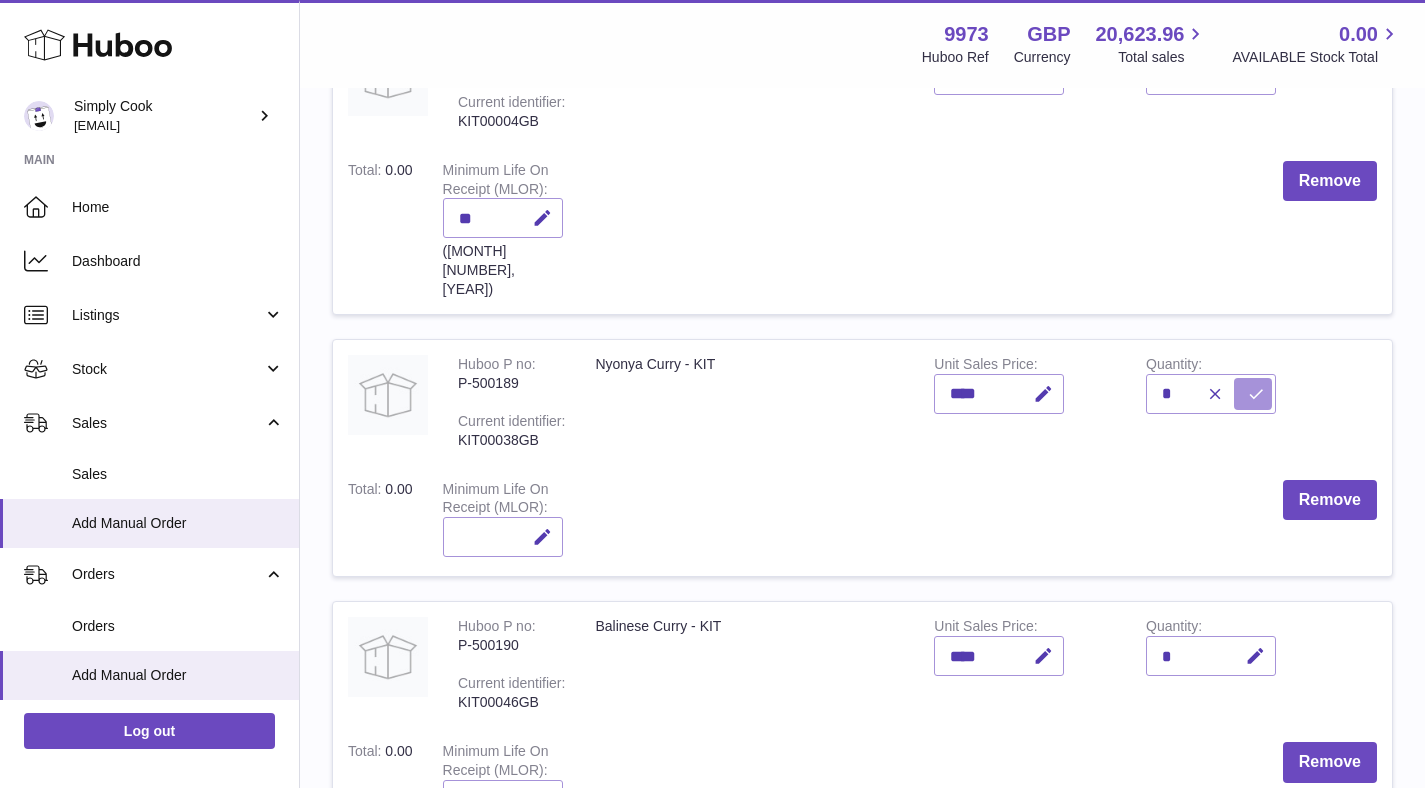 click at bounding box center (1253, 394) 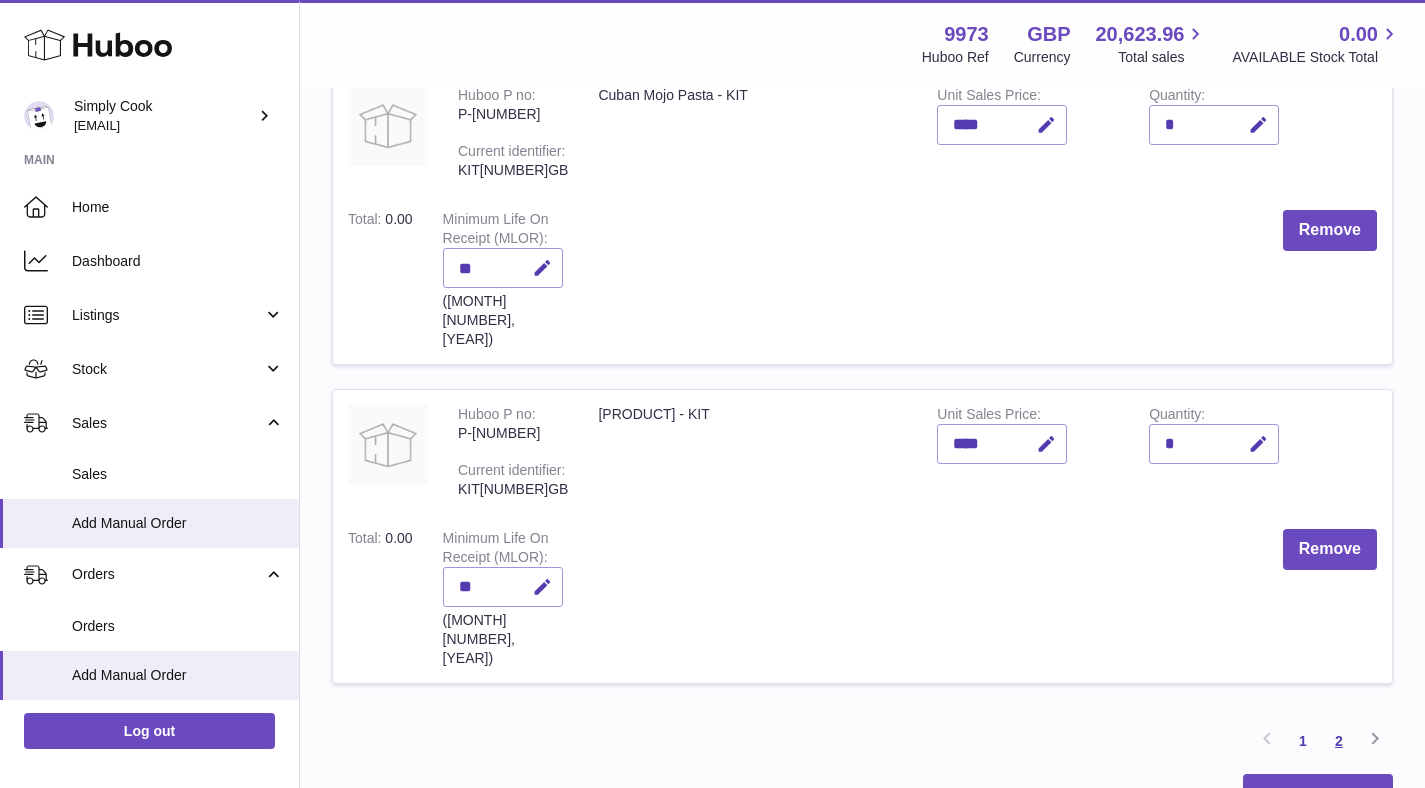 click on "2" at bounding box center [1339, 741] 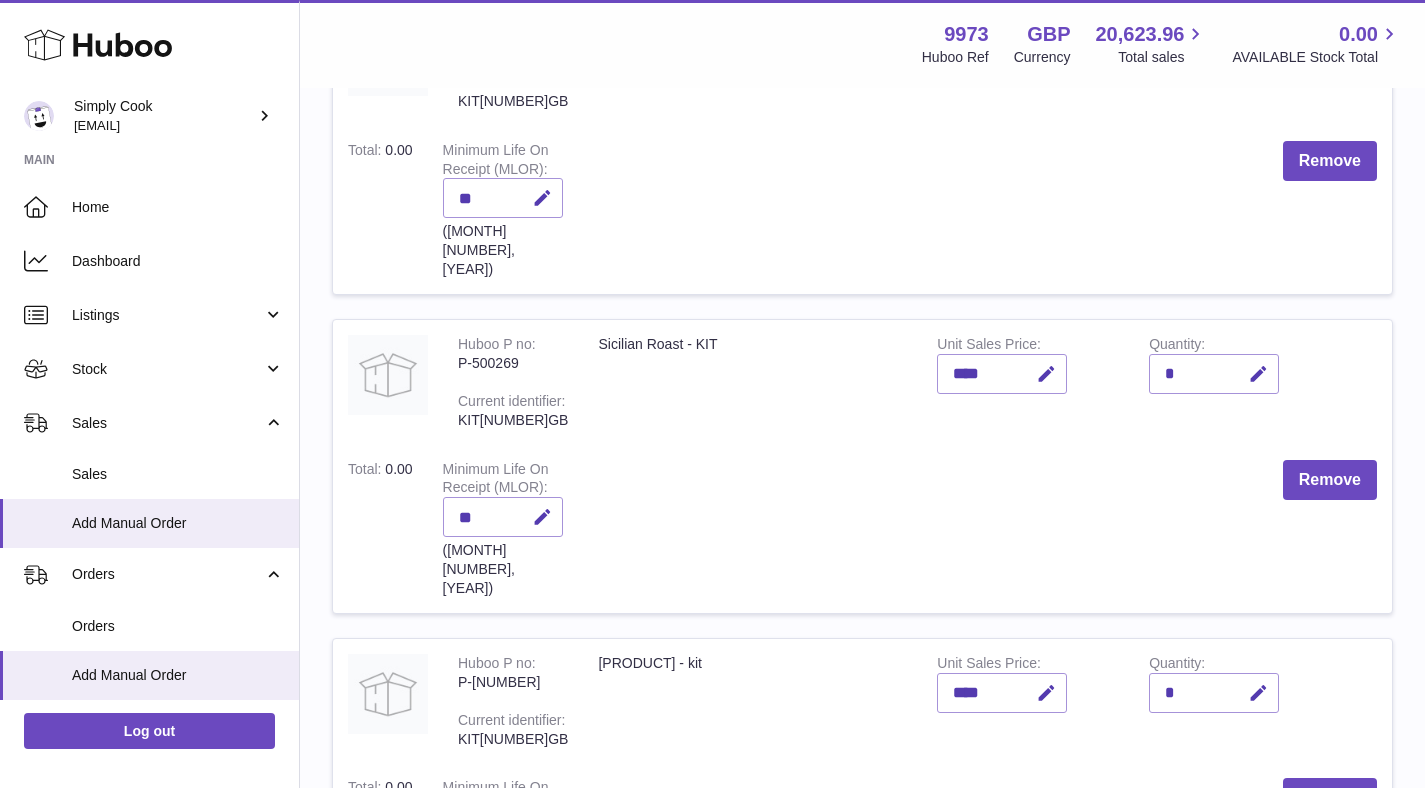 scroll, scrollTop: 380, scrollLeft: 0, axis: vertical 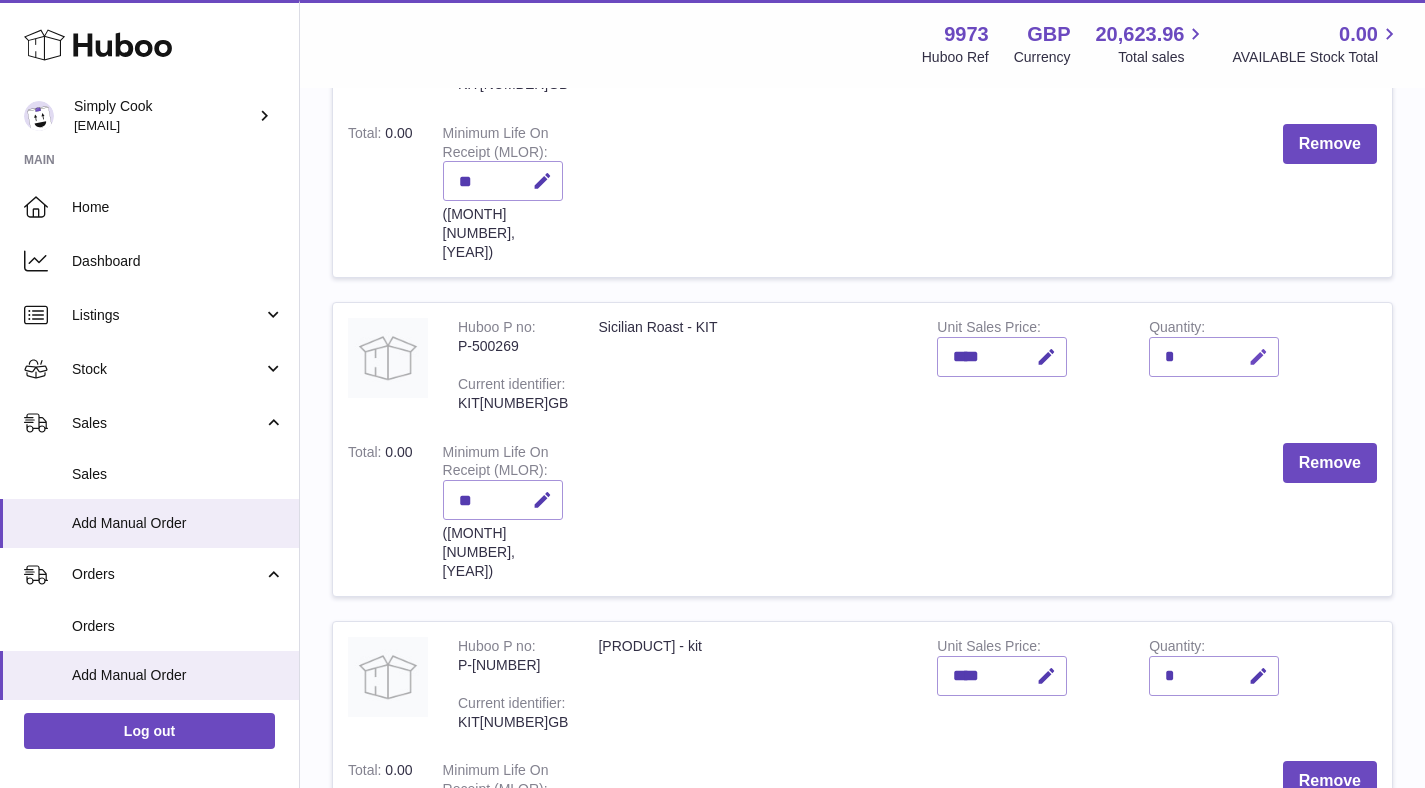 click at bounding box center [1258, 357] 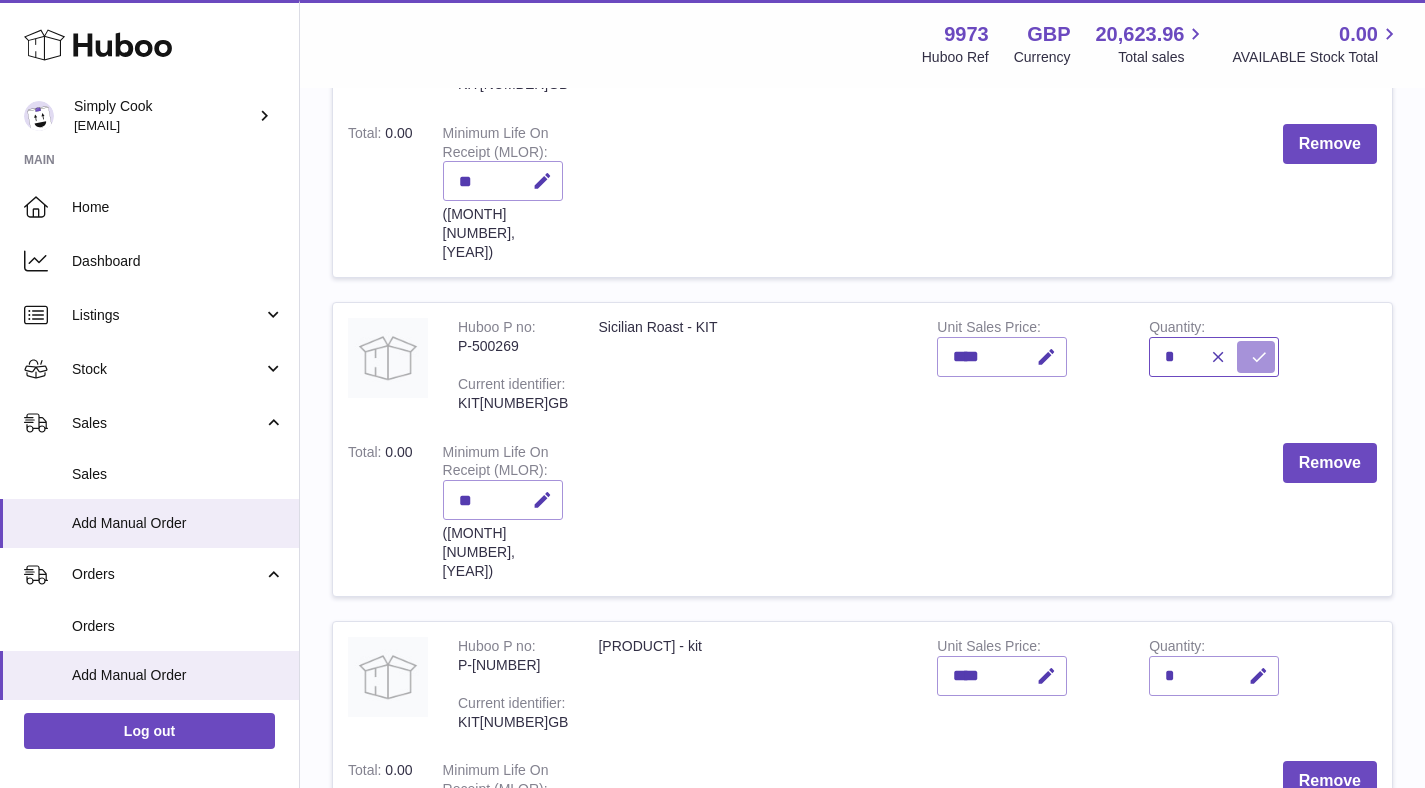 type on "*" 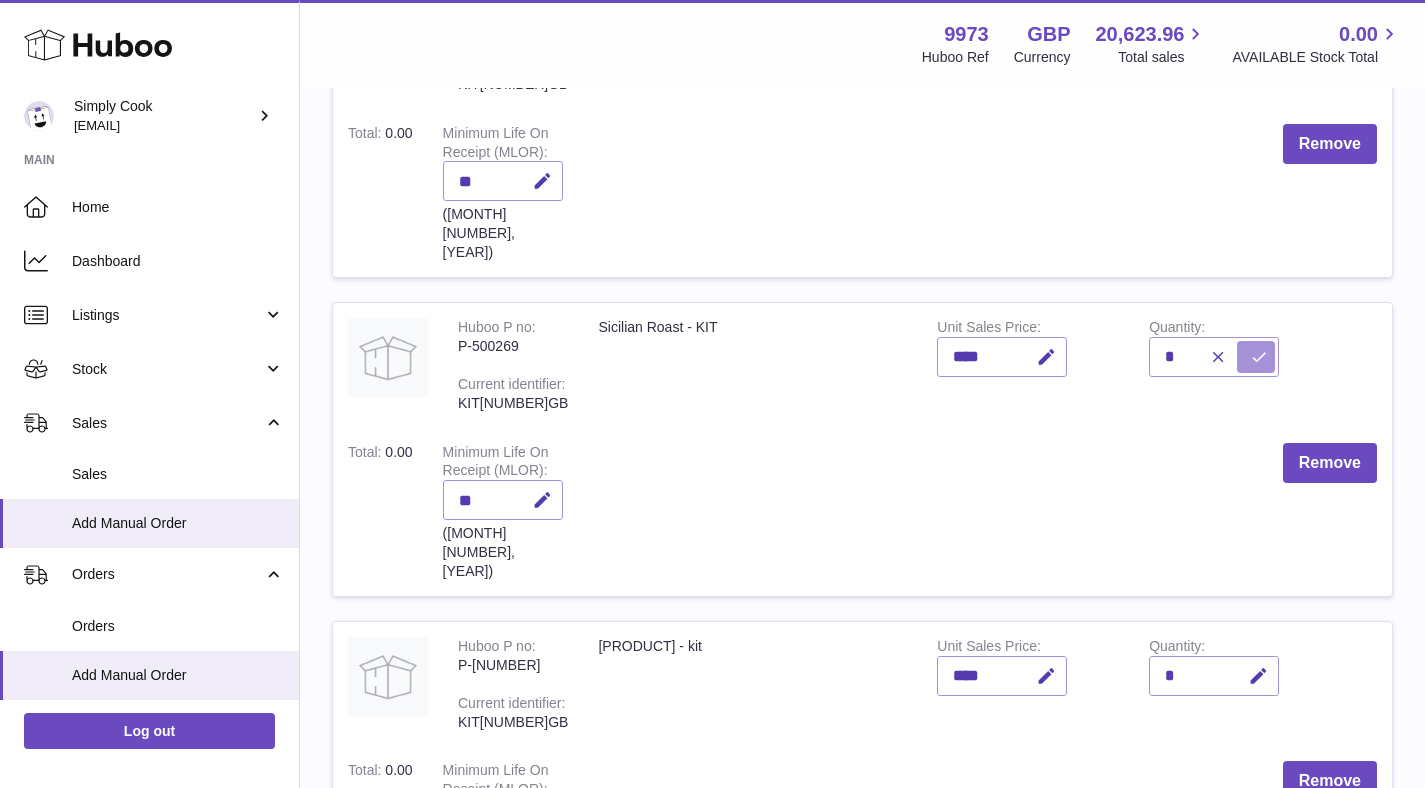 click at bounding box center [1259, 357] 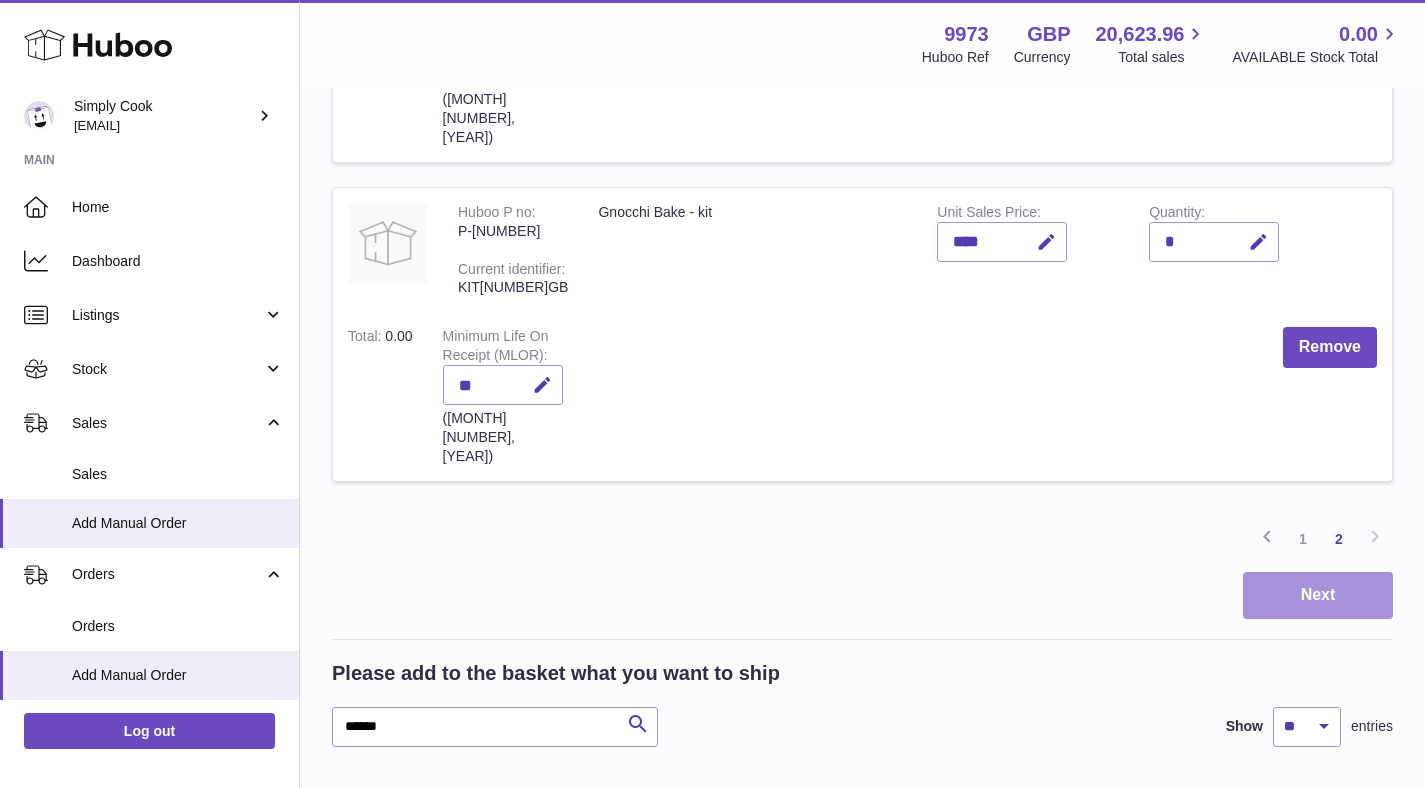 scroll, scrollTop: 1132, scrollLeft: 0, axis: vertical 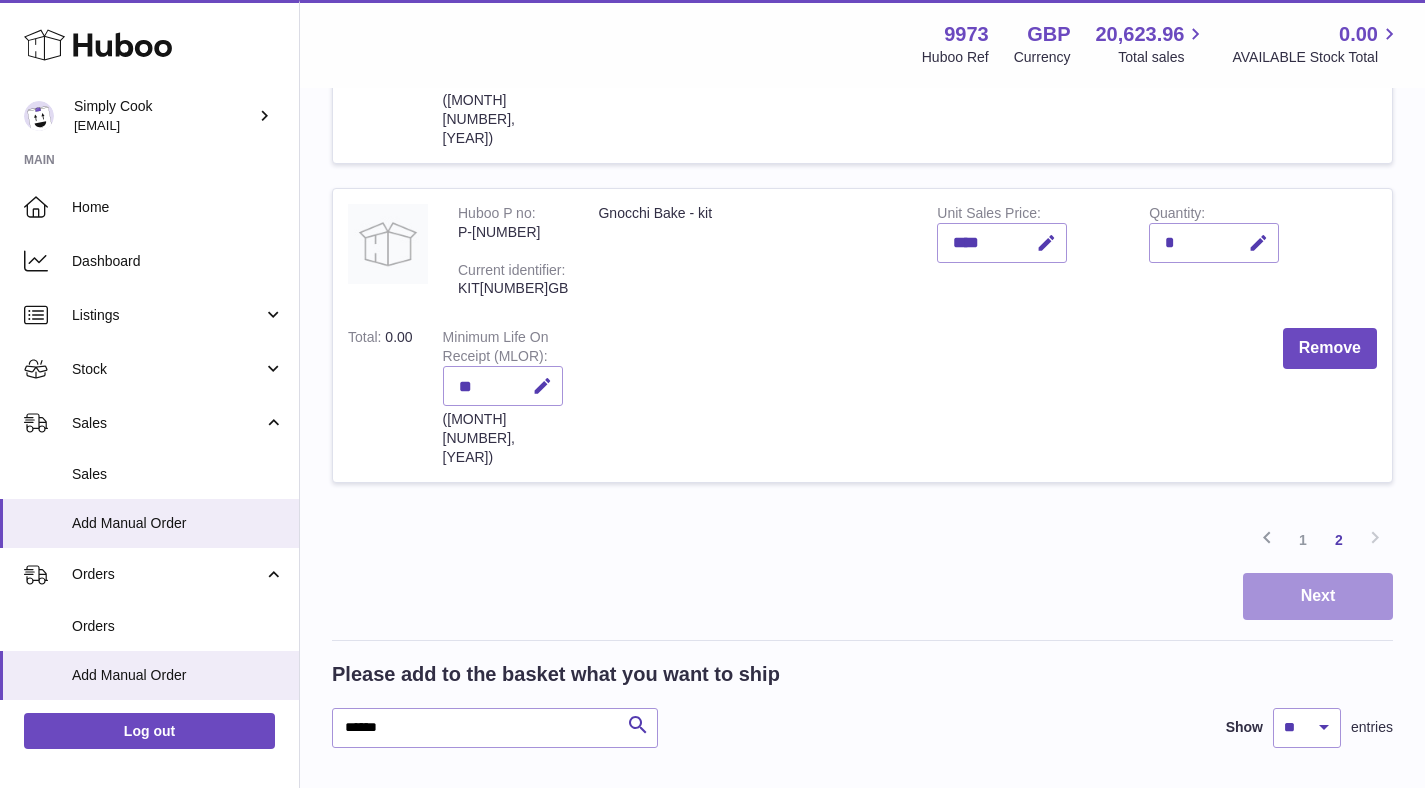 click on "Next" at bounding box center (1318, 596) 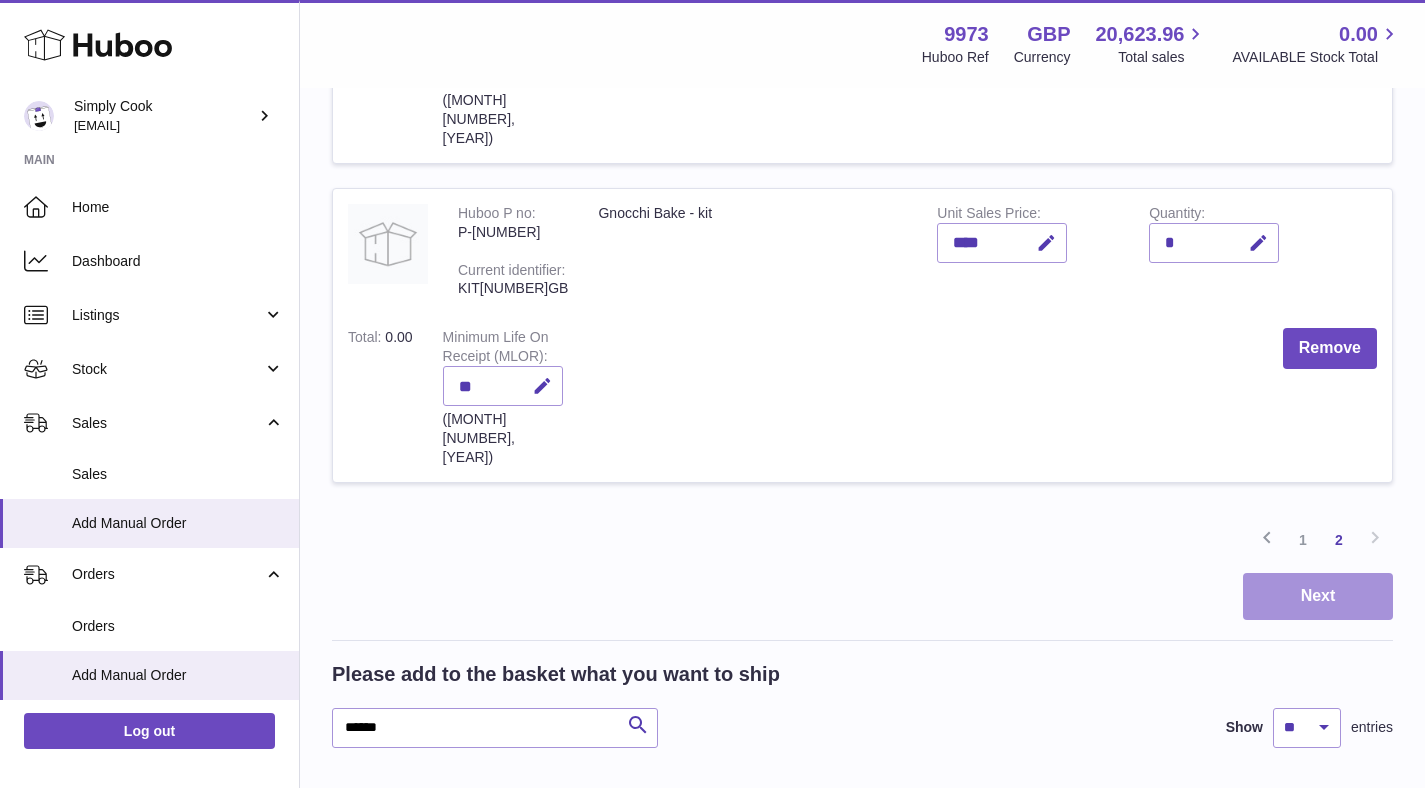 scroll, scrollTop: 0, scrollLeft: 0, axis: both 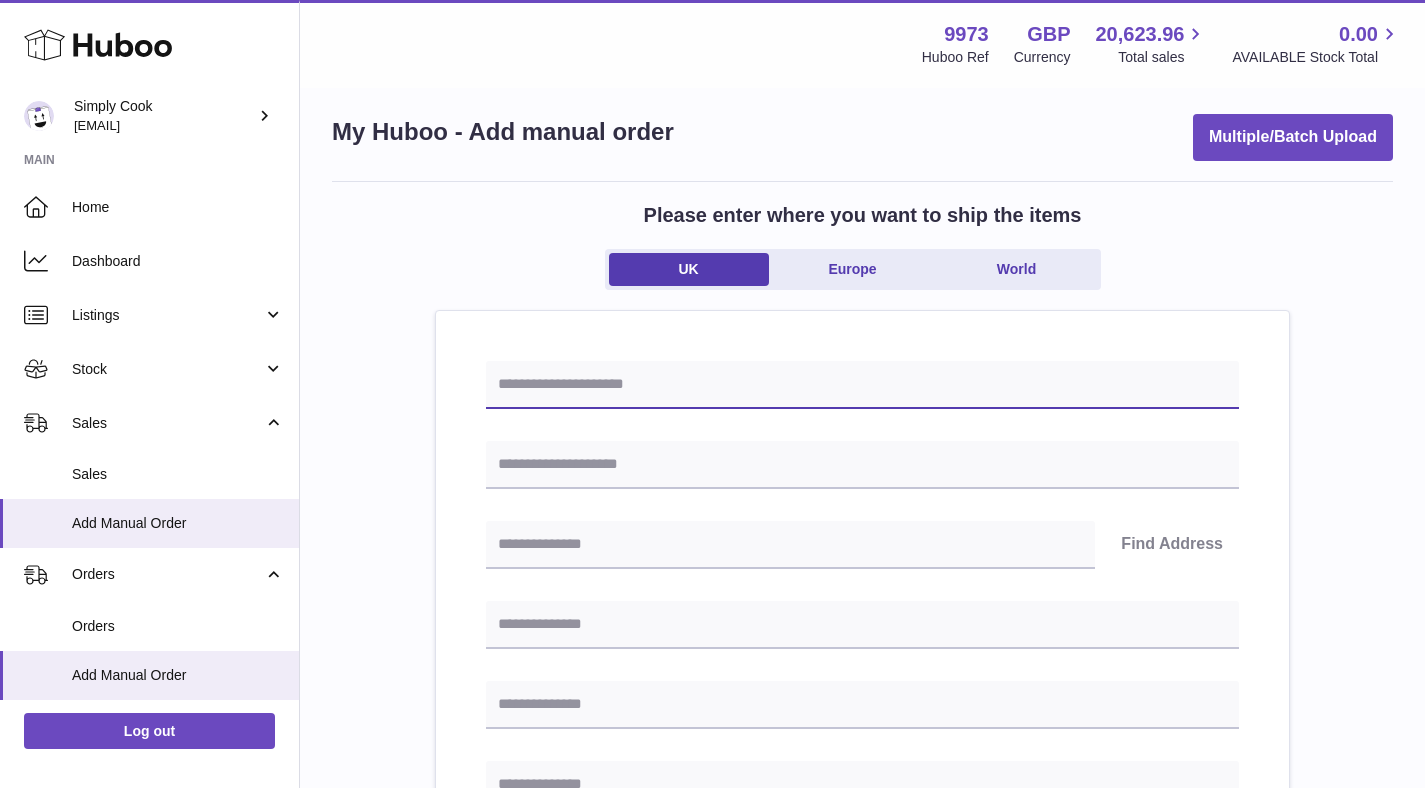 click at bounding box center [862, 385] 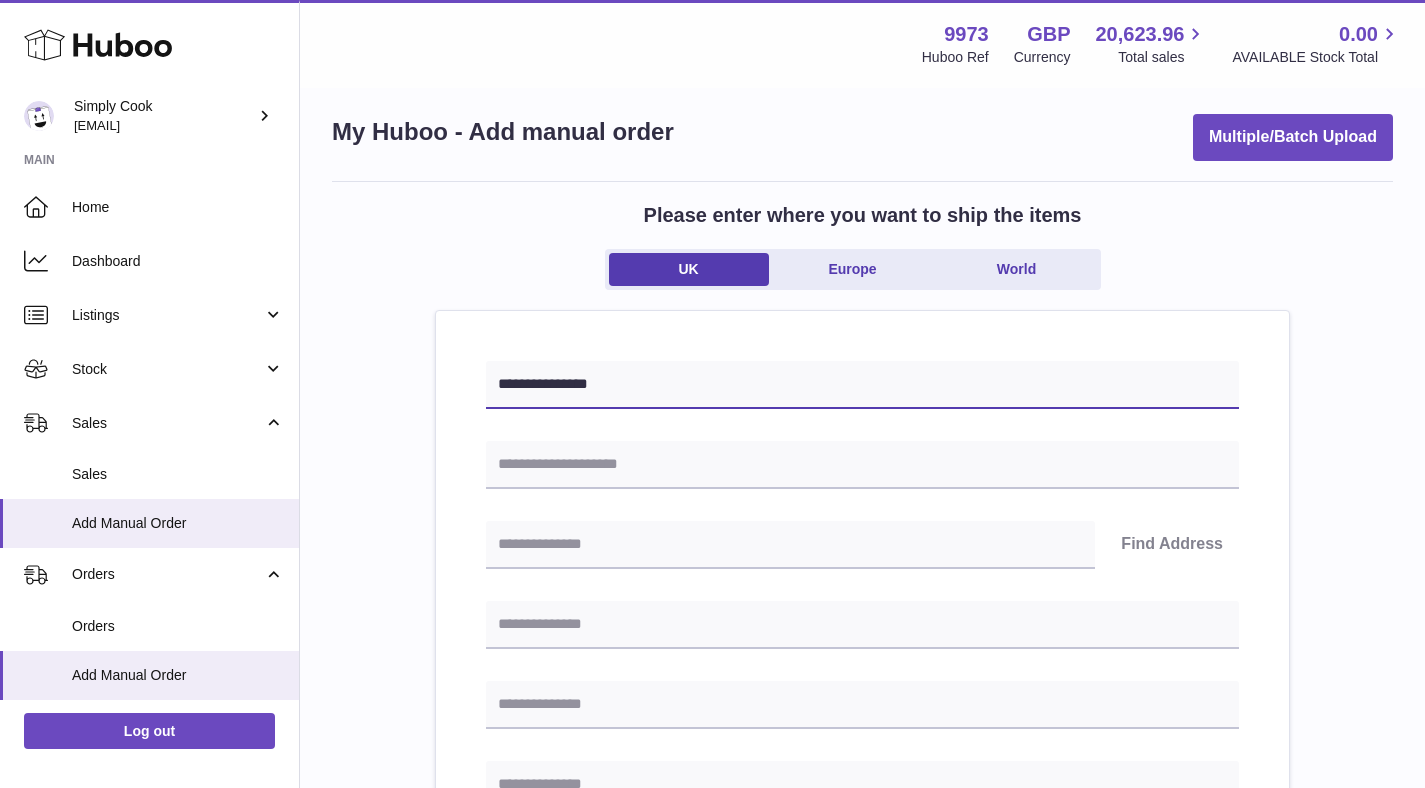 type on "**********" 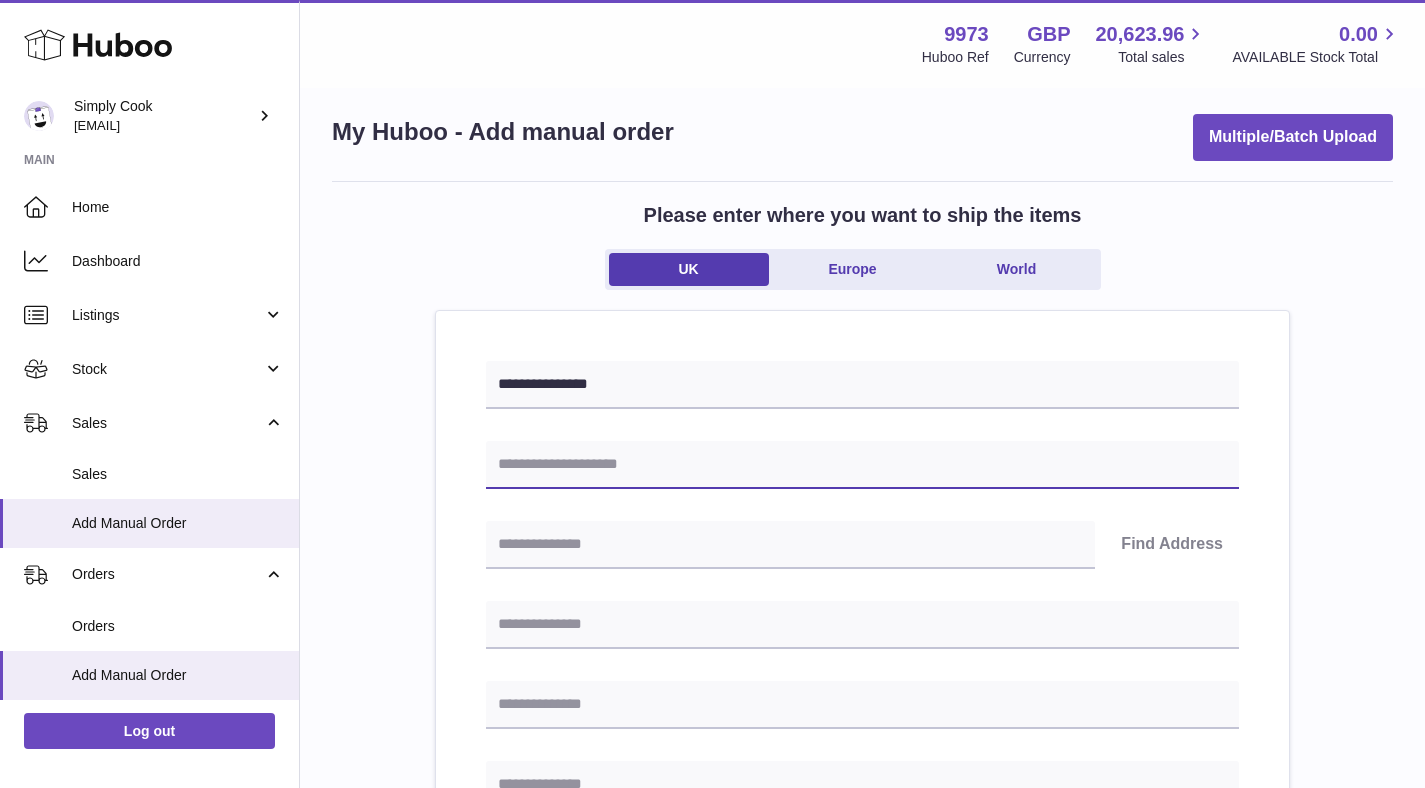 click at bounding box center (862, 465) 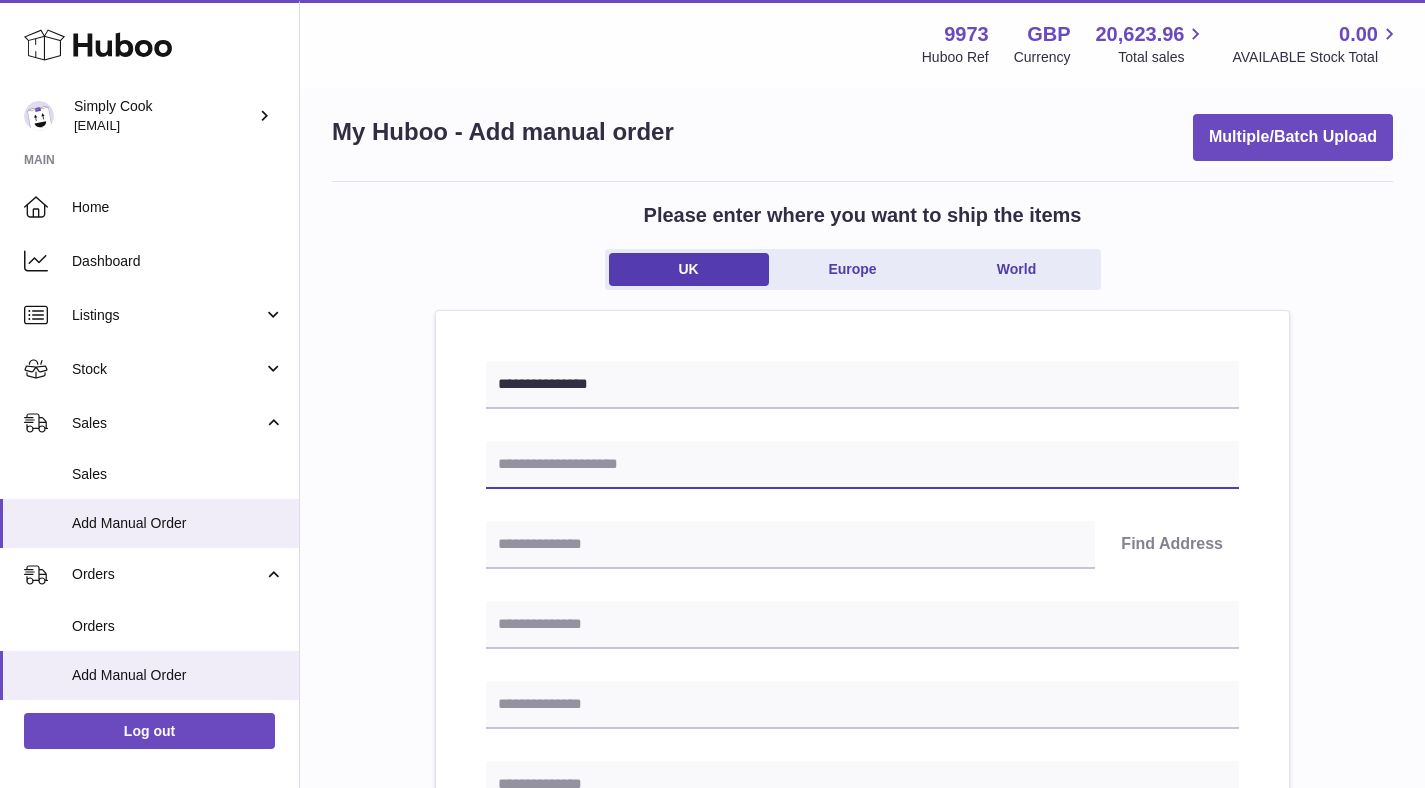 type on "**********" 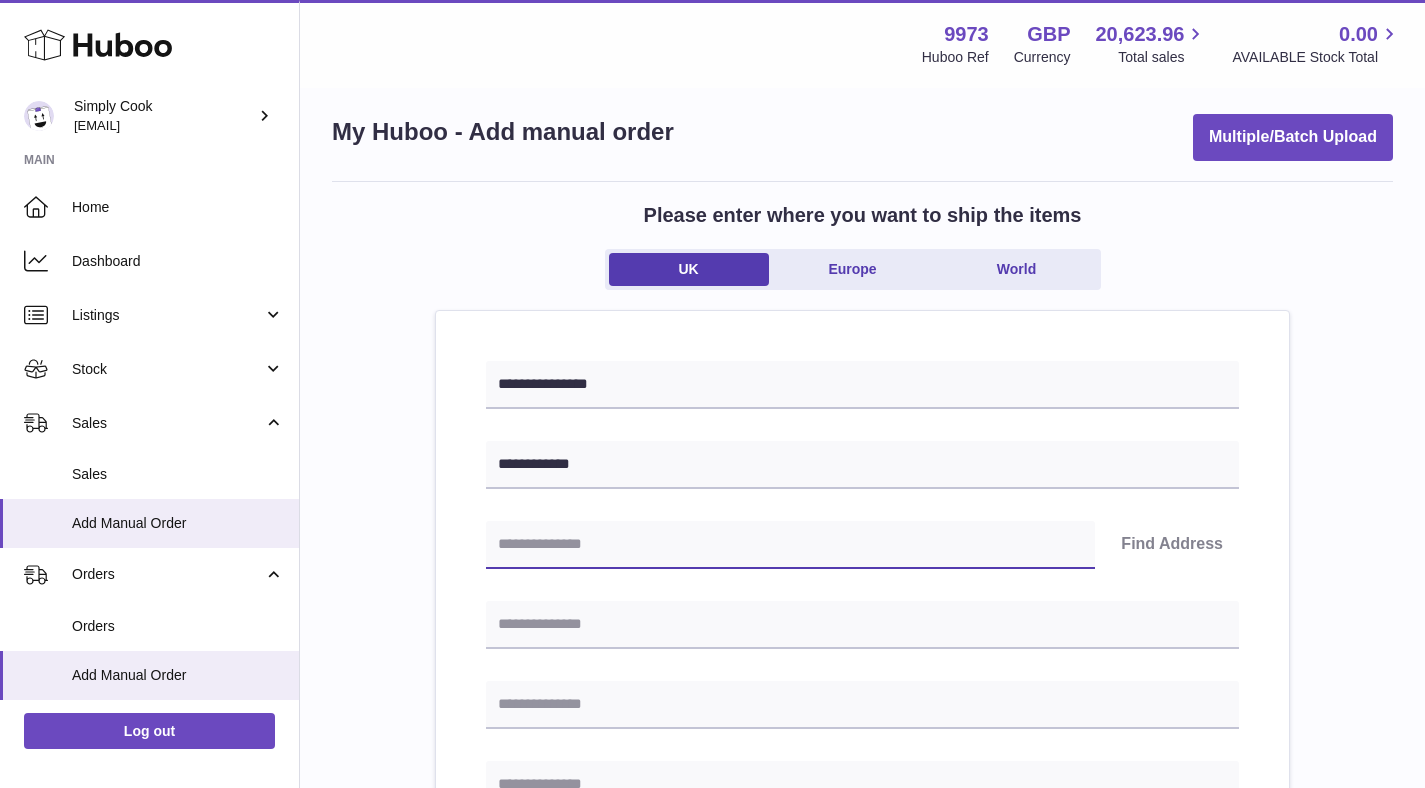 click at bounding box center [790, 545] 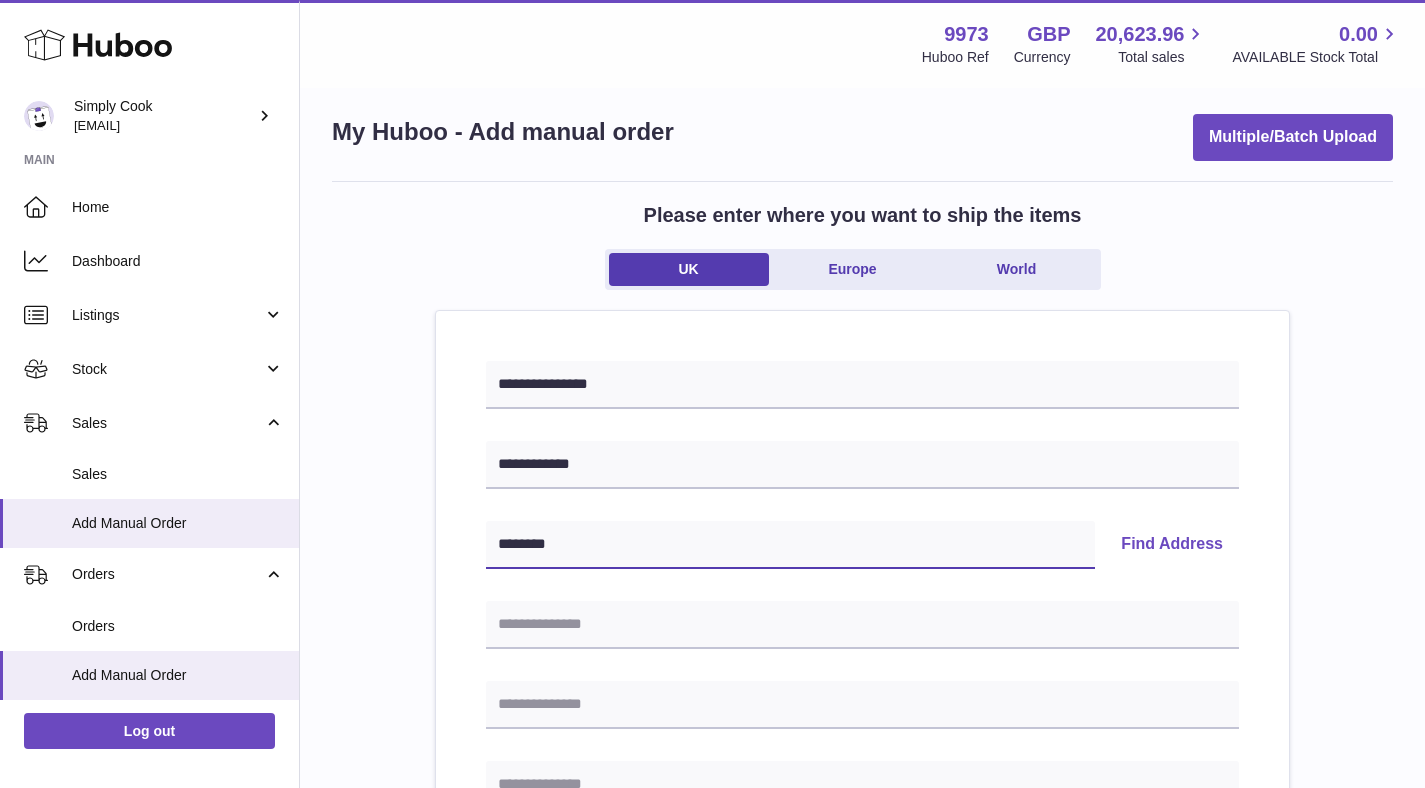 type on "********" 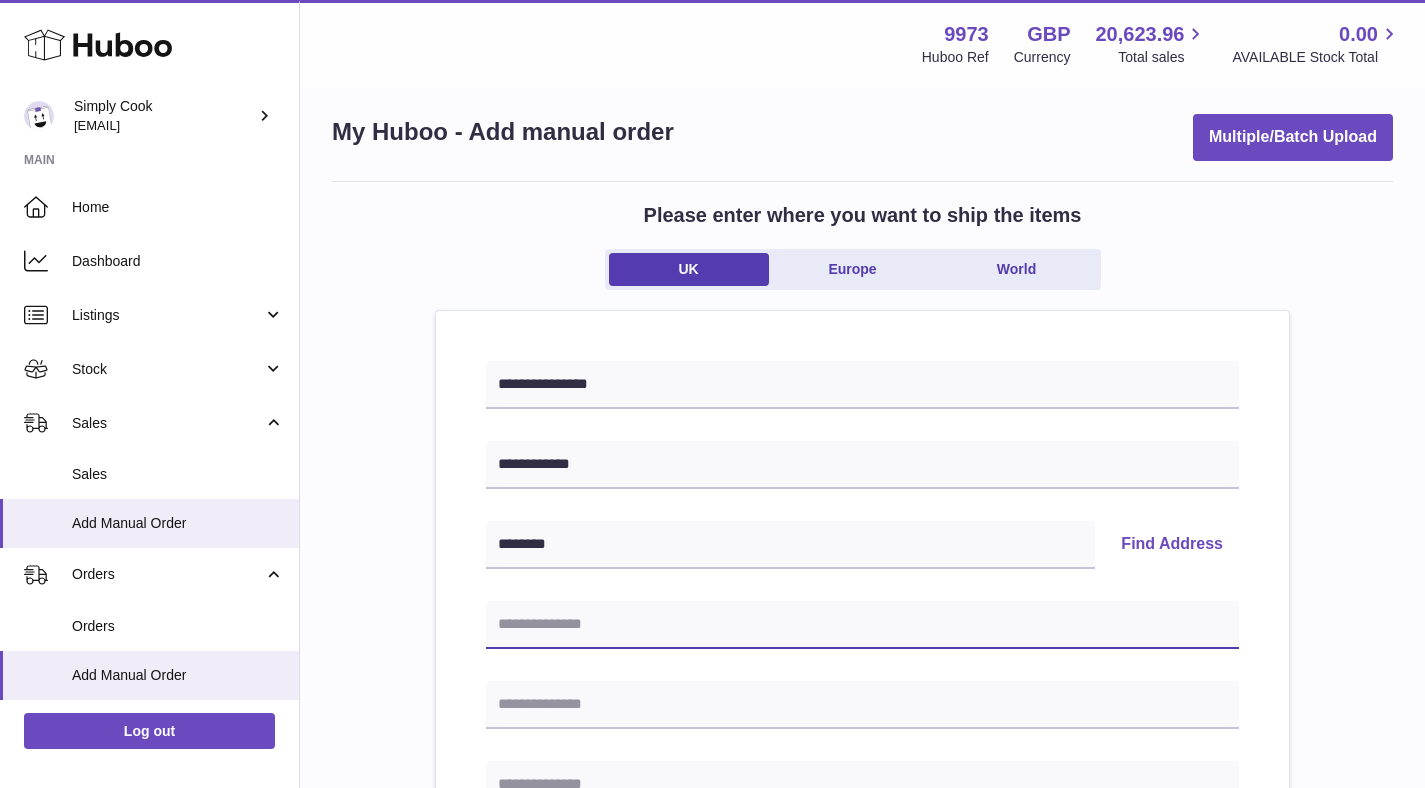 click at bounding box center (862, 625) 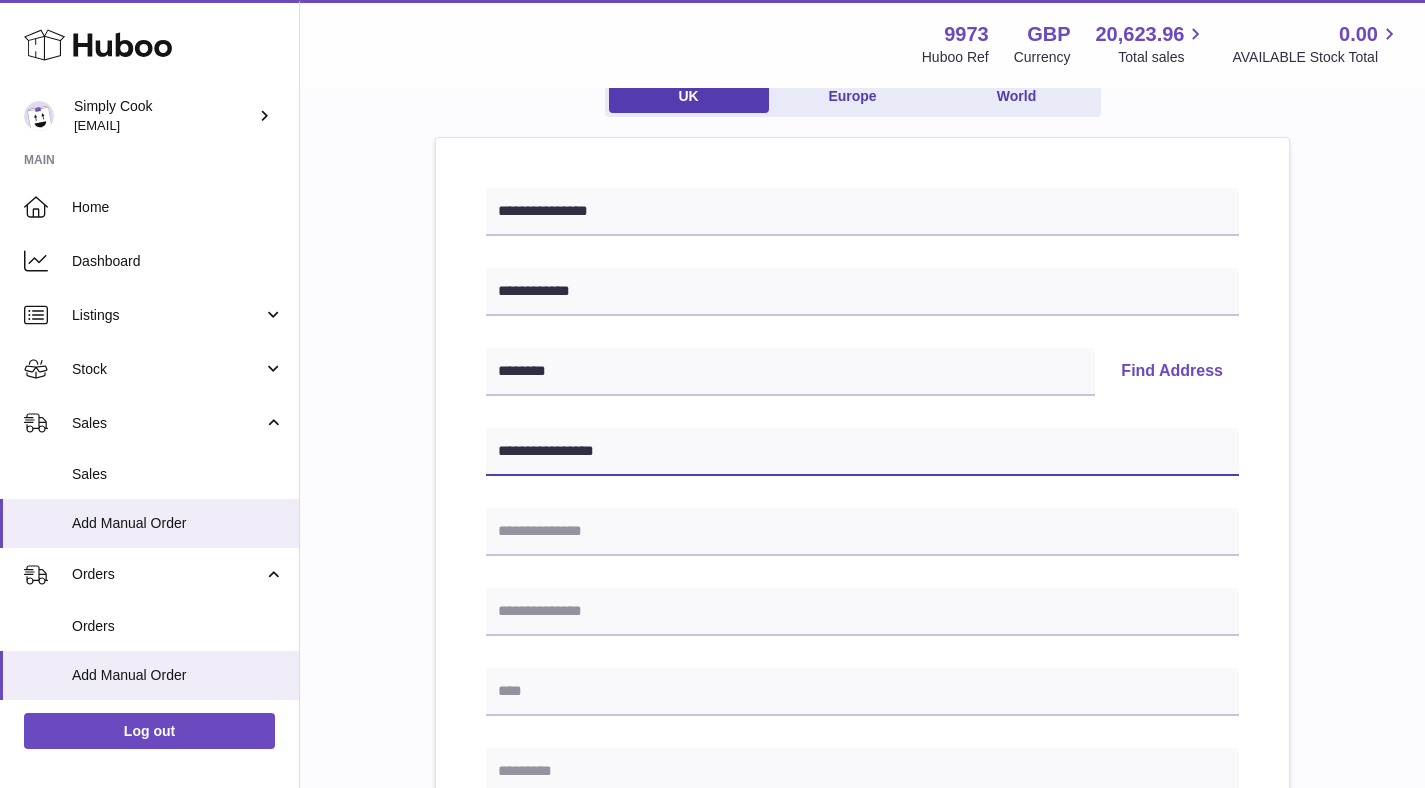 scroll, scrollTop: 194, scrollLeft: 0, axis: vertical 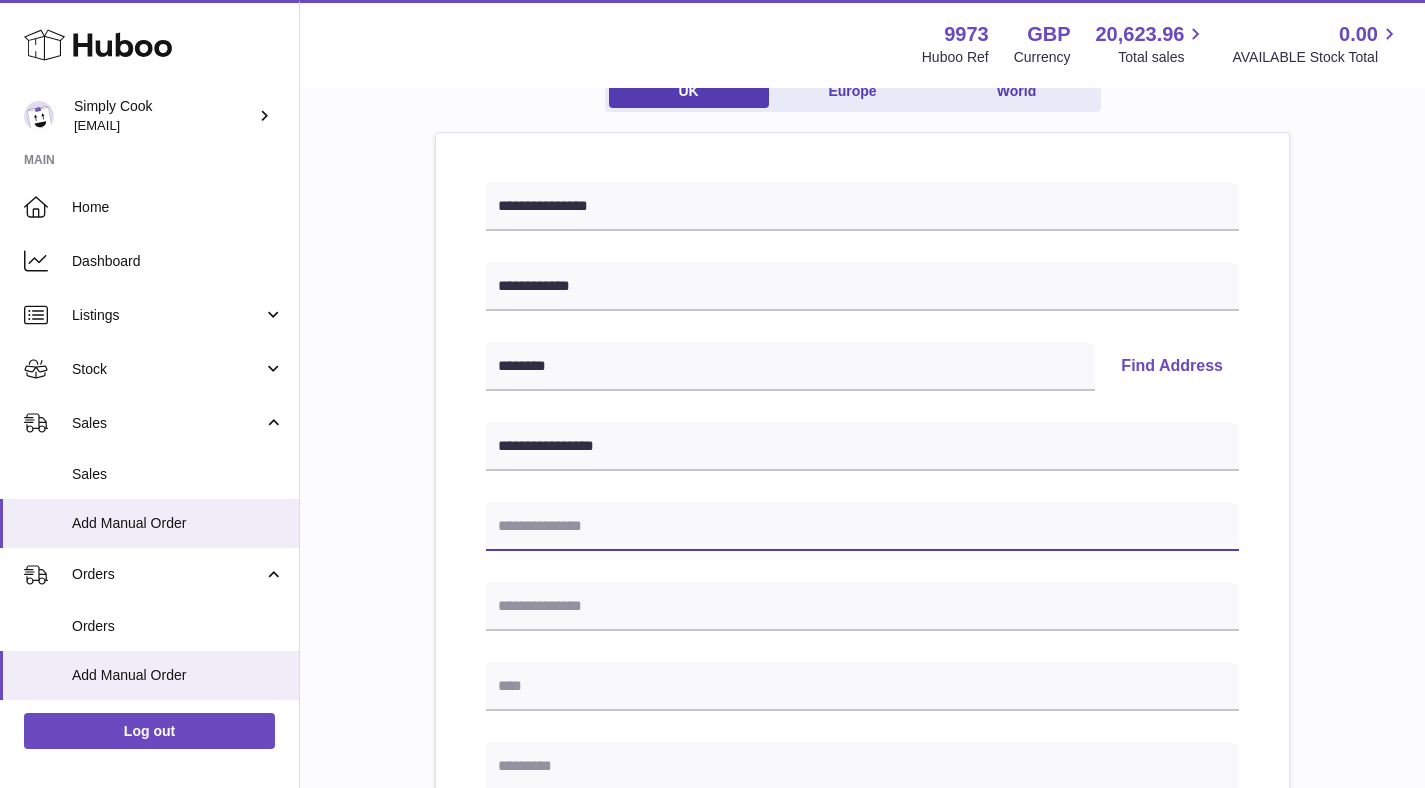 click at bounding box center (862, 527) 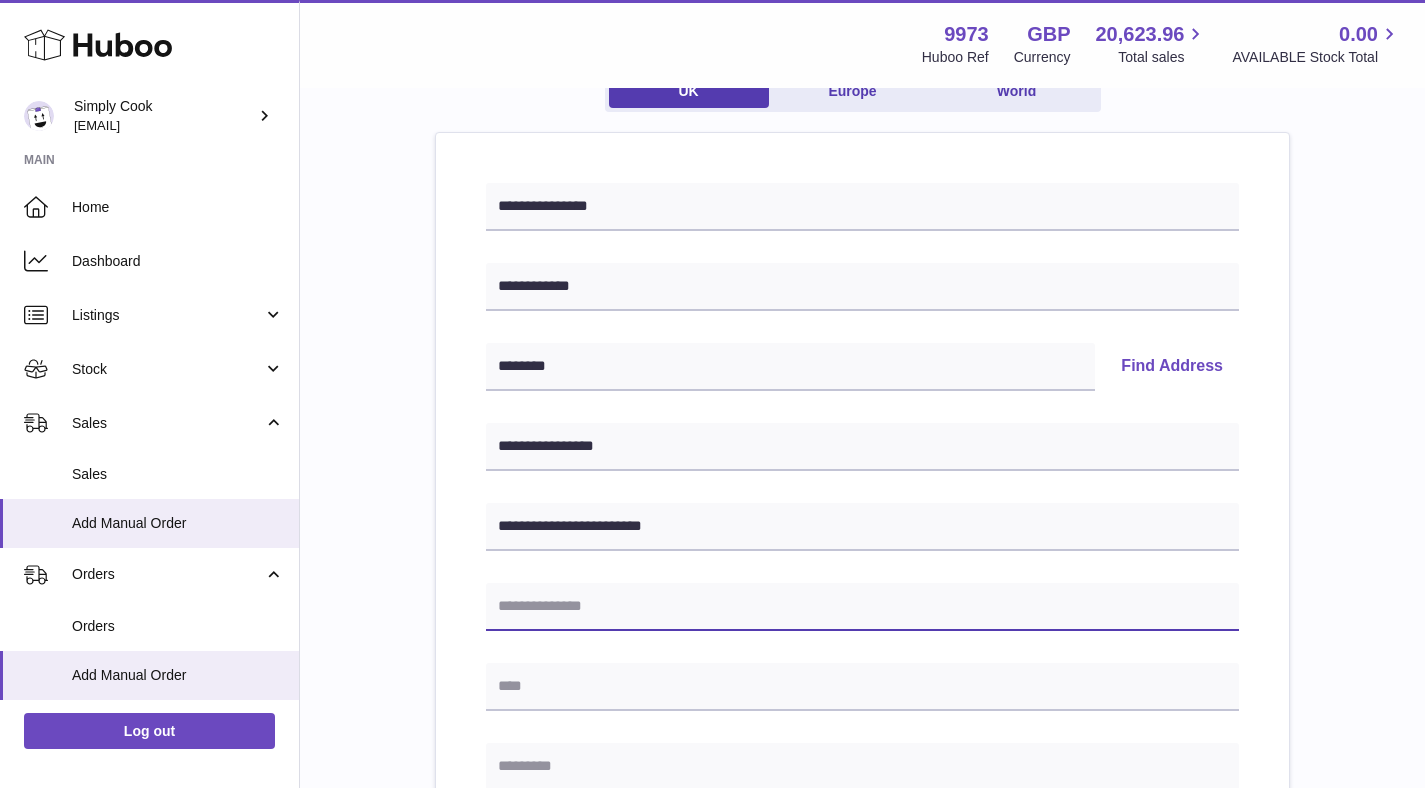 click at bounding box center (862, 607) 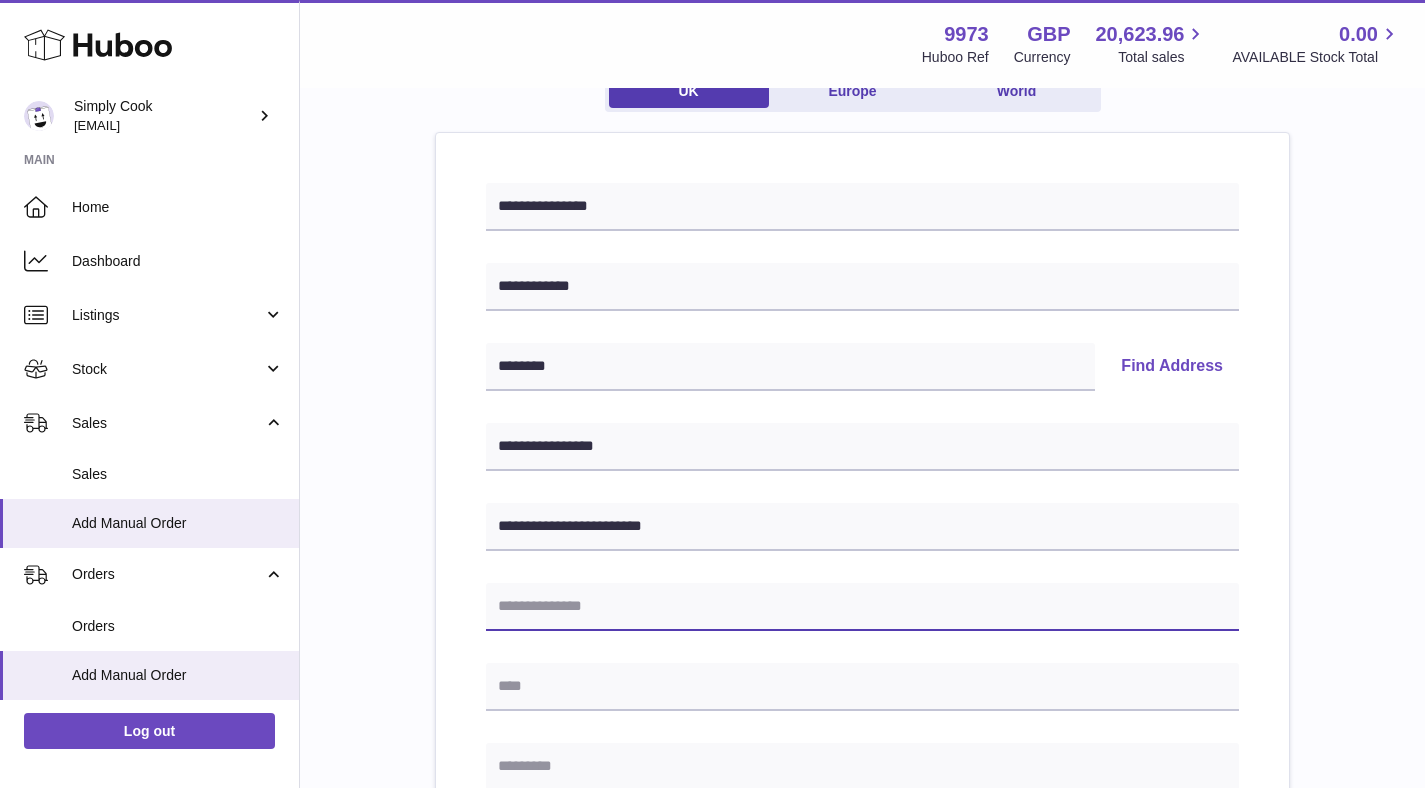 type on "**********" 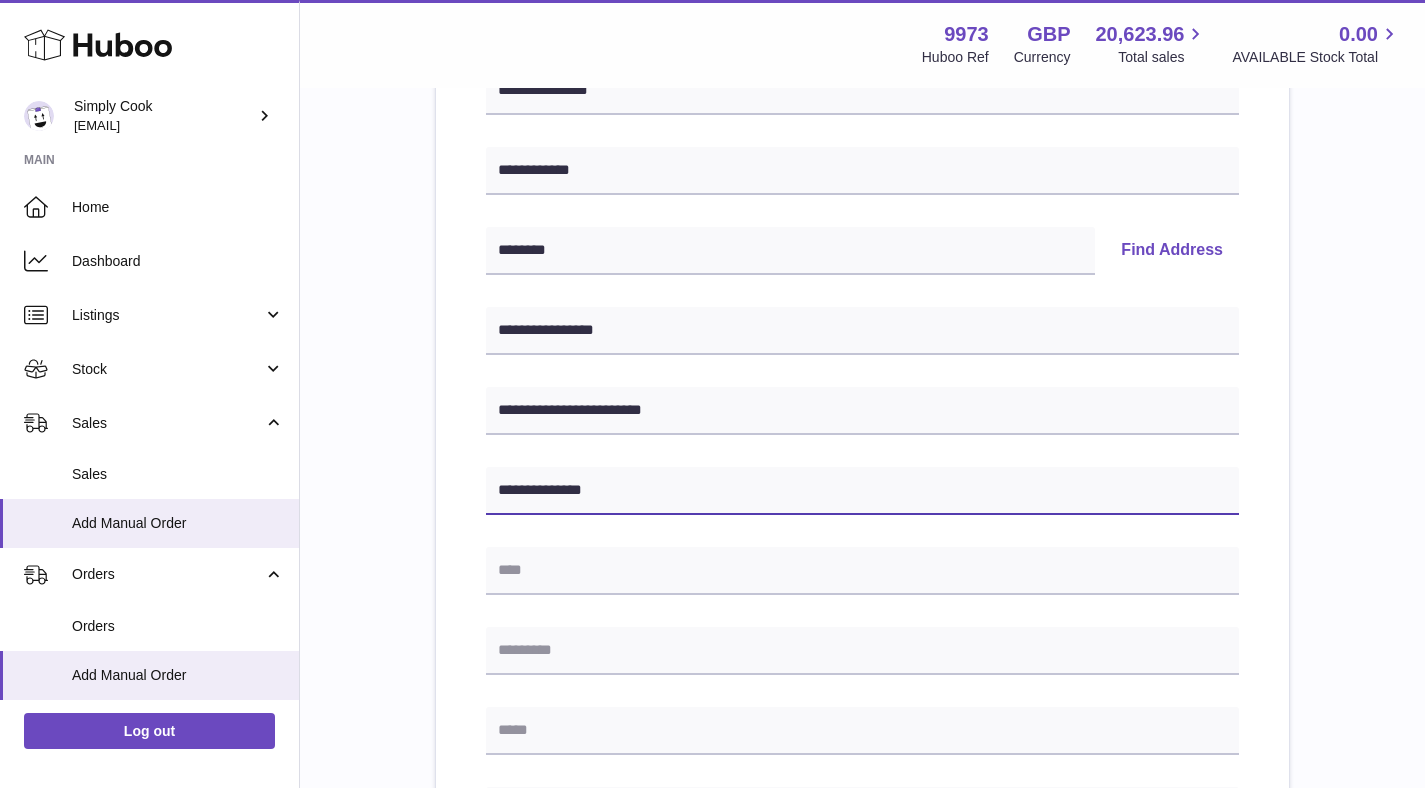 scroll, scrollTop: 325, scrollLeft: 0, axis: vertical 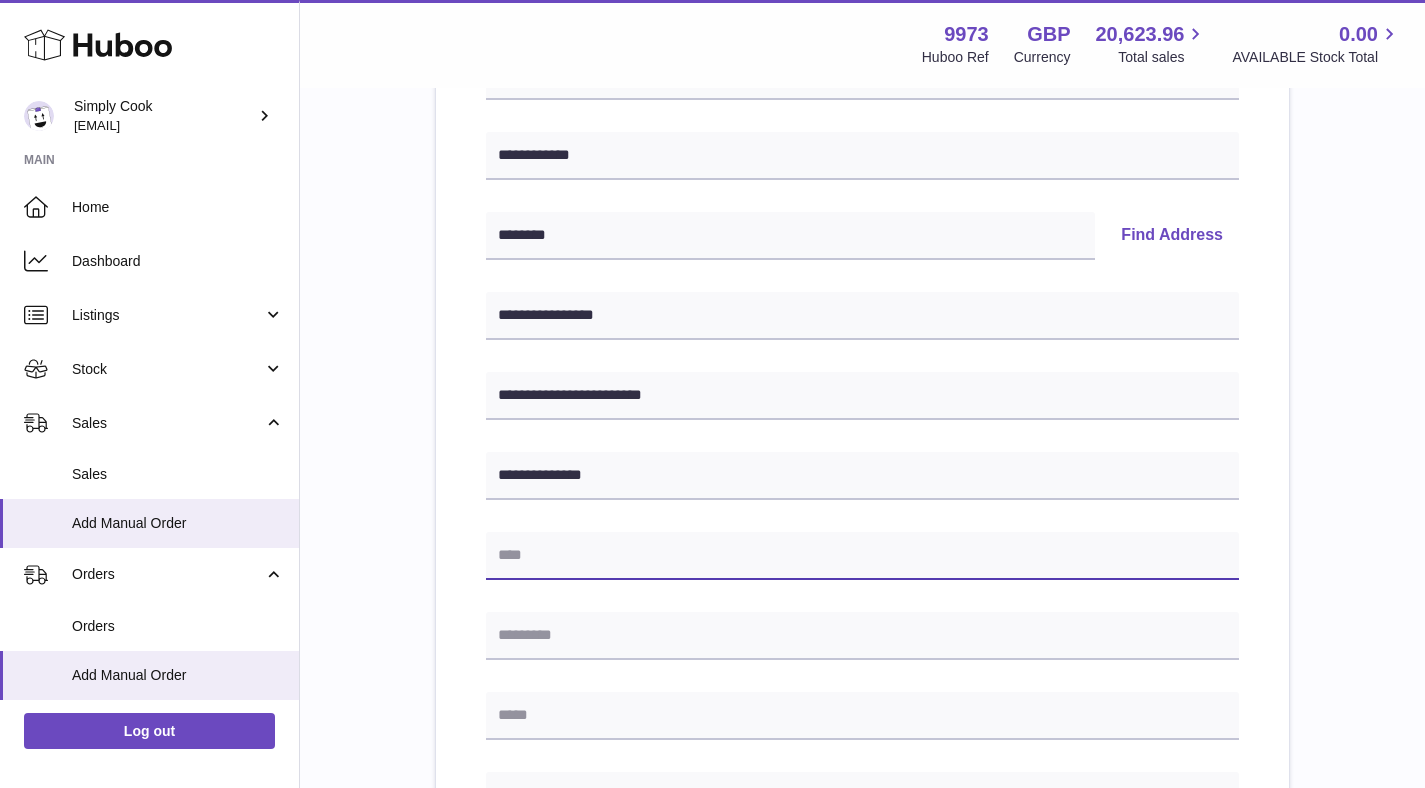 click at bounding box center (862, 556) 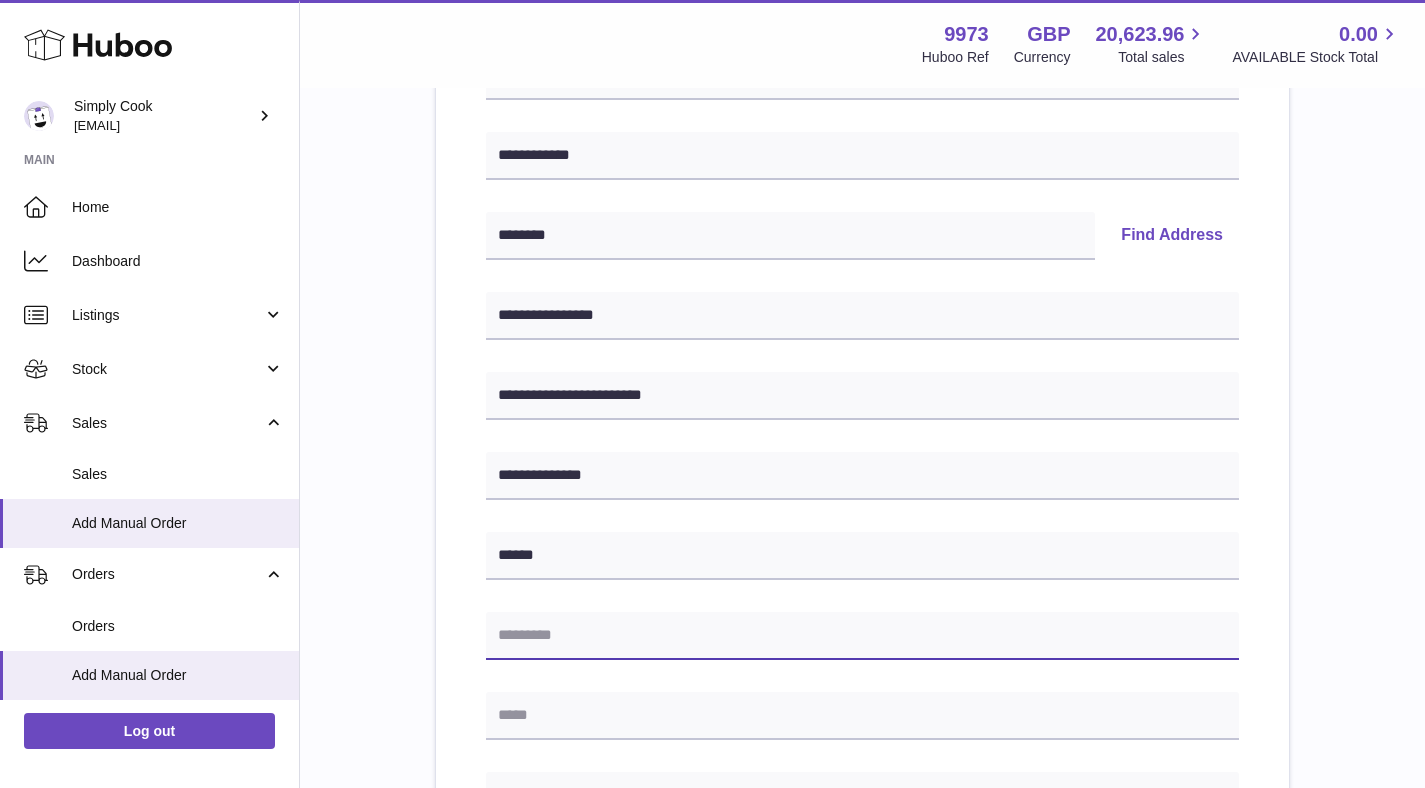 click at bounding box center [862, 636] 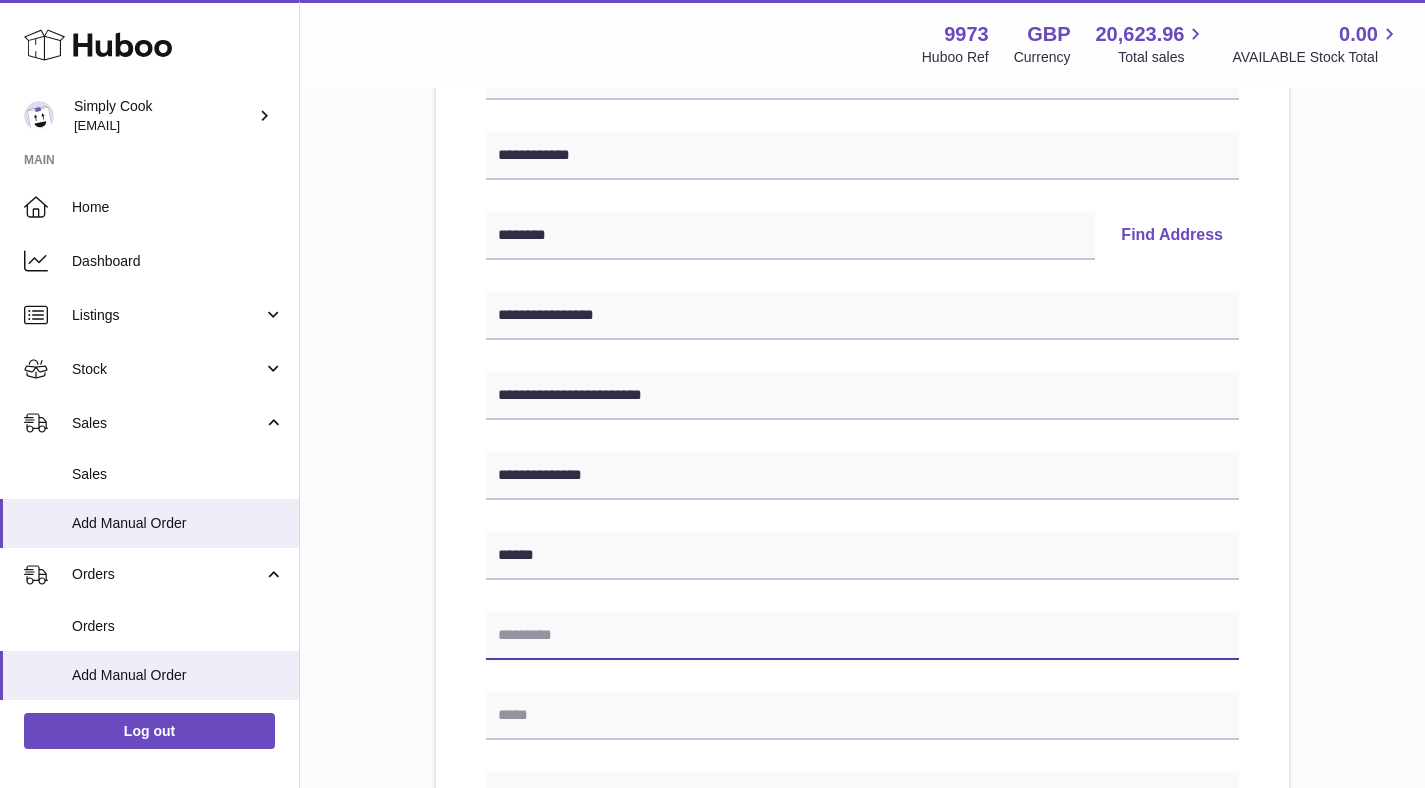 type on "********" 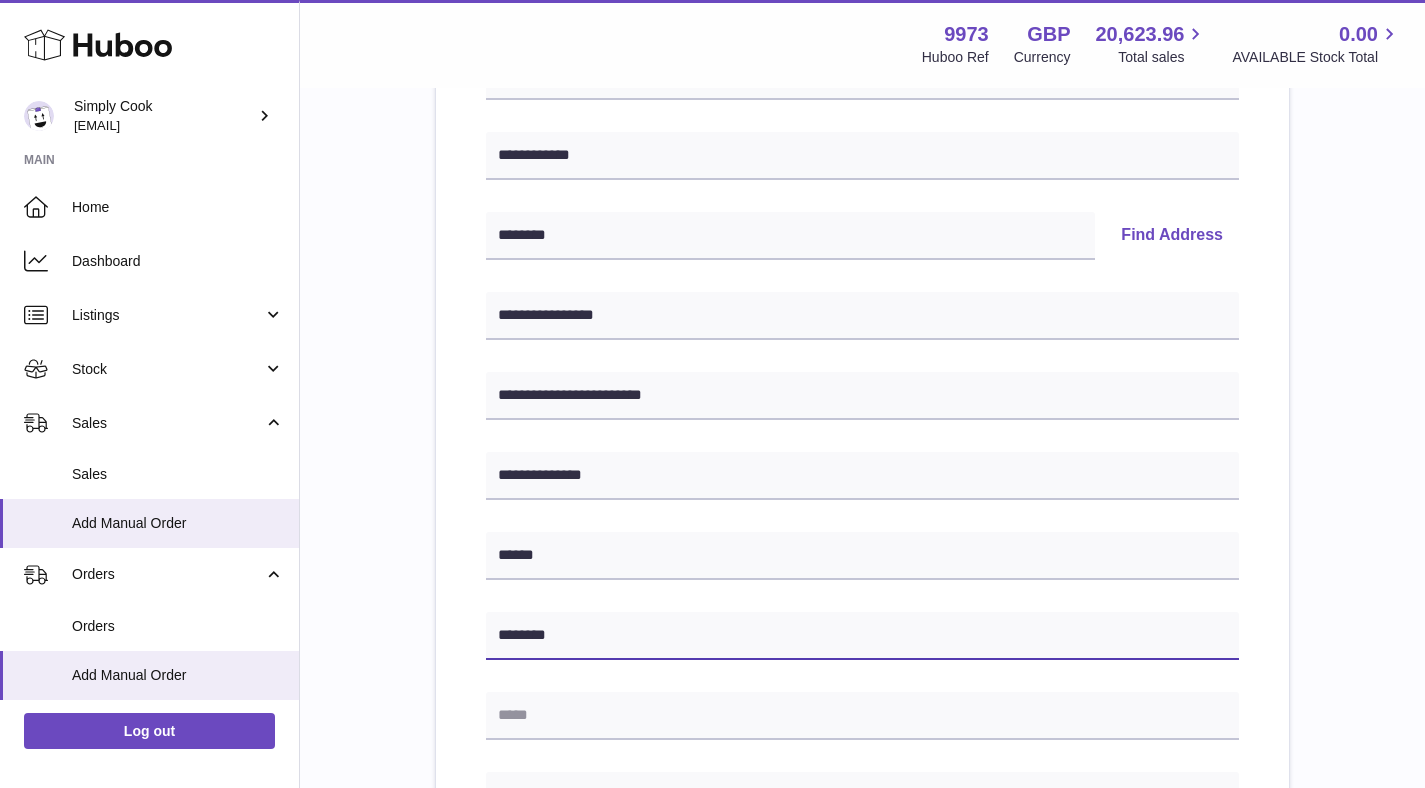 scroll, scrollTop: 484, scrollLeft: 0, axis: vertical 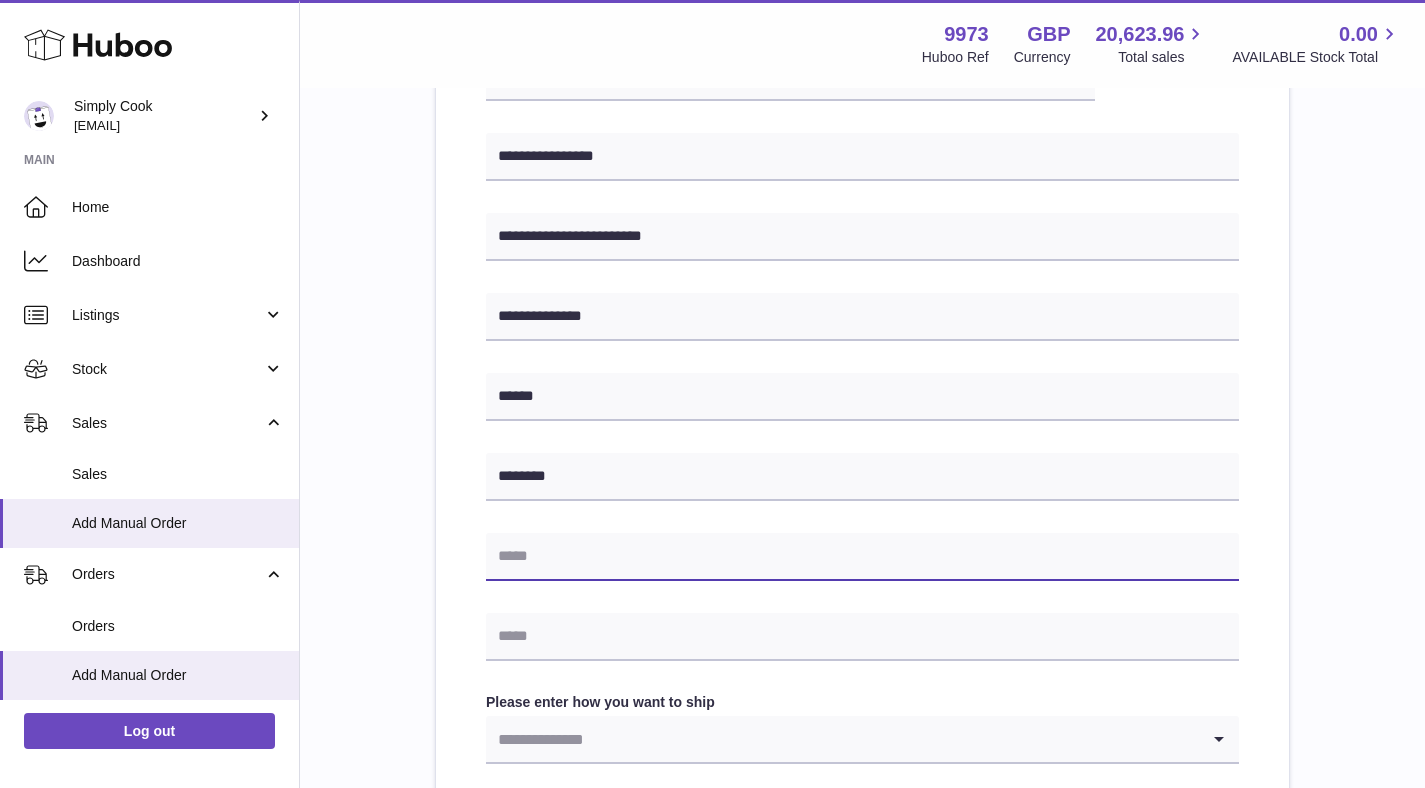 click at bounding box center [862, 557] 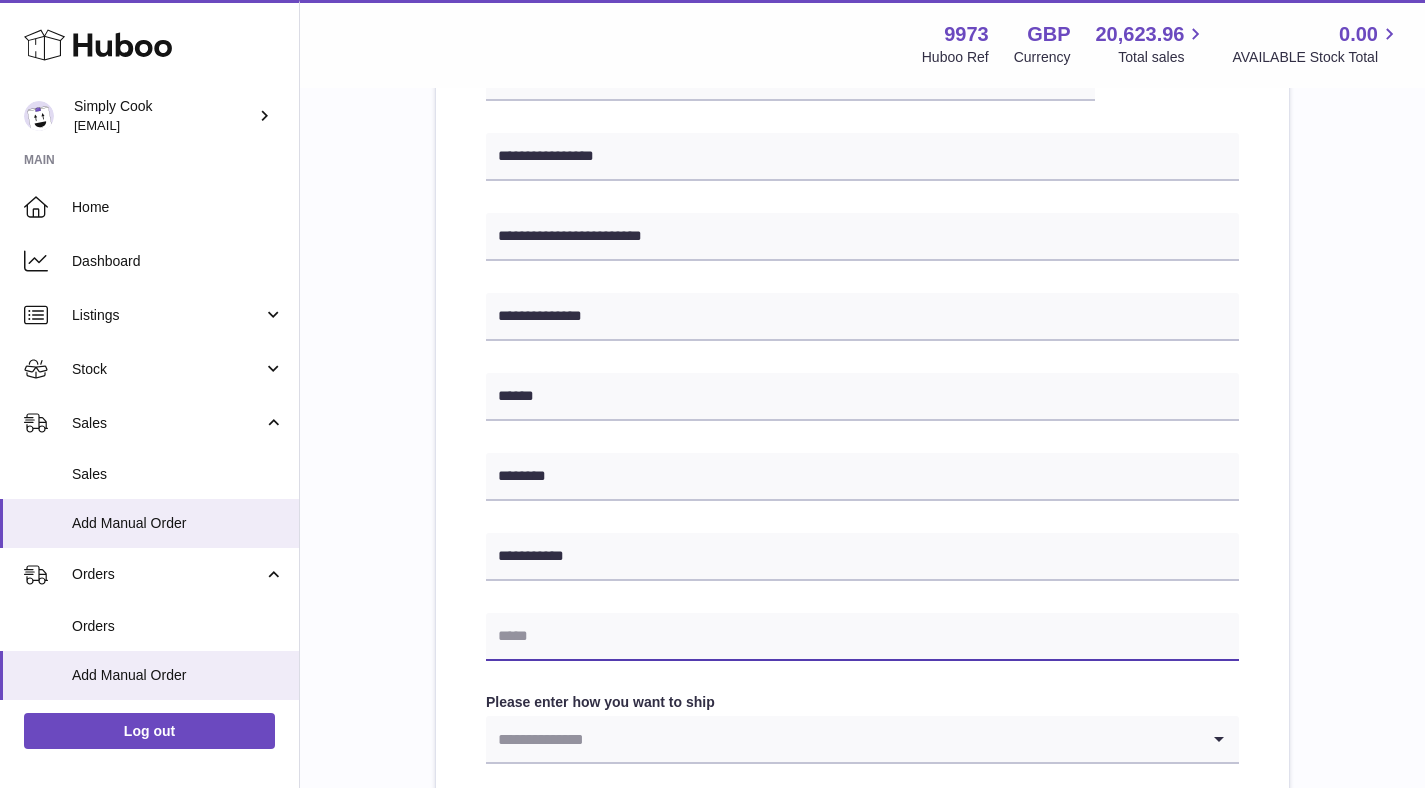 click at bounding box center (862, 637) 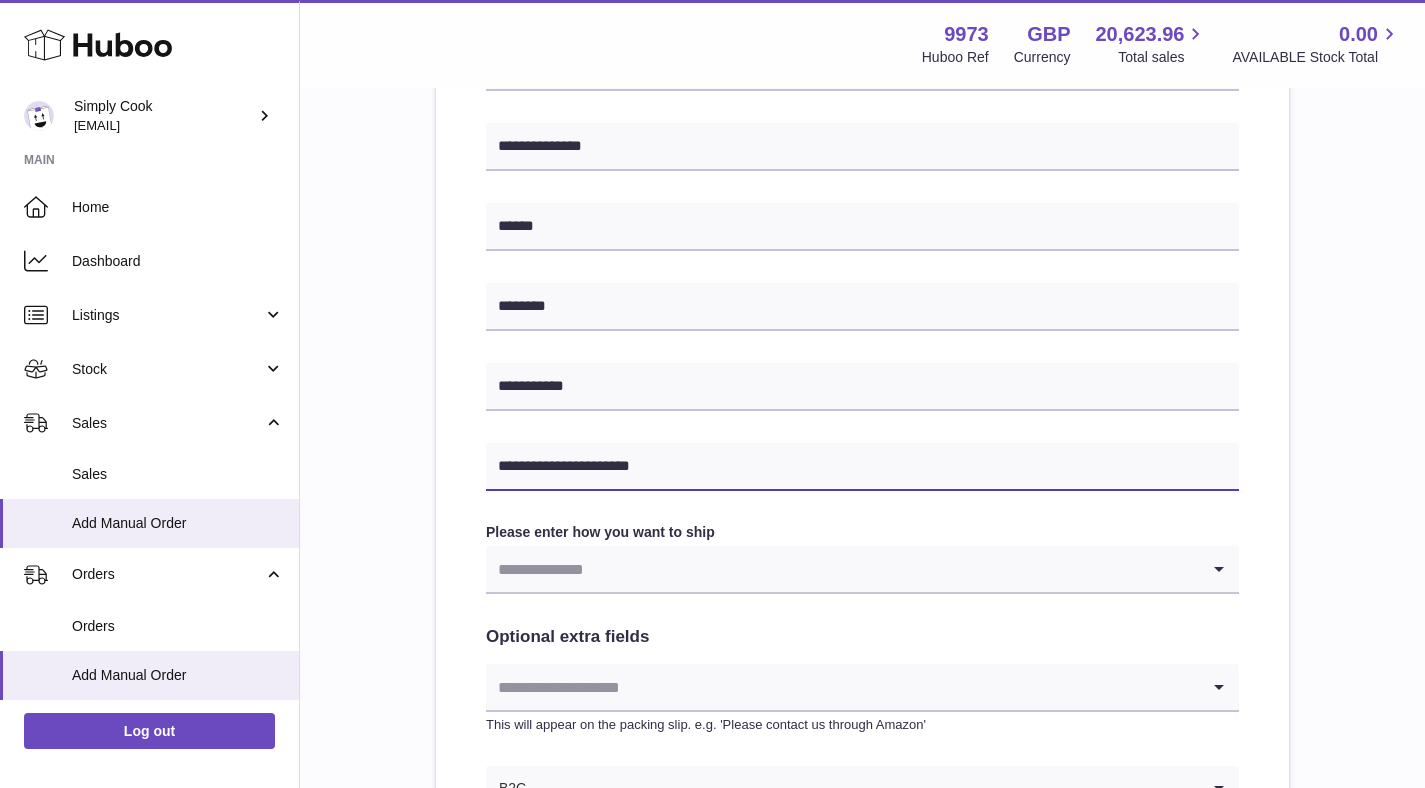 scroll, scrollTop: 712, scrollLeft: 0, axis: vertical 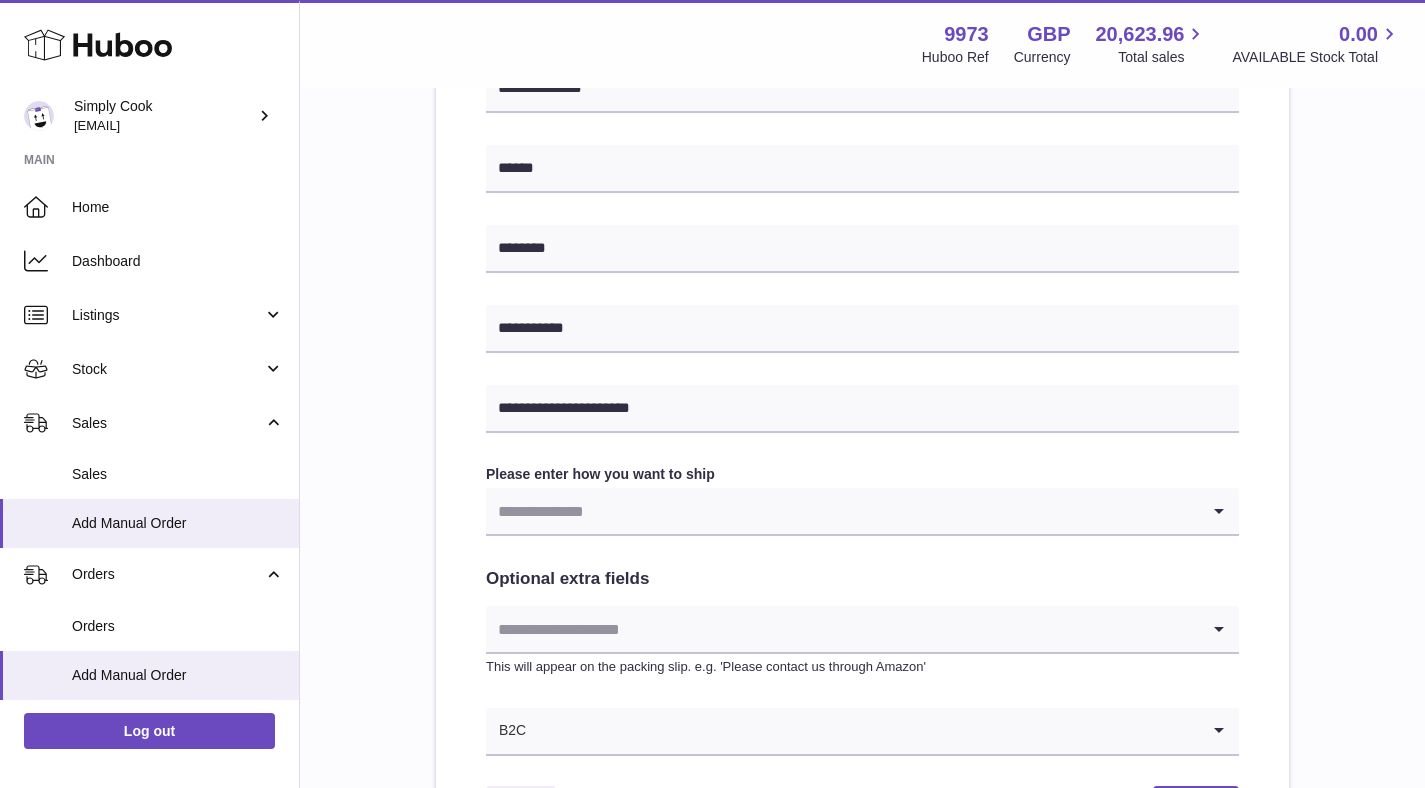 click at bounding box center [842, 511] 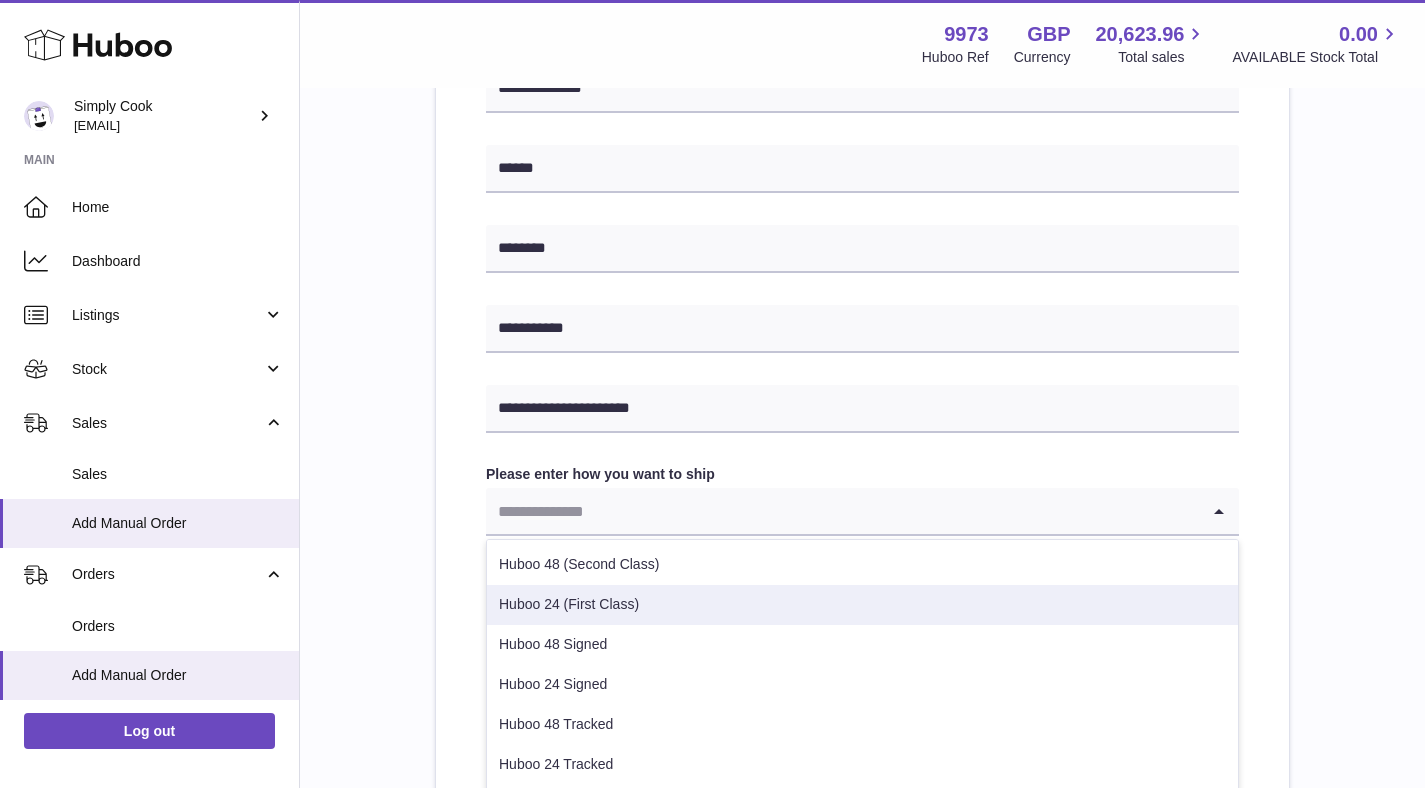 click on "Huboo 24 (First Class)" at bounding box center [862, 605] 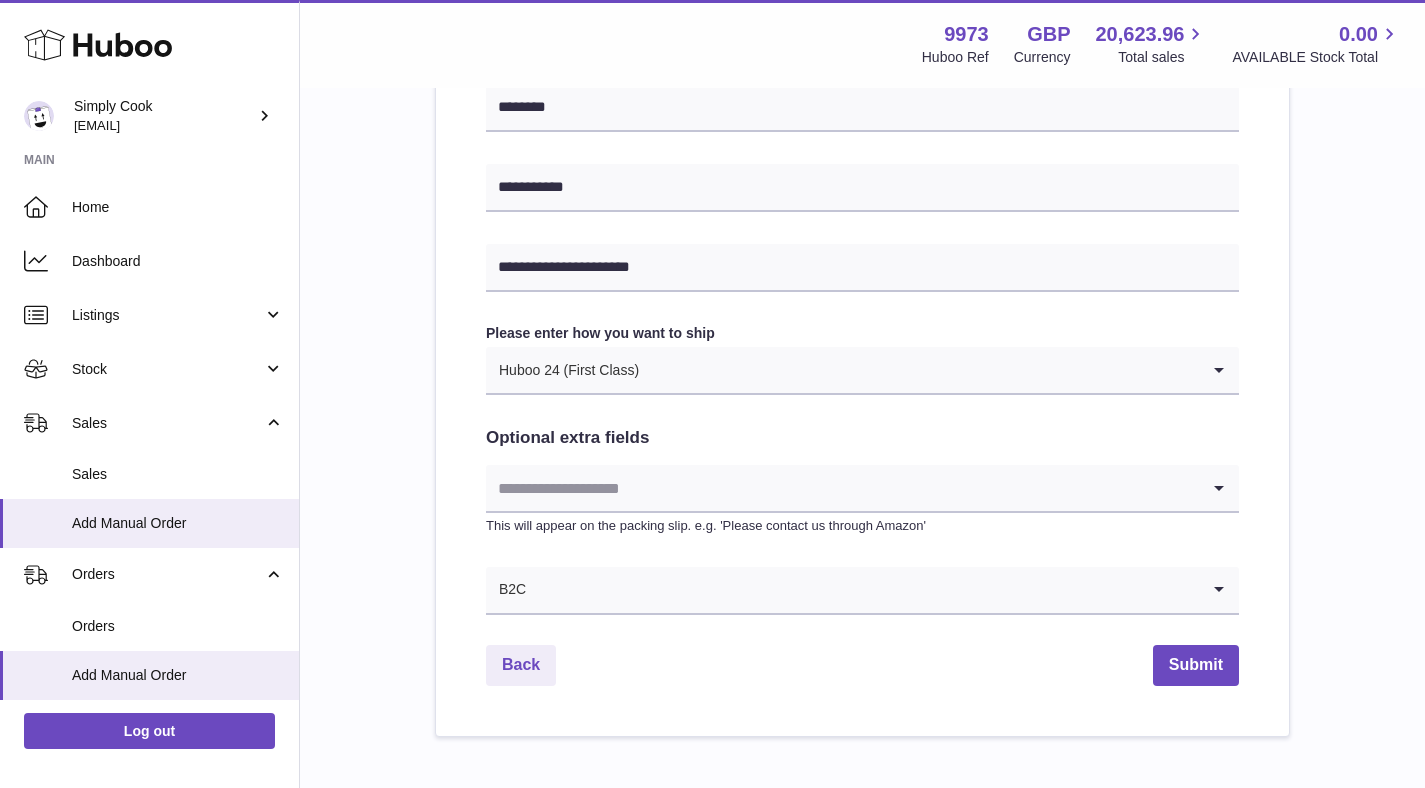 scroll, scrollTop: 869, scrollLeft: 0, axis: vertical 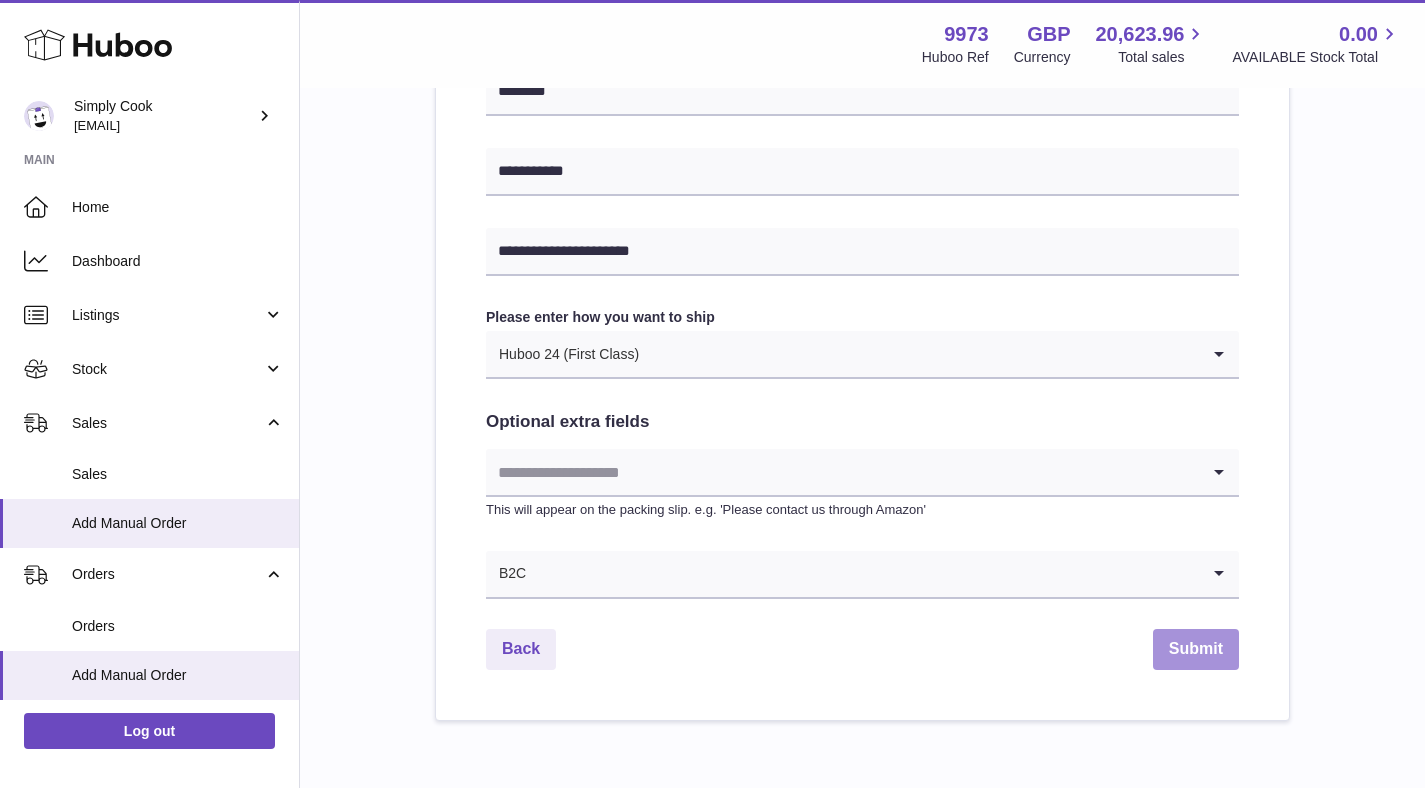 click on "Submit" at bounding box center (1196, 649) 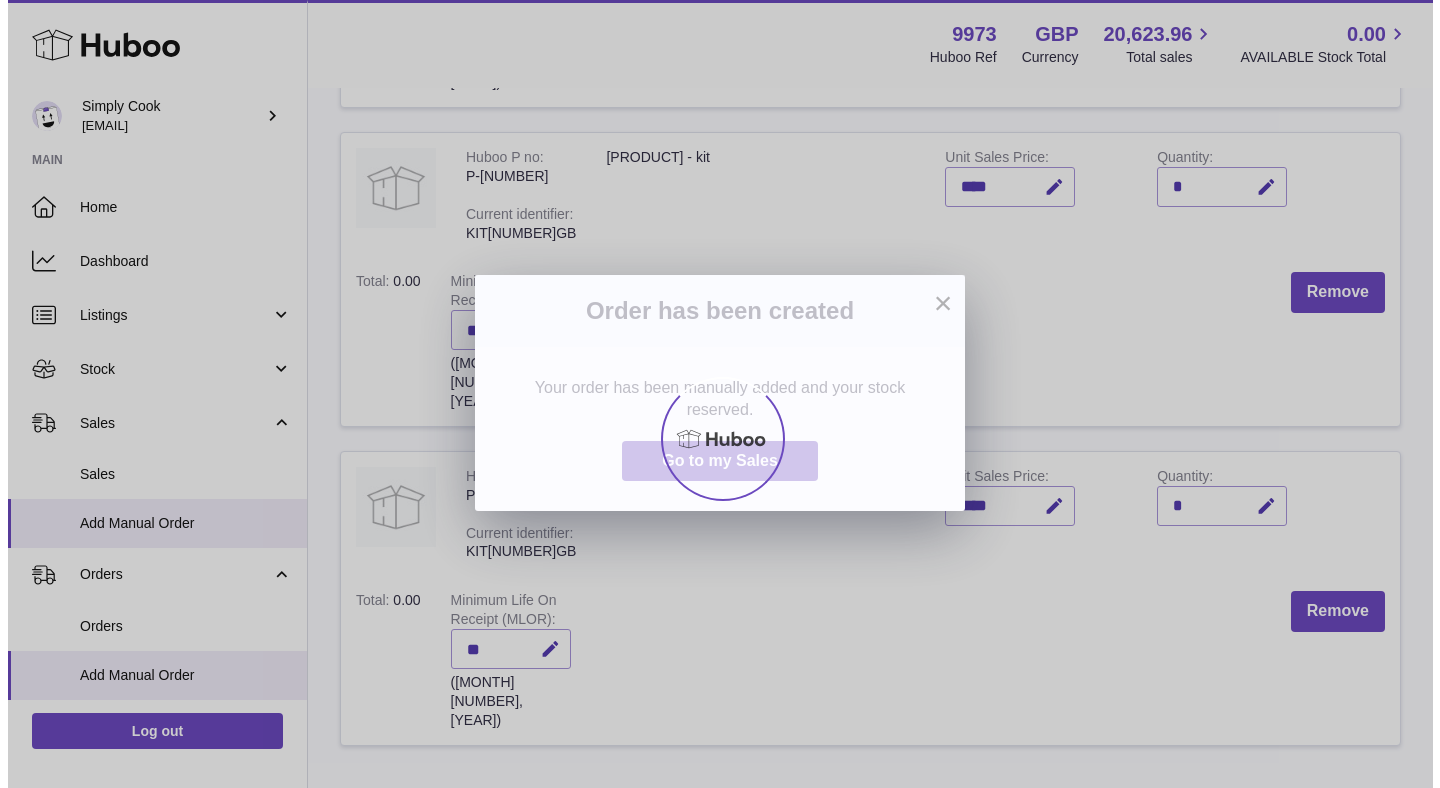 scroll, scrollTop: 0, scrollLeft: 0, axis: both 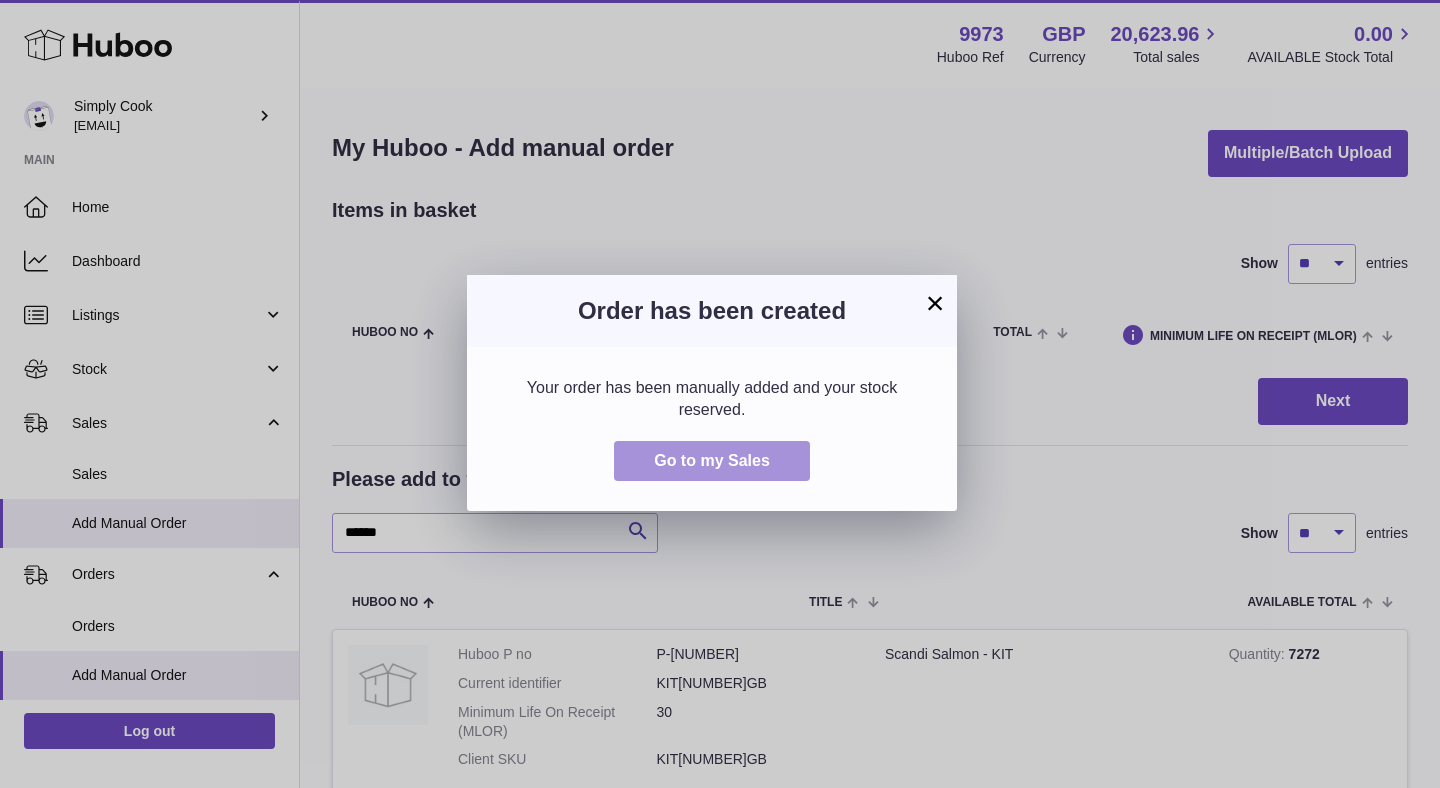 click on "Go to my Sales" at bounding box center [712, 460] 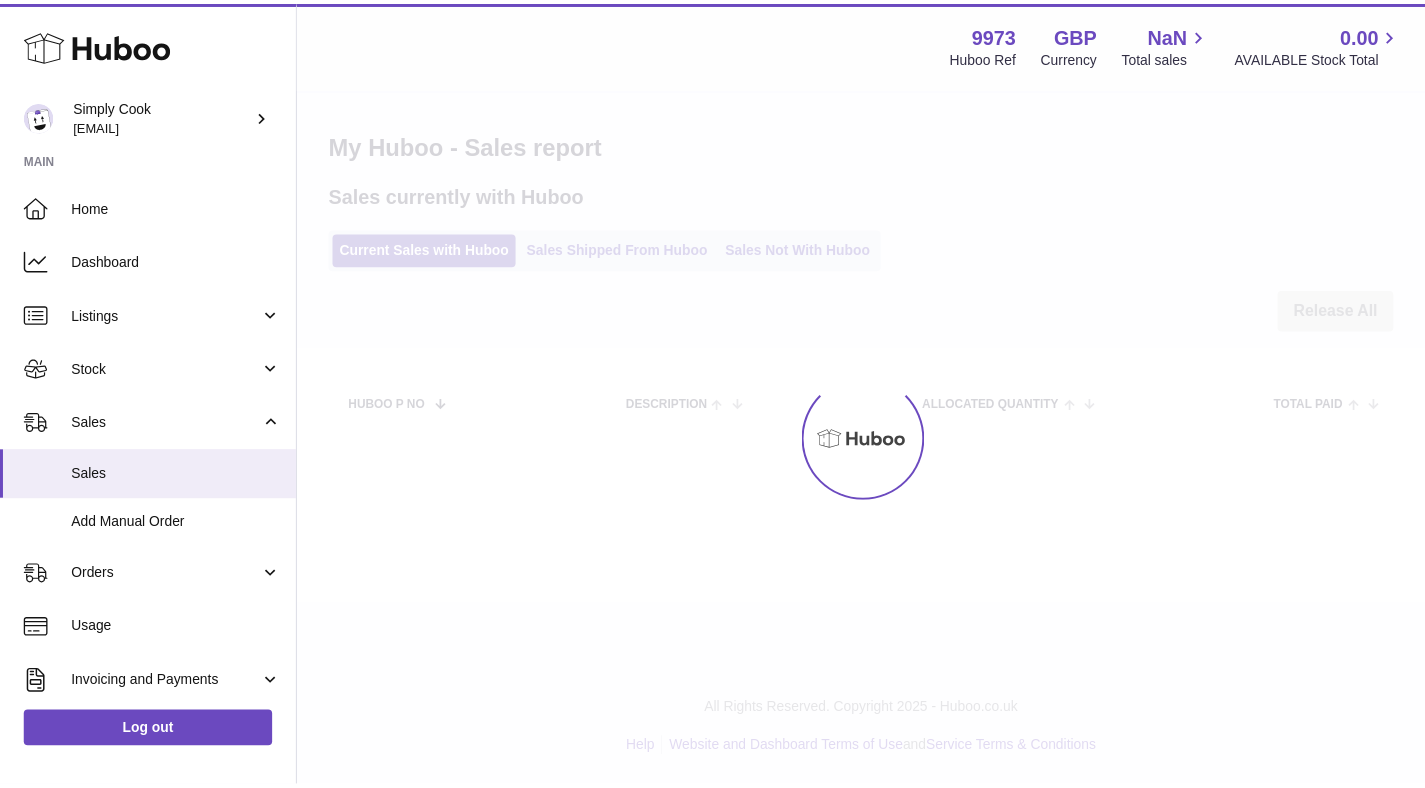 scroll, scrollTop: 0, scrollLeft: 0, axis: both 